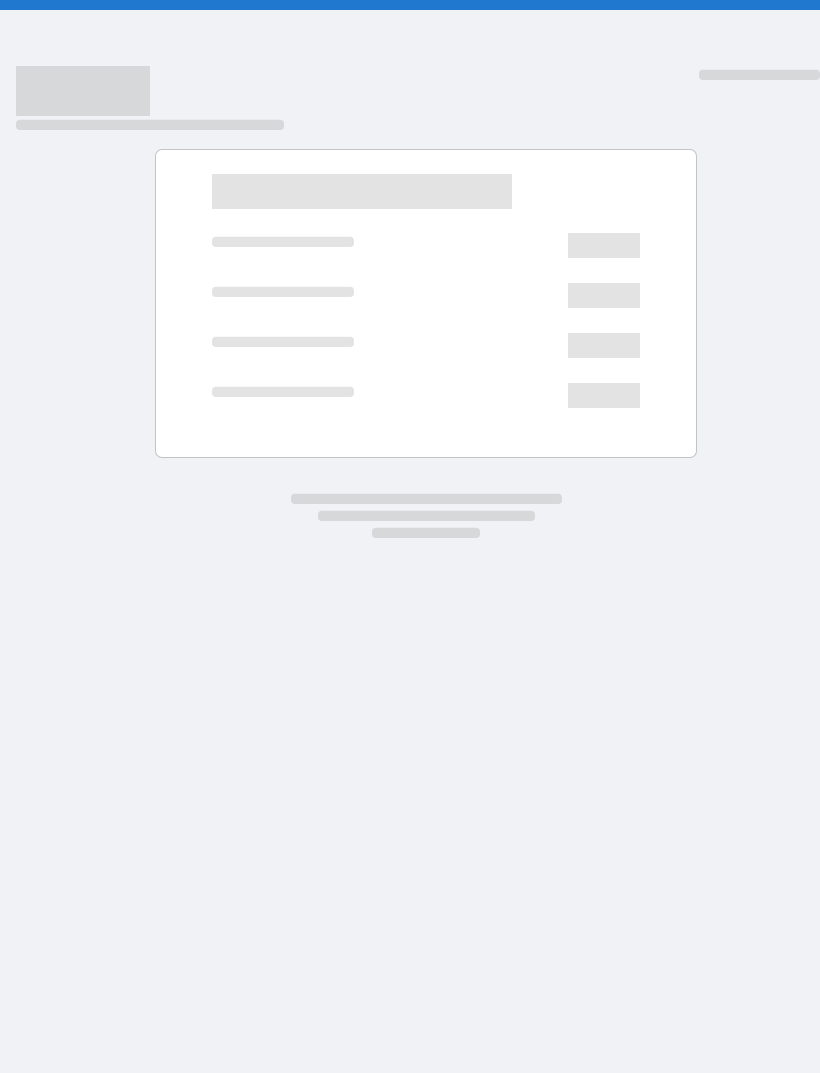 scroll, scrollTop: 0, scrollLeft: 0, axis: both 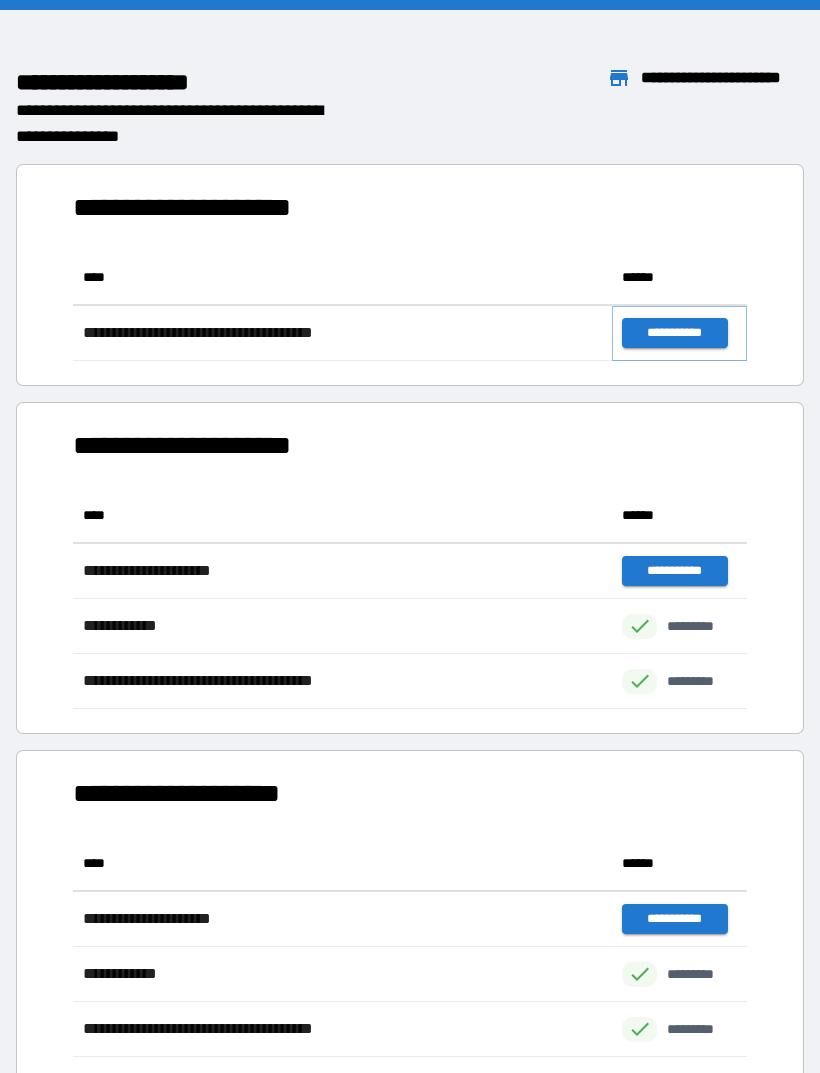 click on "**********" at bounding box center (674, 333) 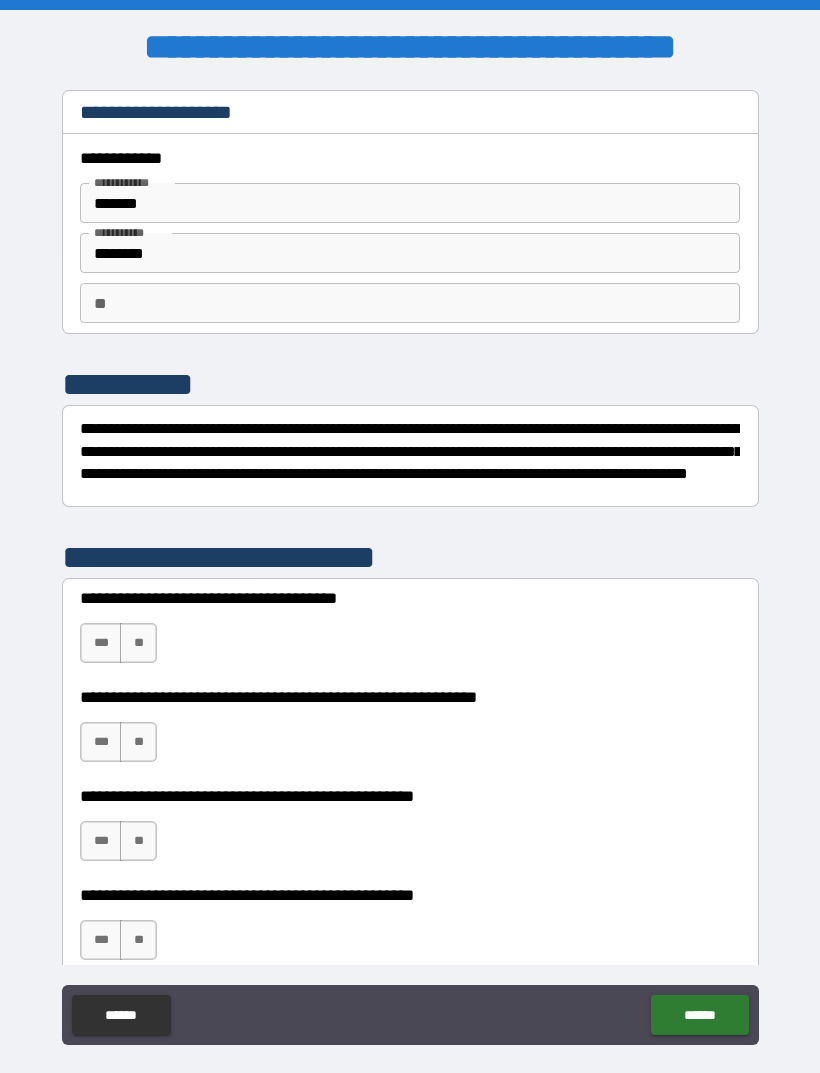 click on "***" at bounding box center (101, 643) 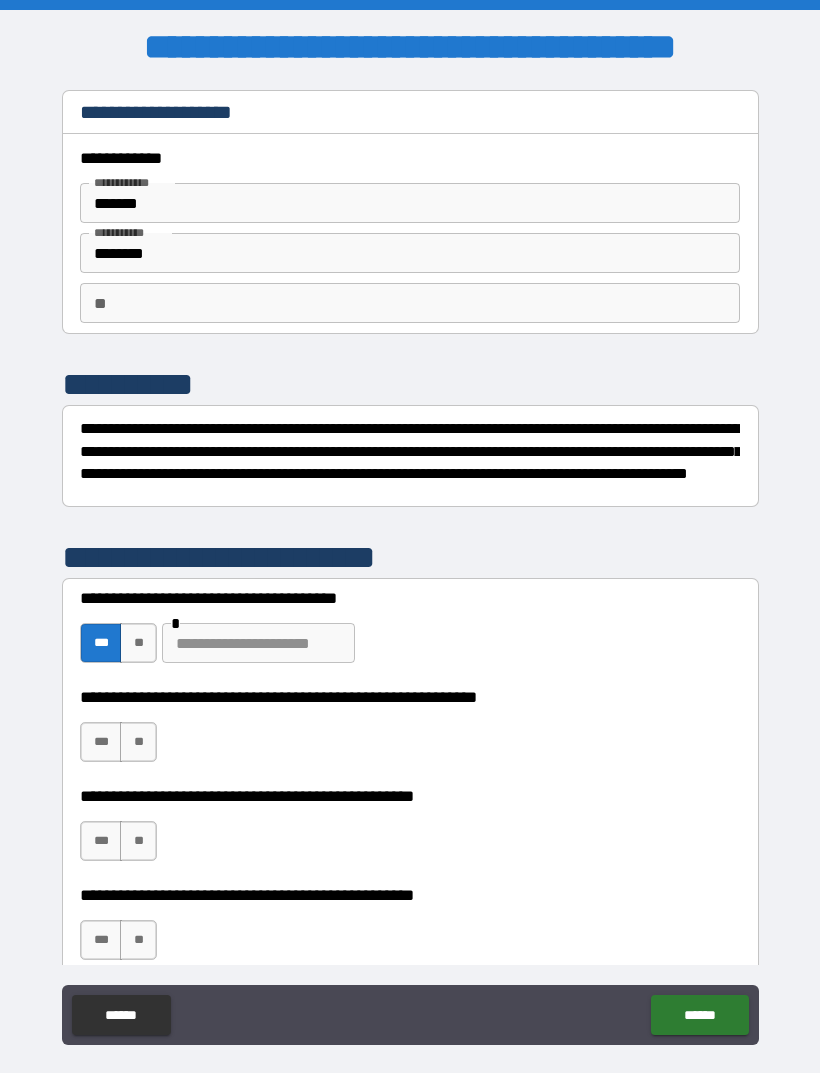 click on "**********" at bounding box center (410, 633) 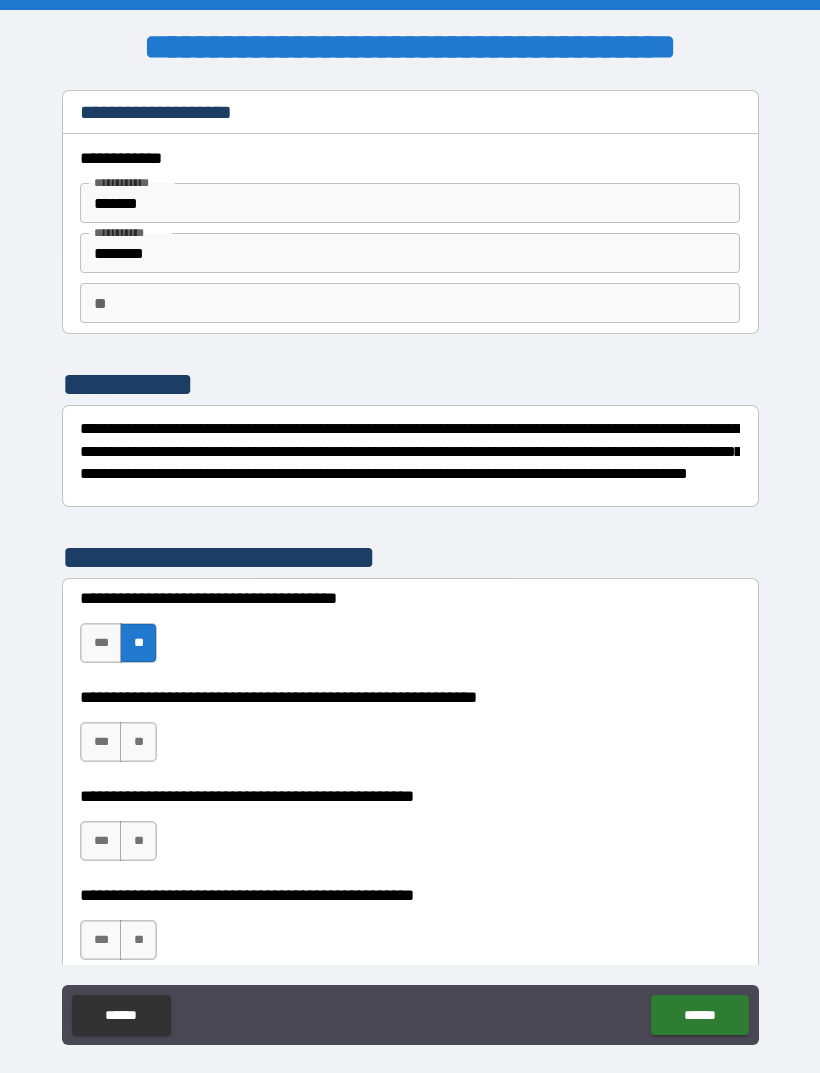 click on "**" at bounding box center (138, 643) 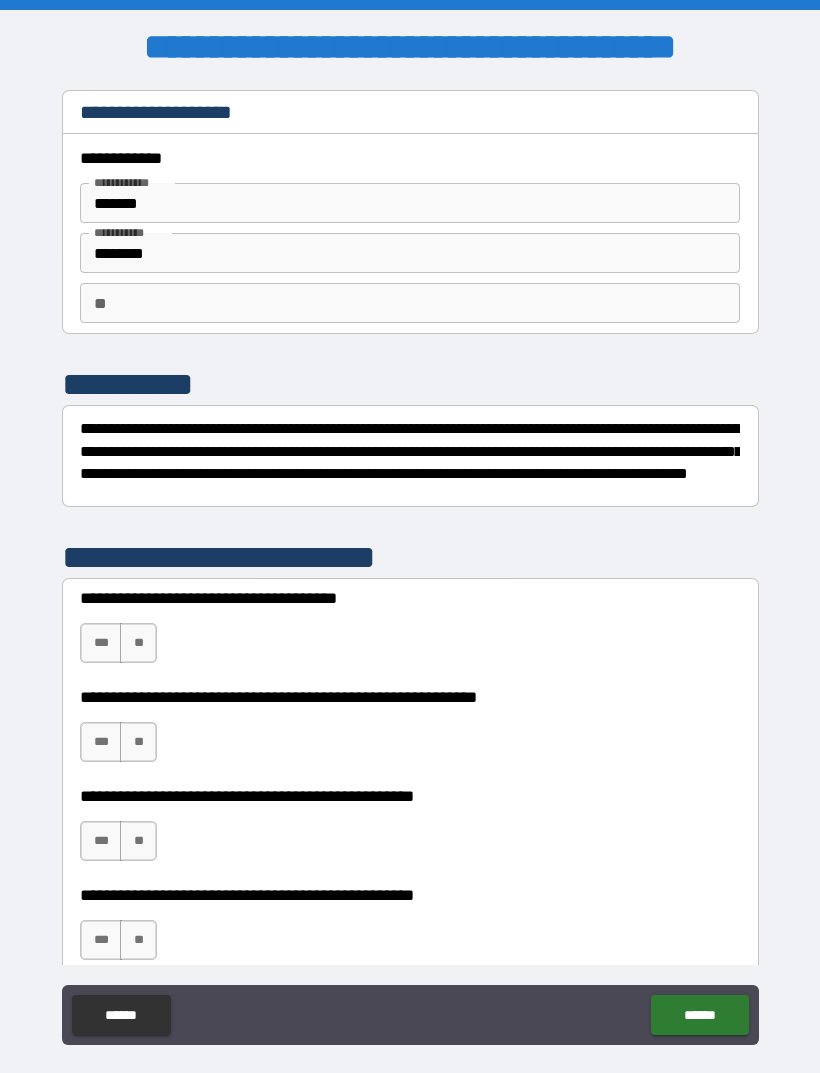 click on "**" at bounding box center (138, 643) 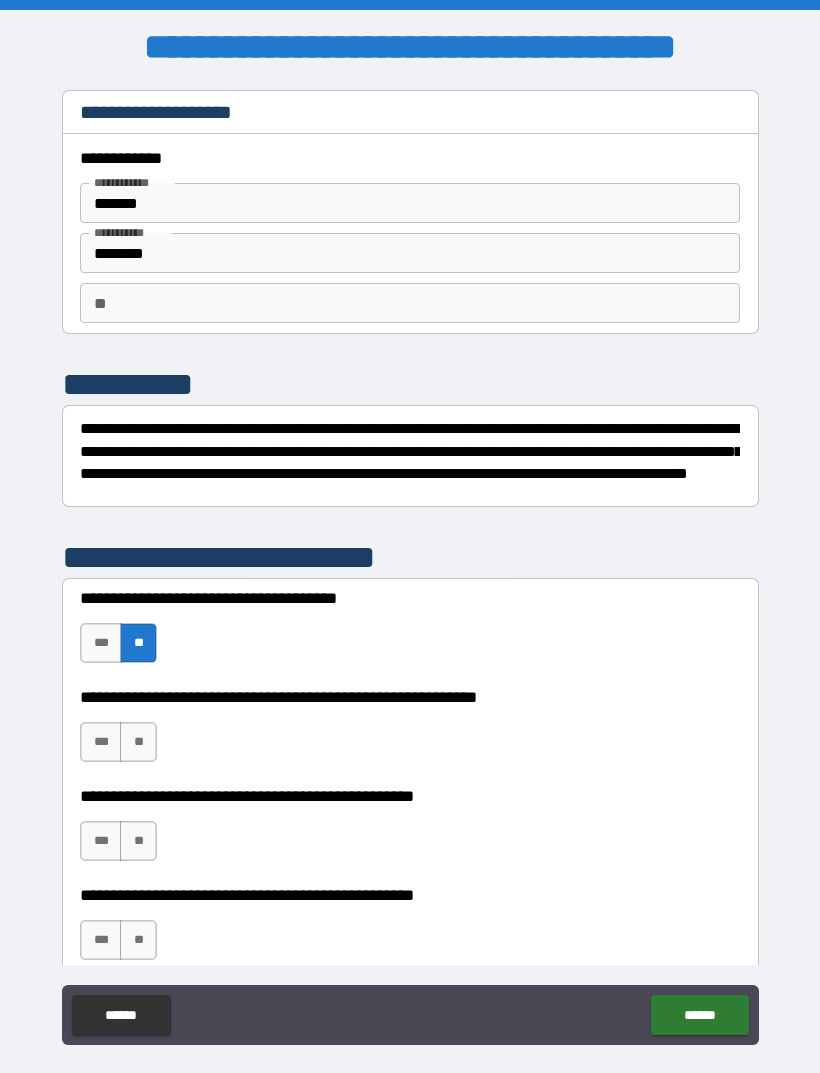 click on "**" at bounding box center [138, 742] 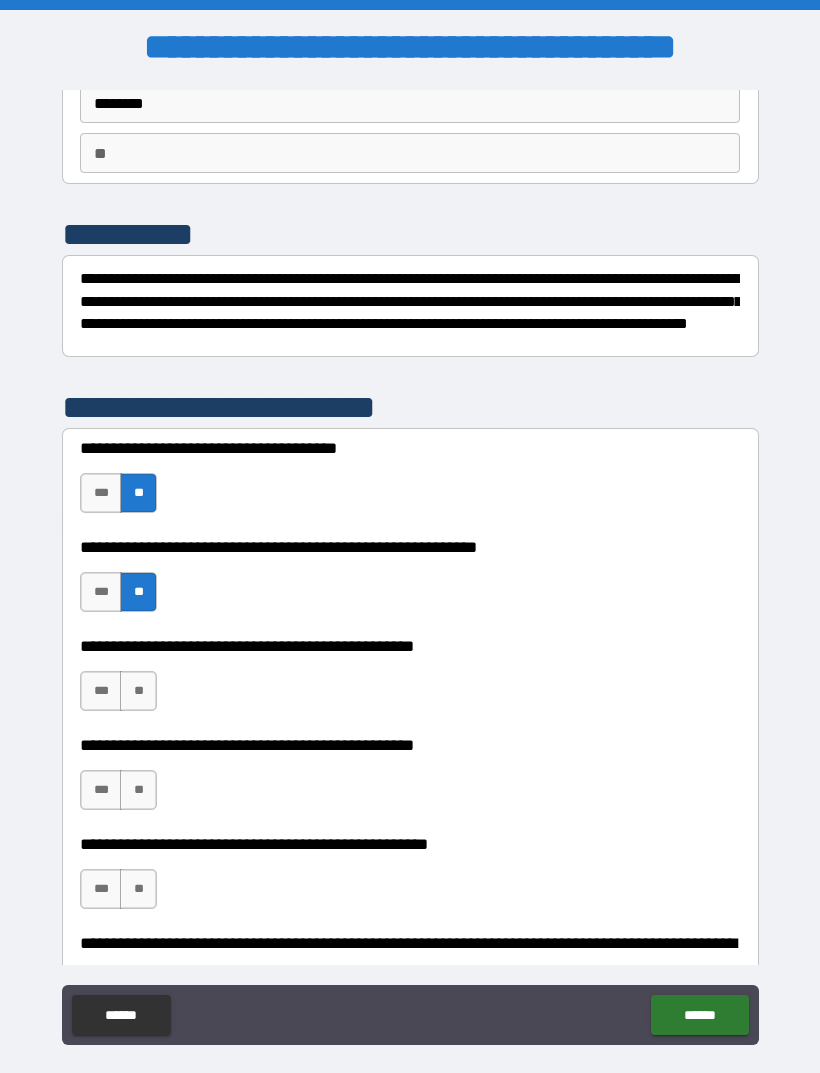 scroll, scrollTop: 153, scrollLeft: 0, axis: vertical 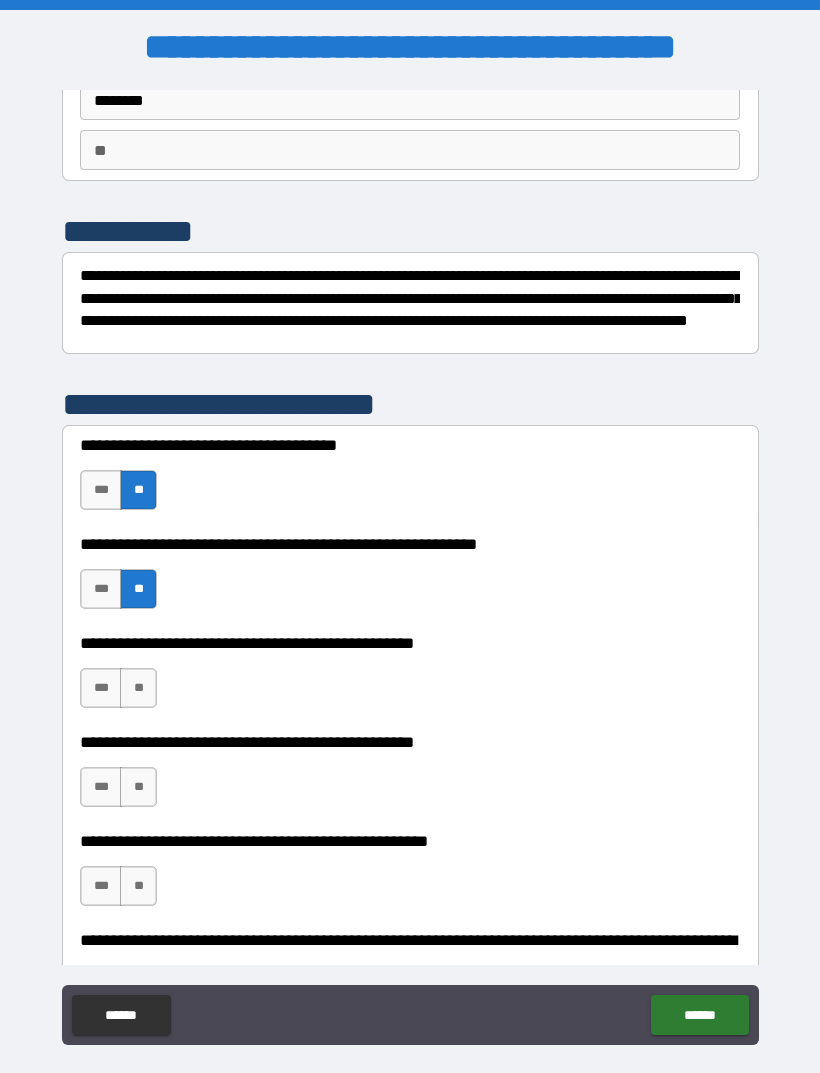 click on "**" at bounding box center [138, 688] 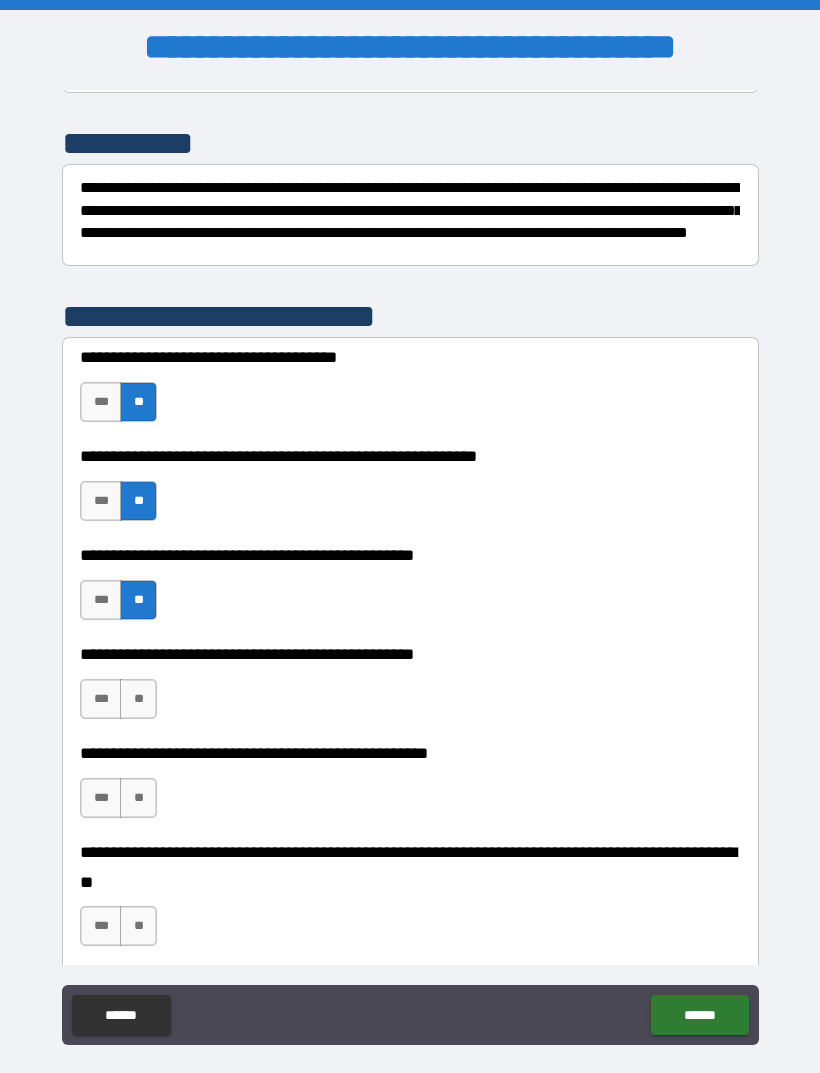 scroll, scrollTop: 257, scrollLeft: 0, axis: vertical 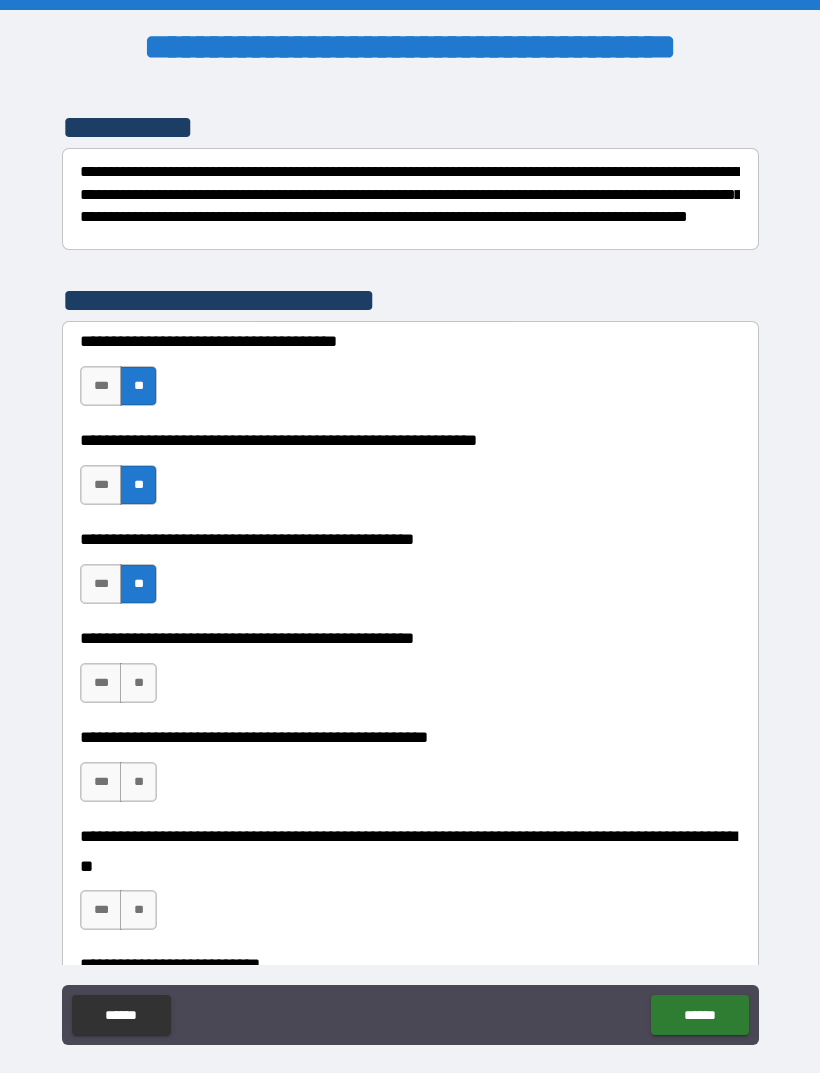 click on "**********" at bounding box center [410, 673] 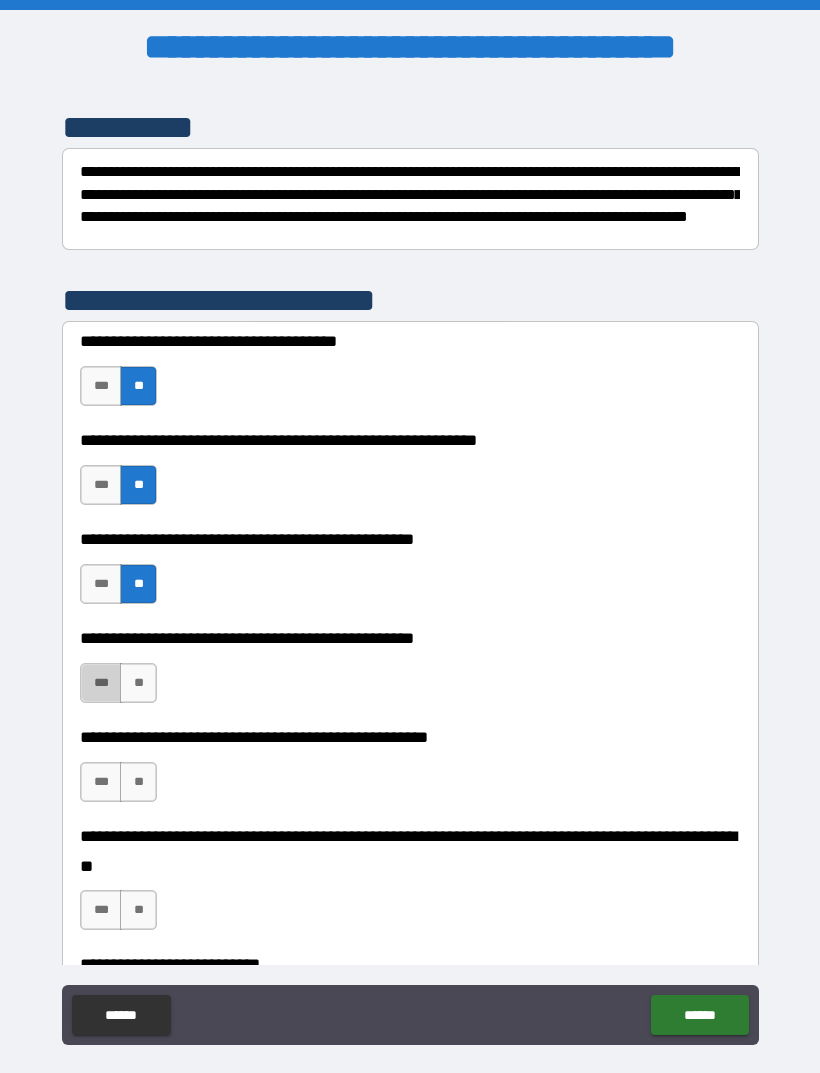 click on "***" at bounding box center [101, 683] 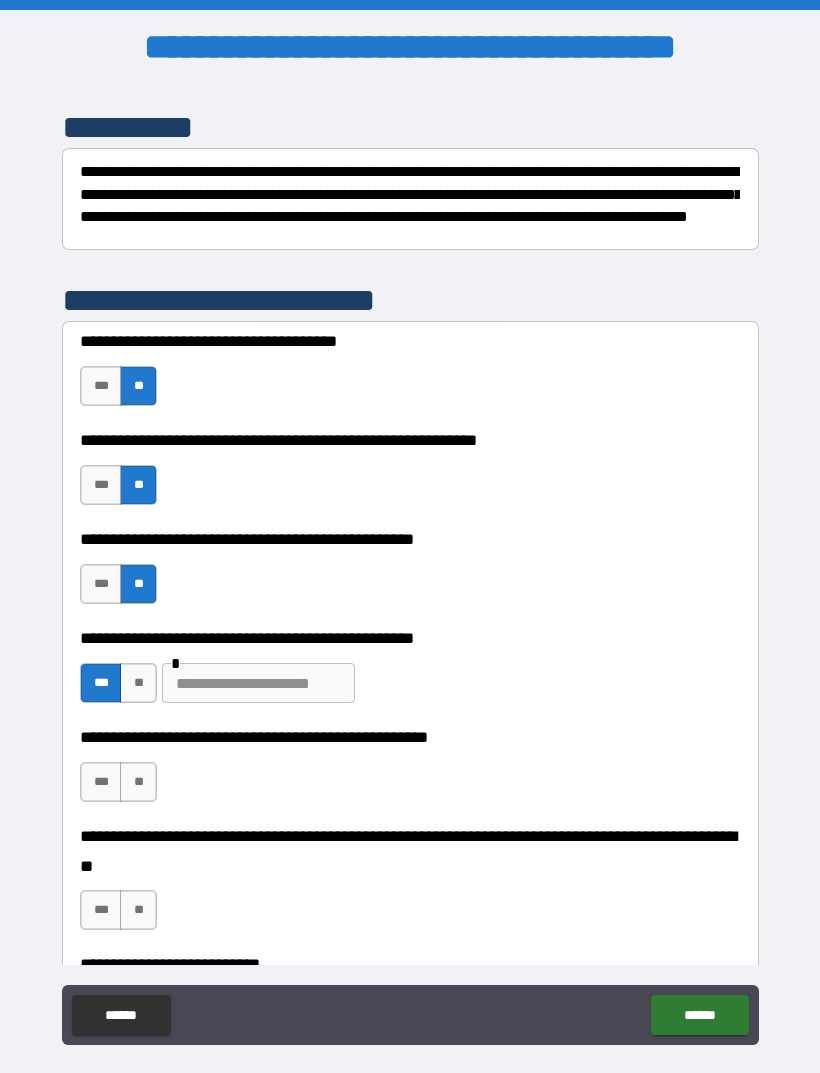 click at bounding box center (258, 683) 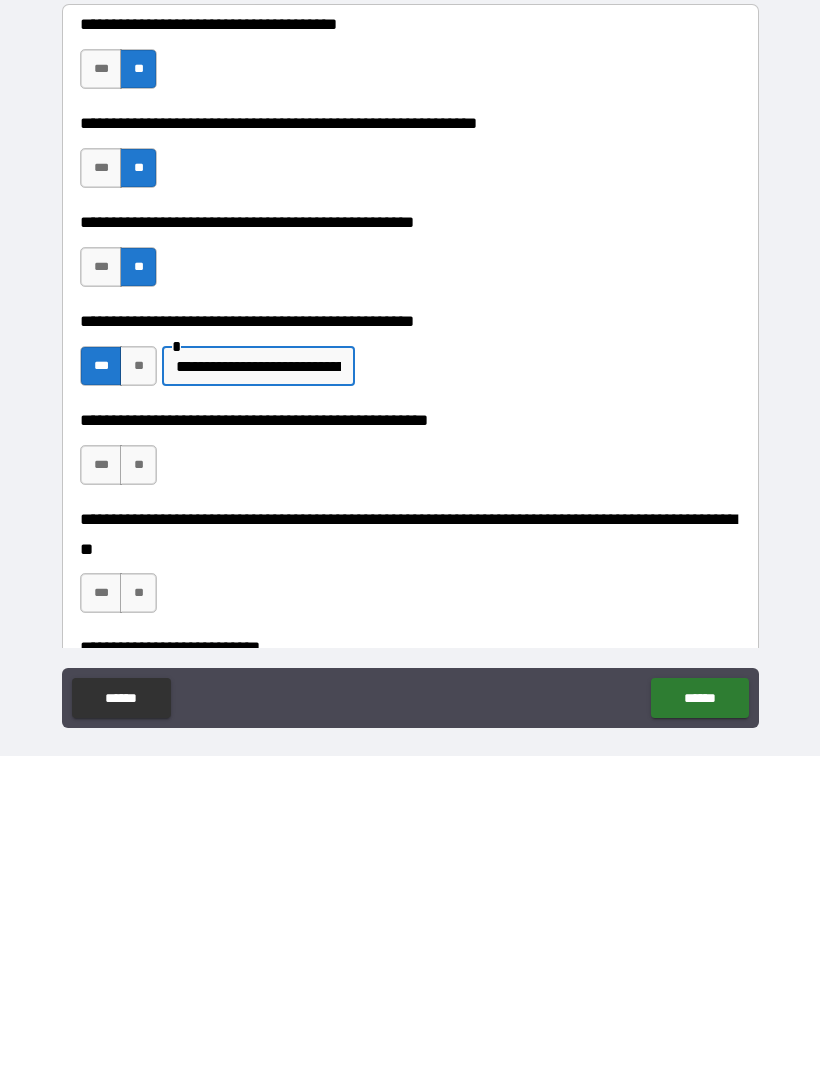 type on "**********" 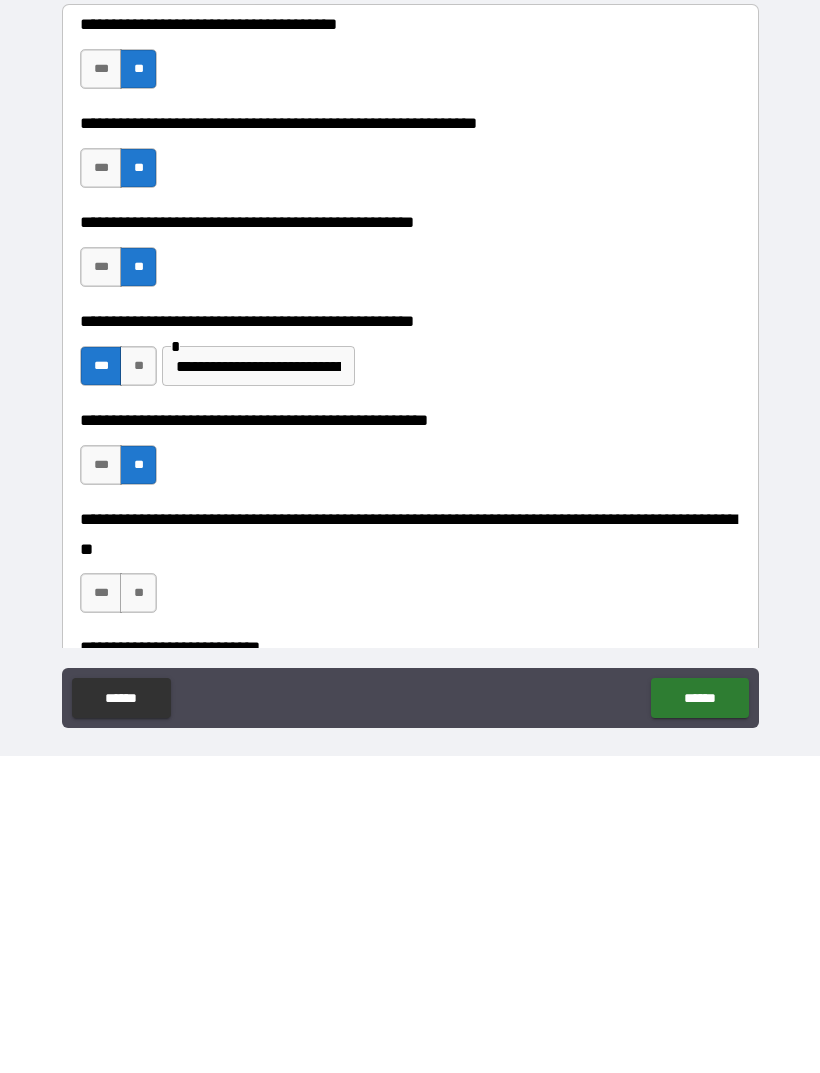 scroll, scrollTop: 64, scrollLeft: 0, axis: vertical 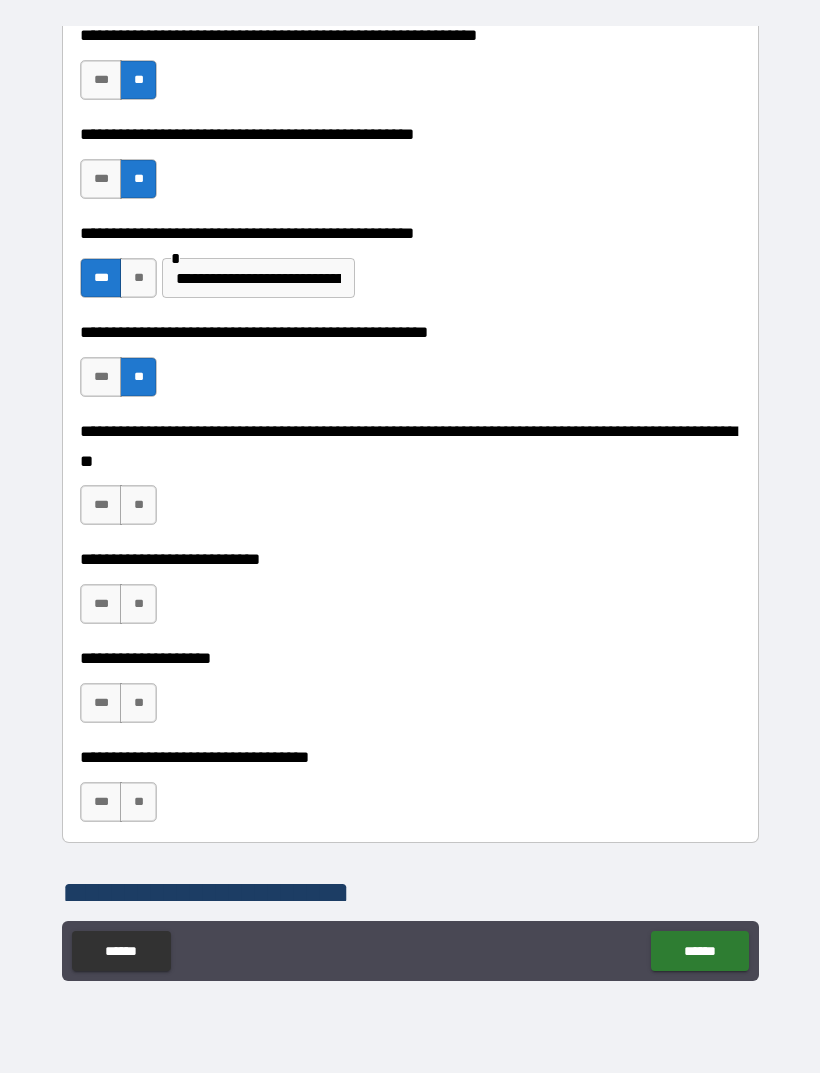 click on "**" at bounding box center (138, 505) 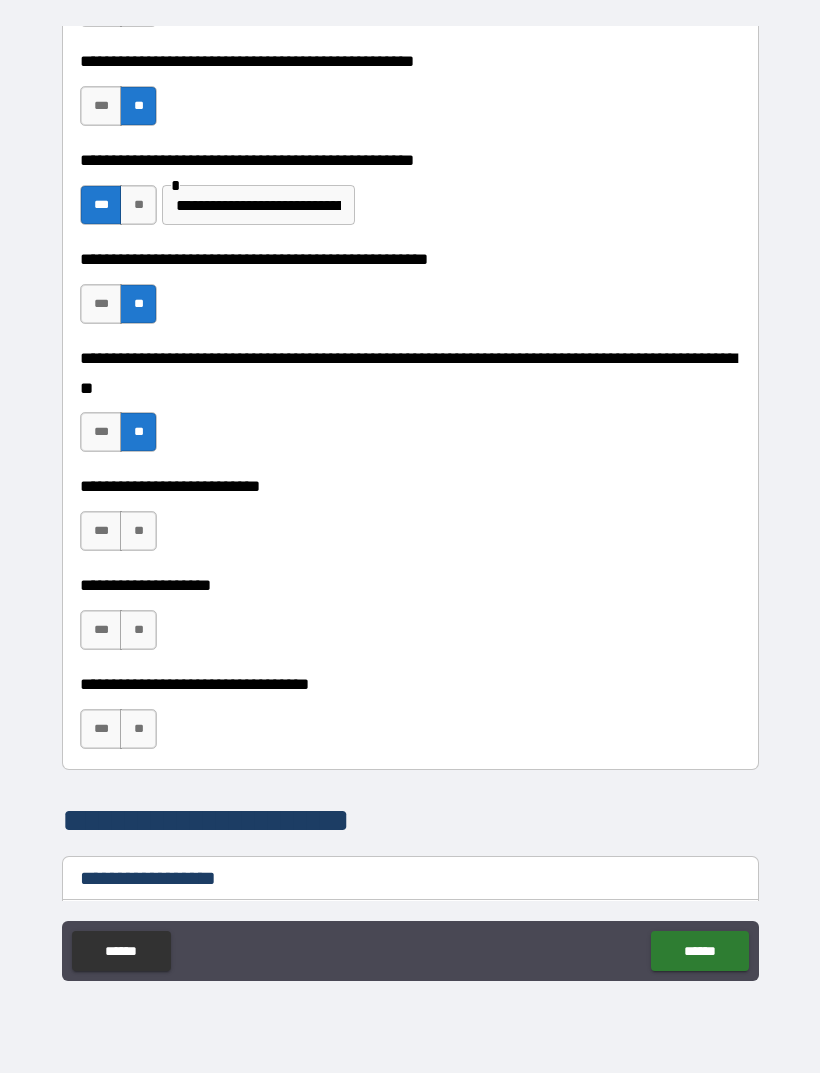 scroll, scrollTop: 695, scrollLeft: 0, axis: vertical 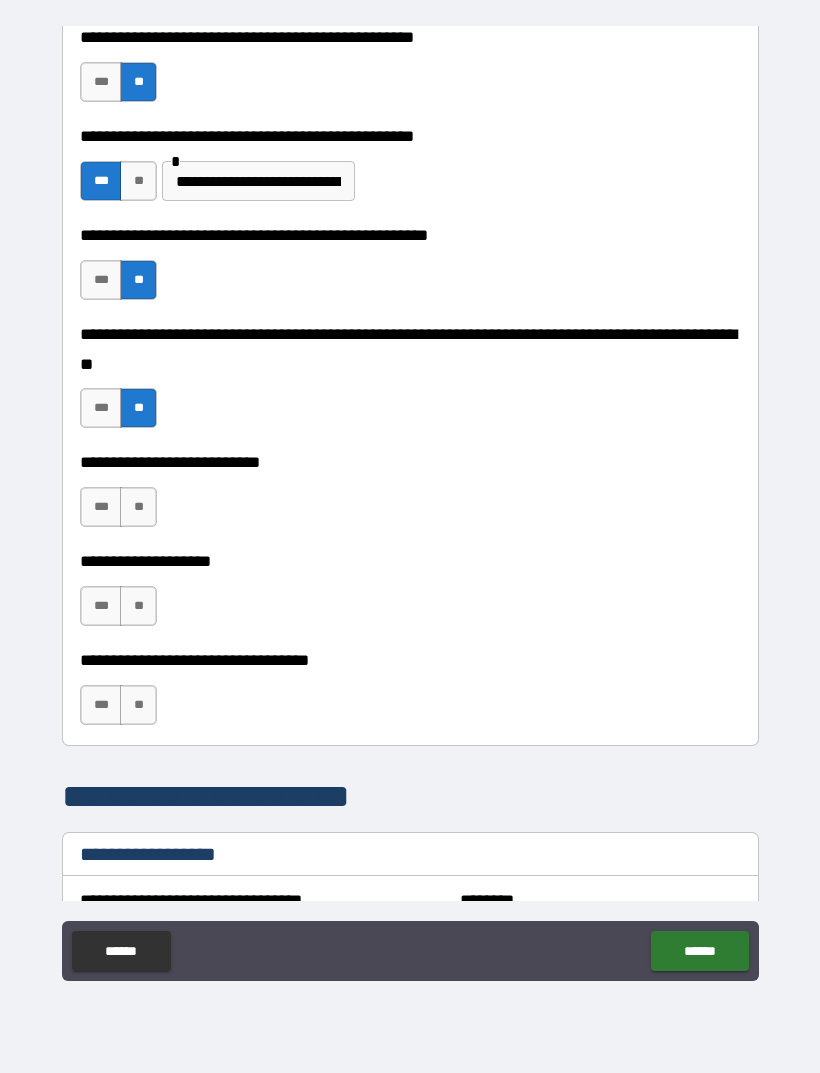 click on "**" at bounding box center [138, 507] 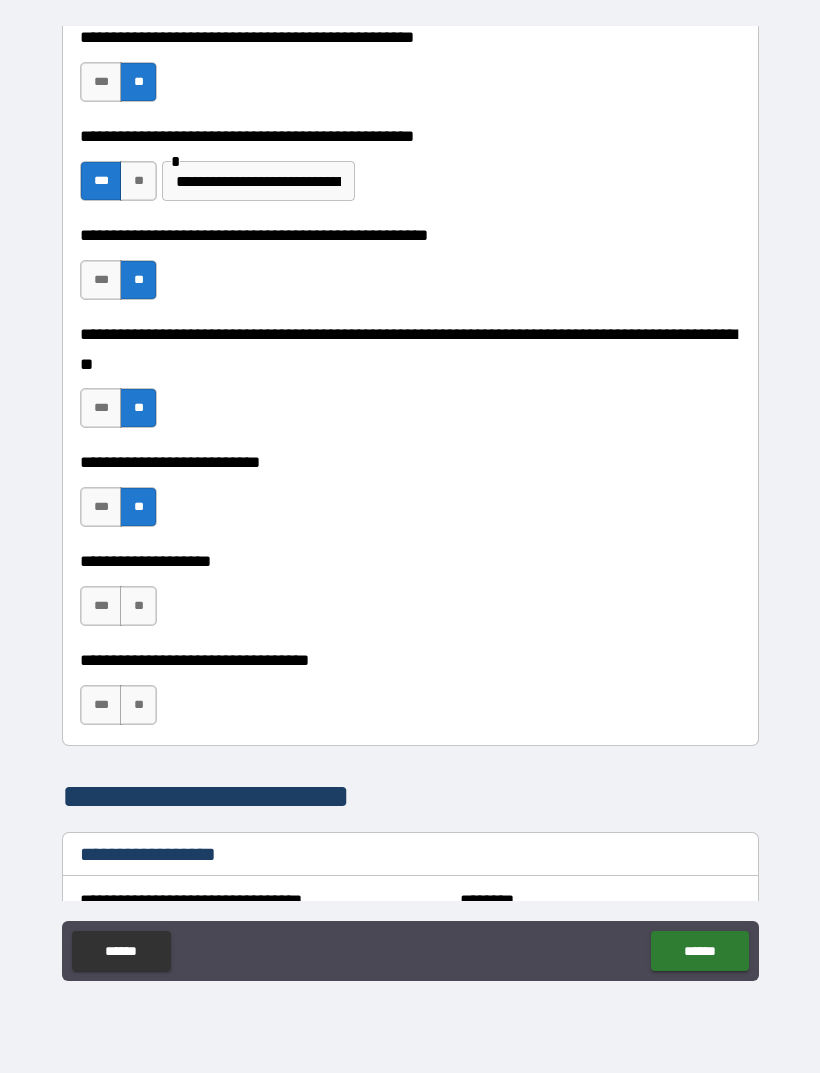 click on "**" at bounding box center (138, 606) 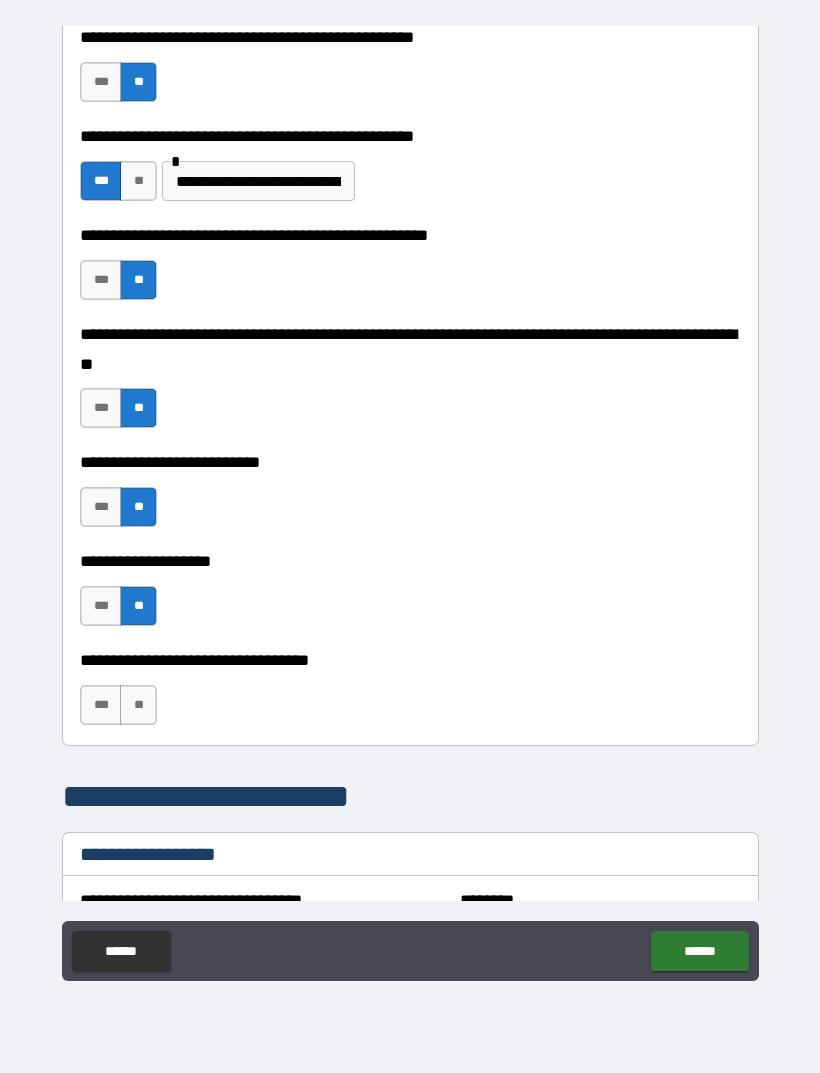 click on "**" at bounding box center (138, 705) 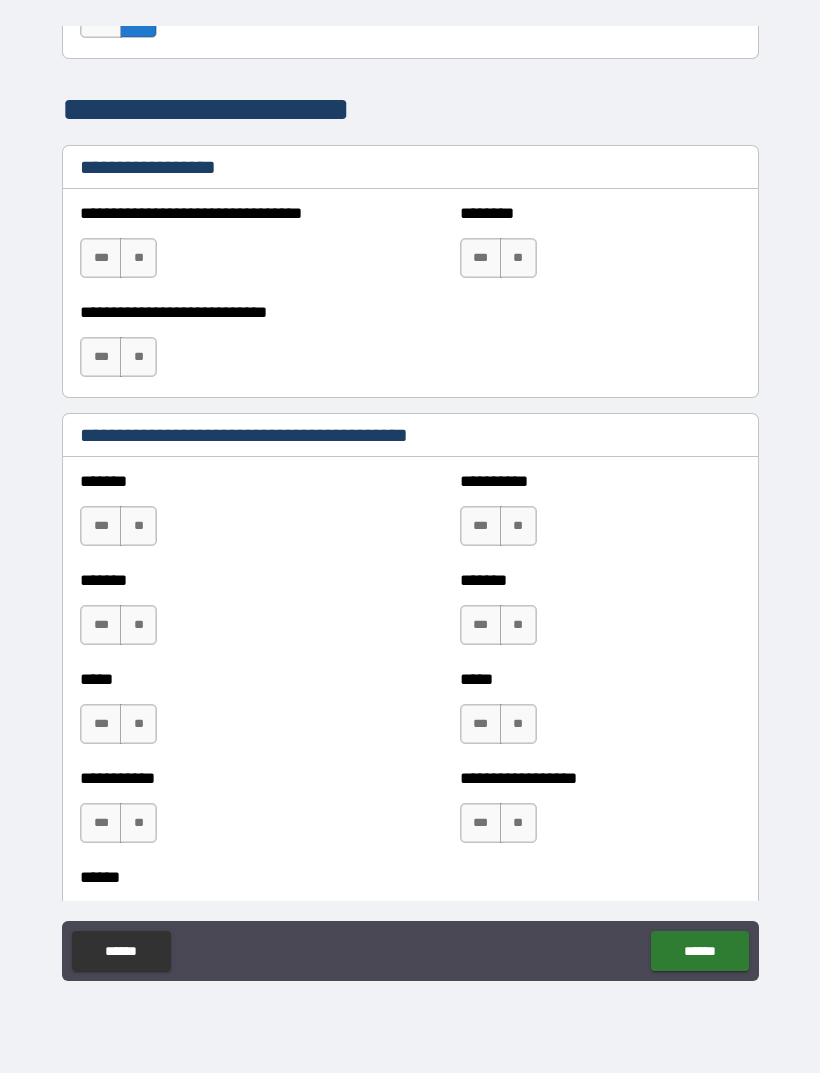 scroll, scrollTop: 1385, scrollLeft: 0, axis: vertical 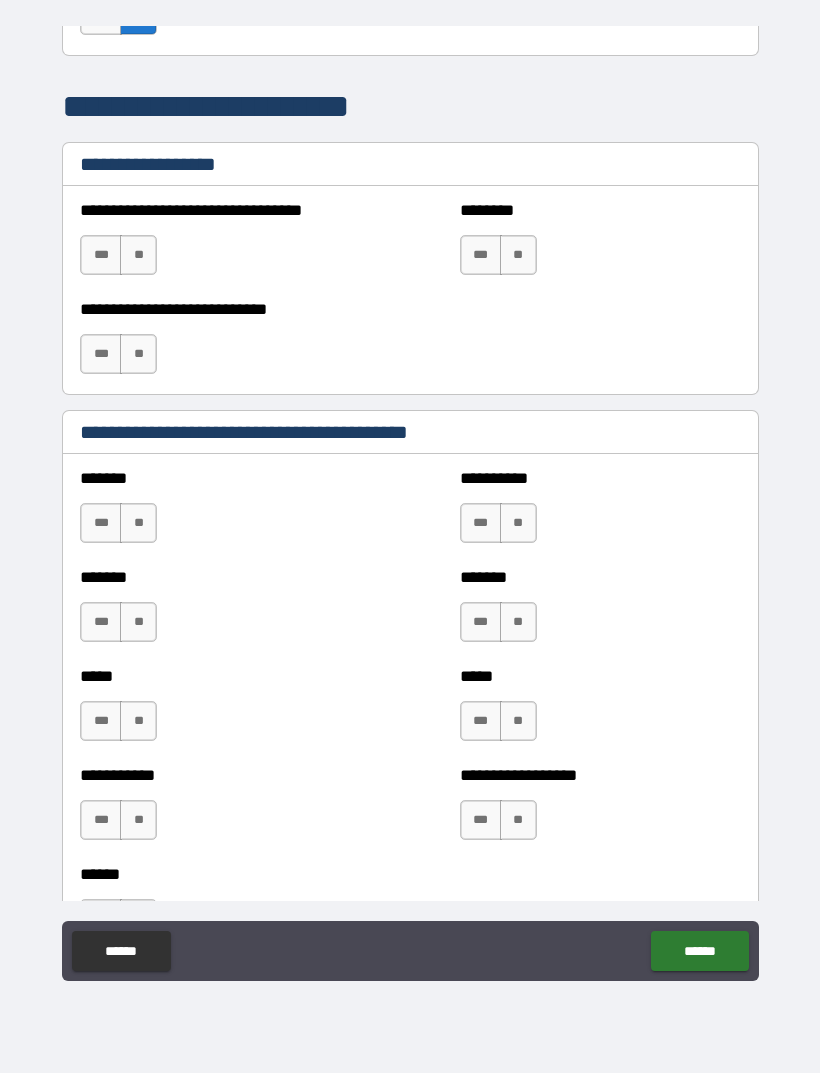 click on "**" at bounding box center [138, 523] 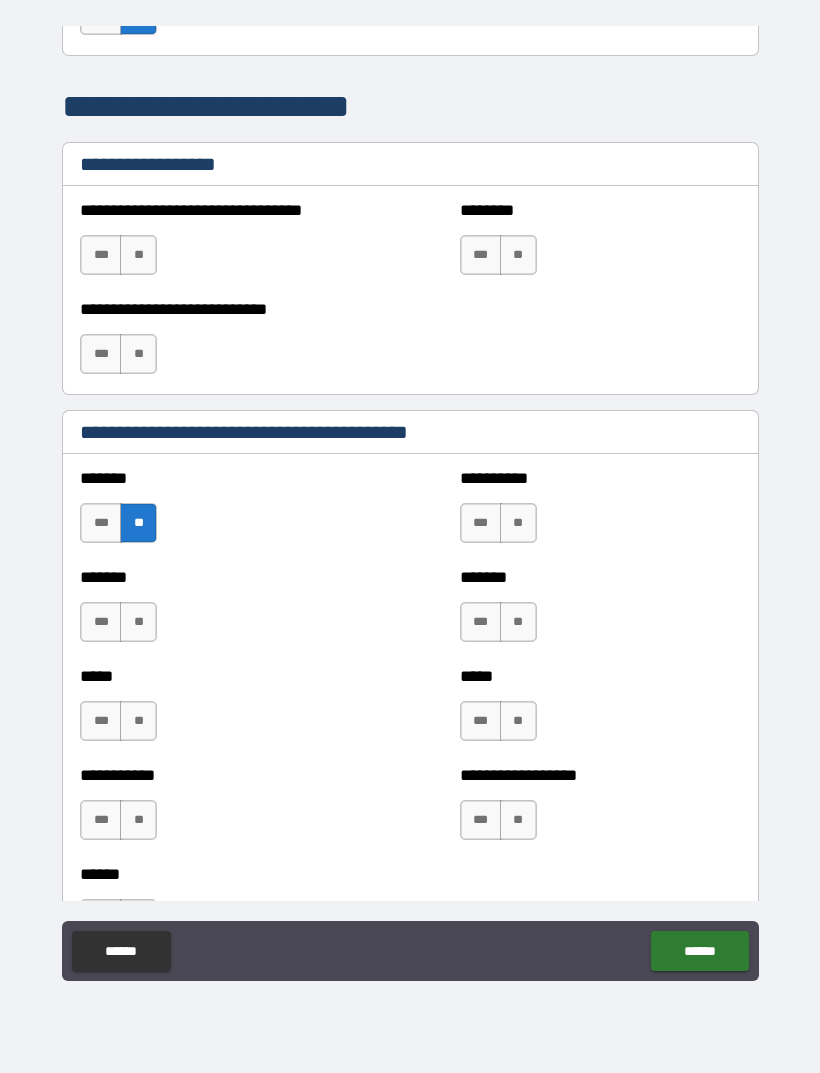 click on "**" at bounding box center (138, 622) 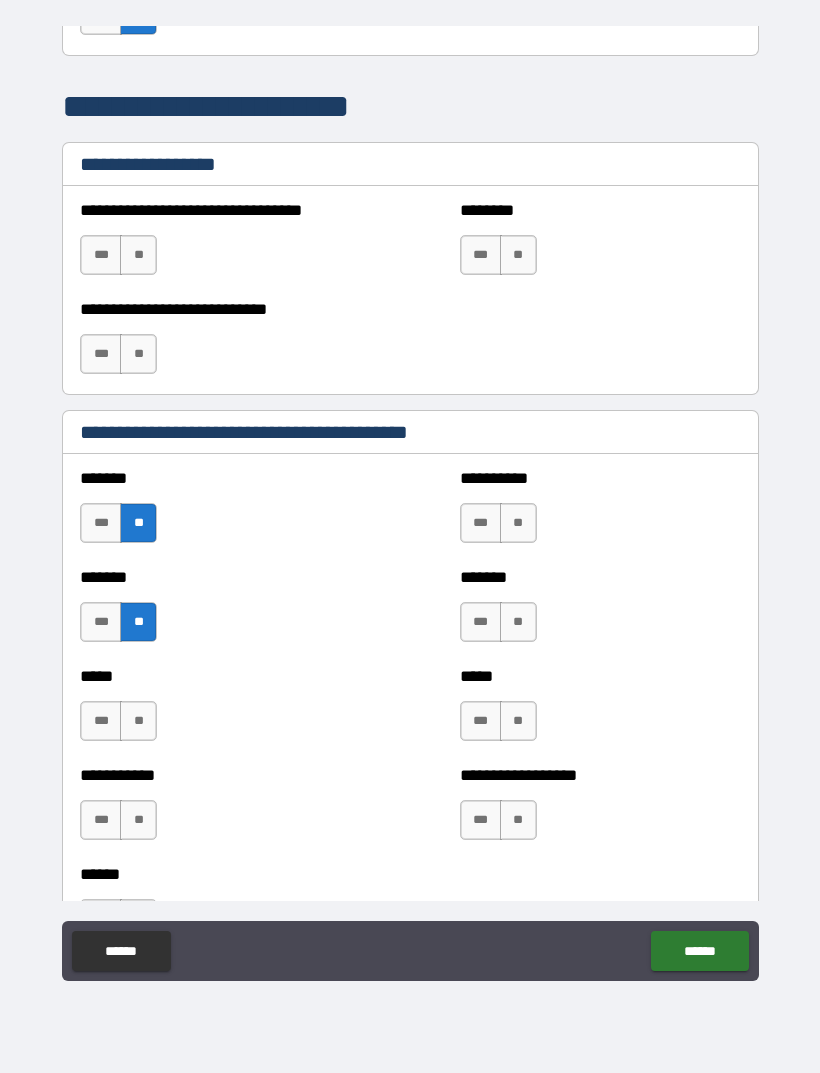 click on "**" at bounding box center [138, 721] 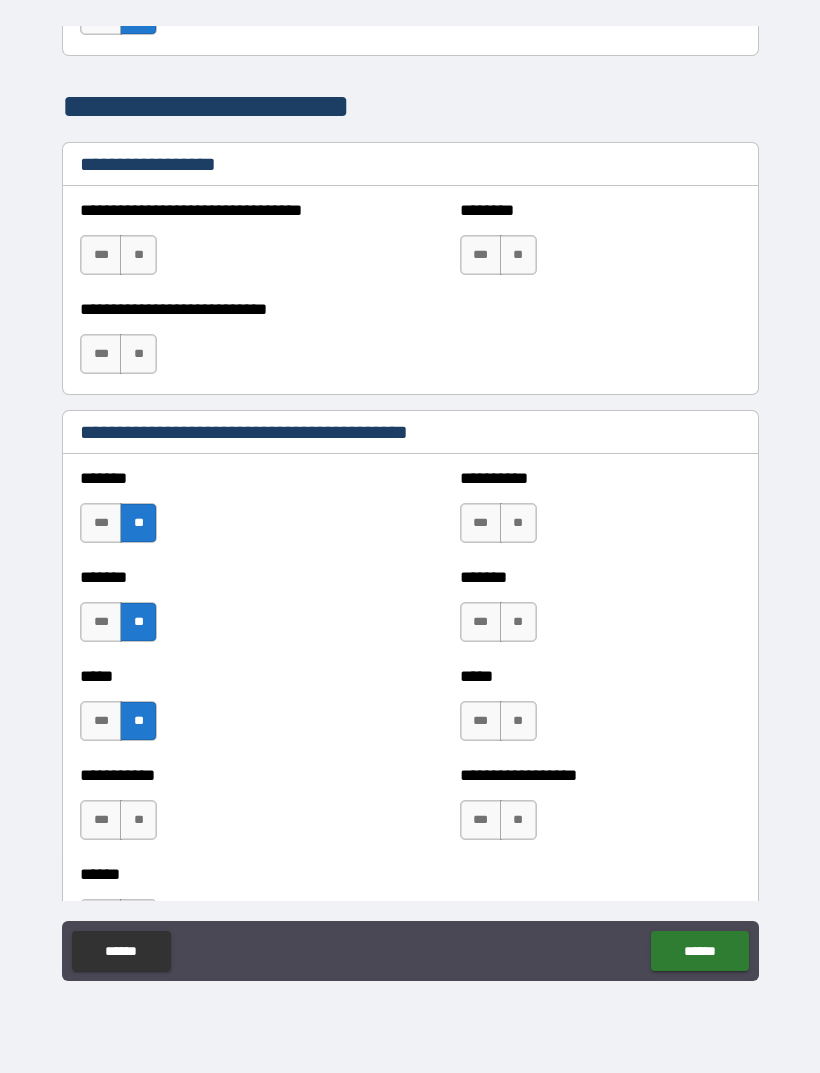 click on "**" at bounding box center (138, 820) 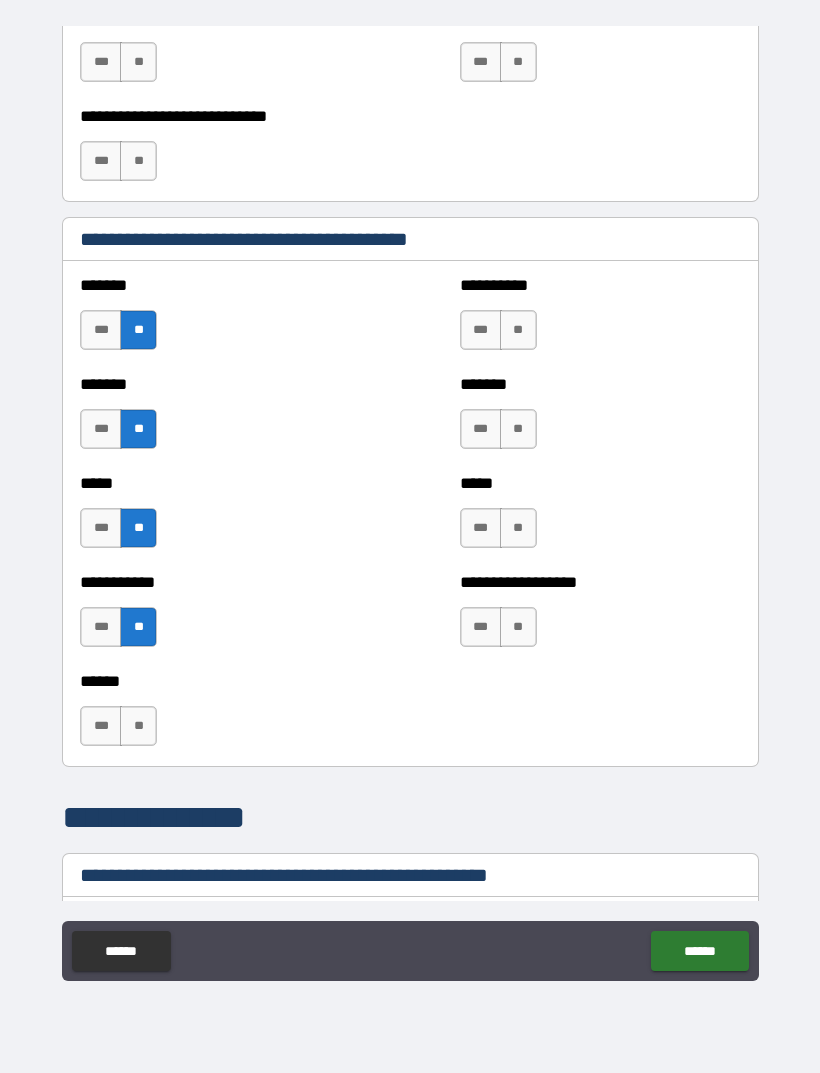 scroll, scrollTop: 1581, scrollLeft: 0, axis: vertical 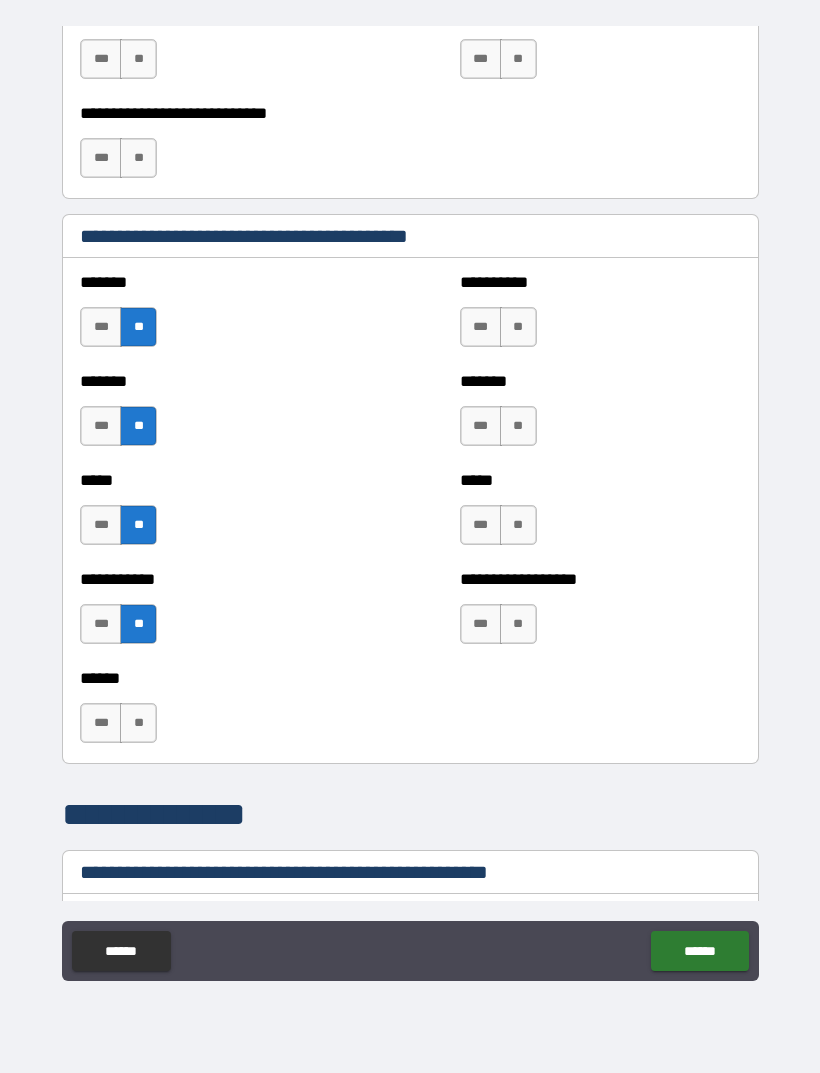 click on "**" at bounding box center [518, 327] 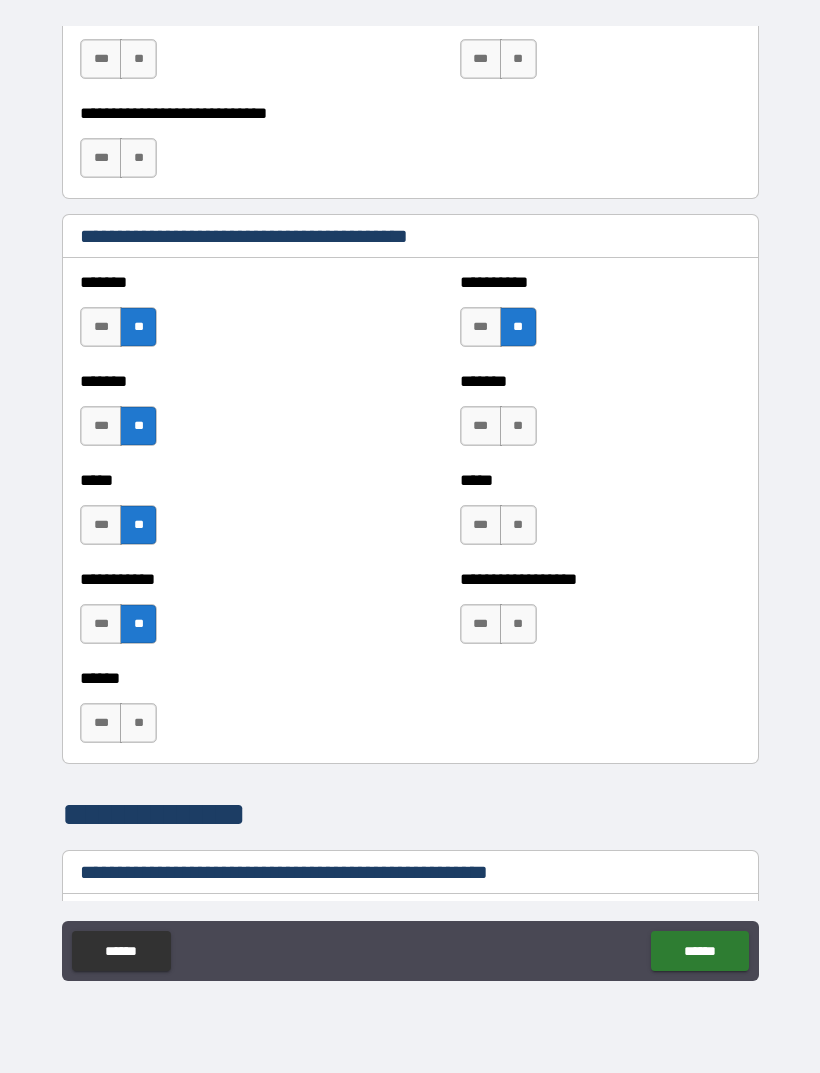 click on "**" at bounding box center (518, 426) 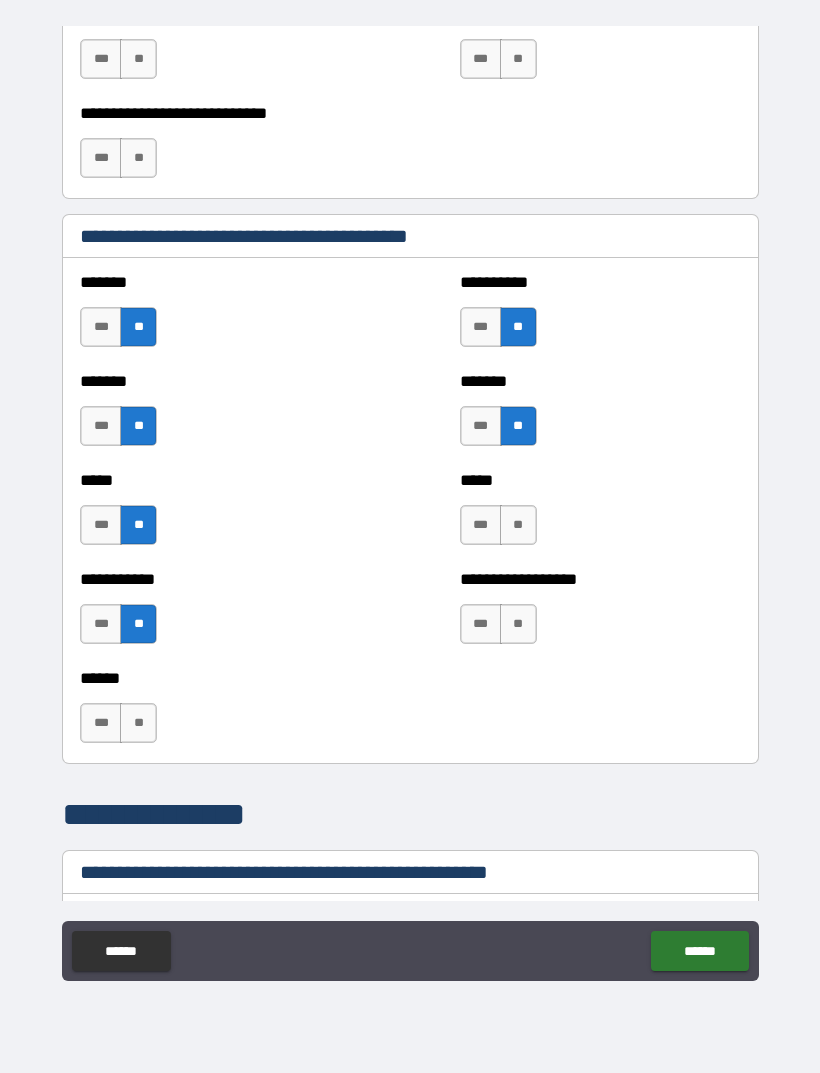 click on "**" at bounding box center (518, 525) 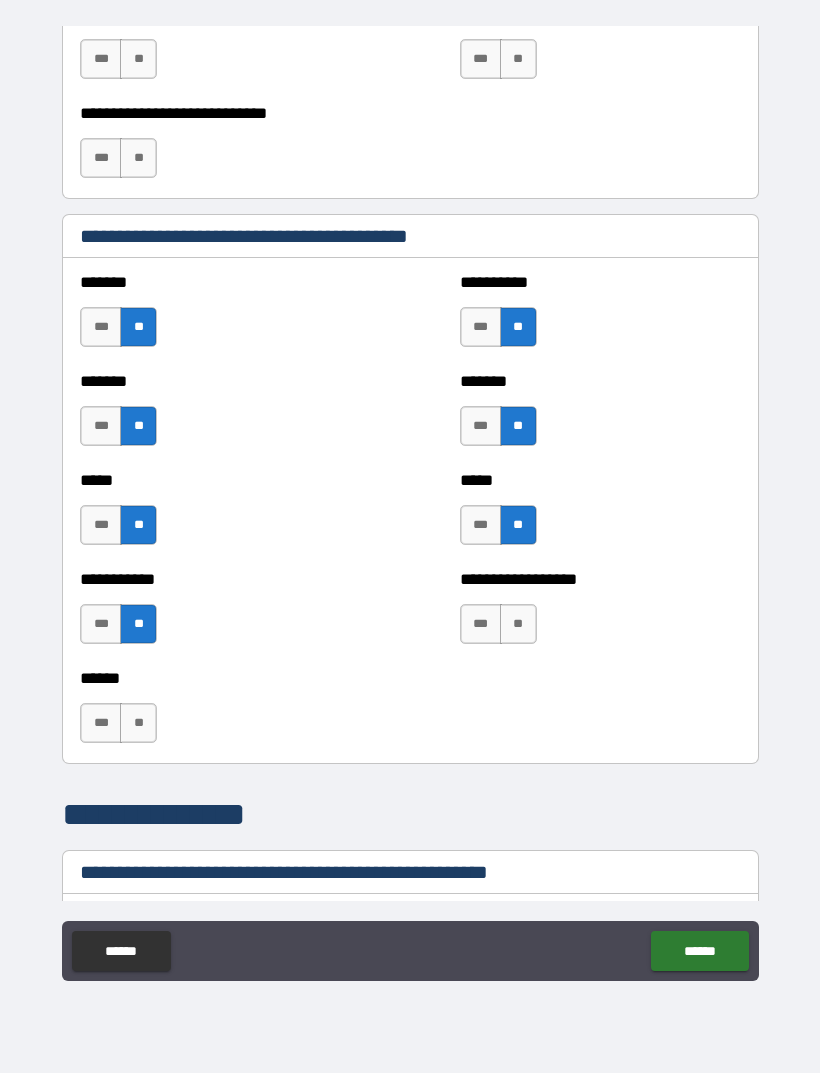 click on "**" at bounding box center [518, 624] 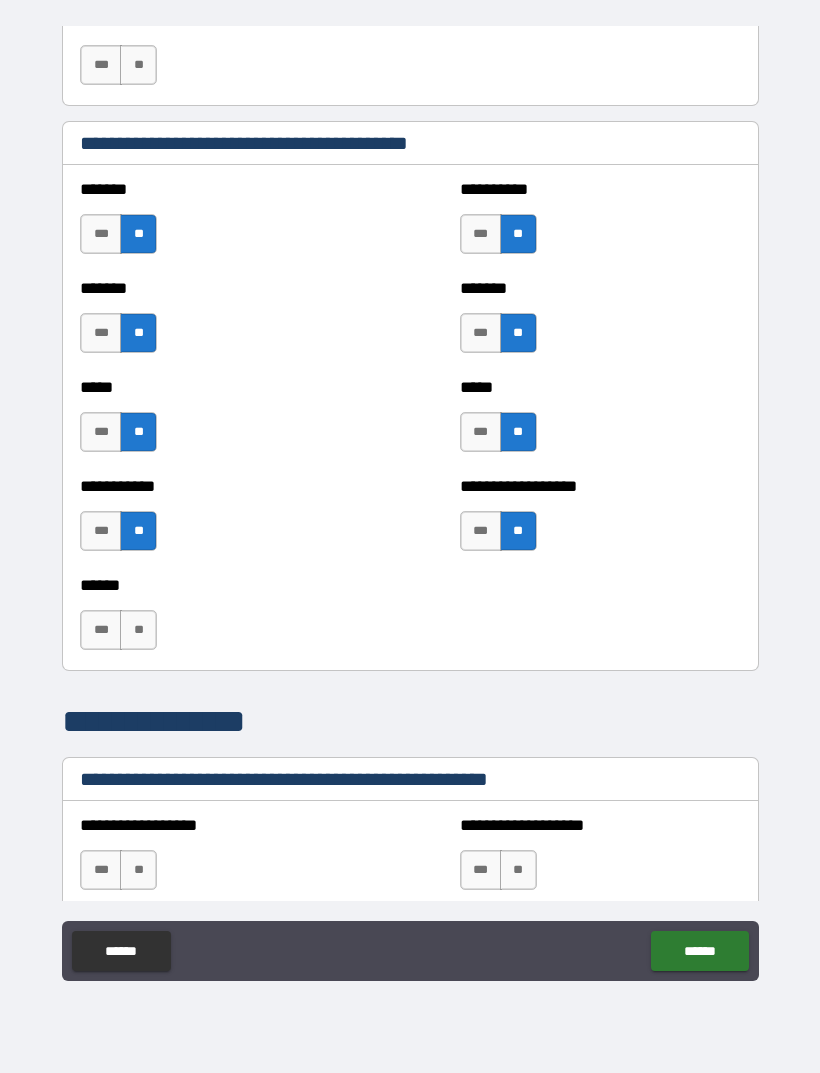 scroll, scrollTop: 1682, scrollLeft: 0, axis: vertical 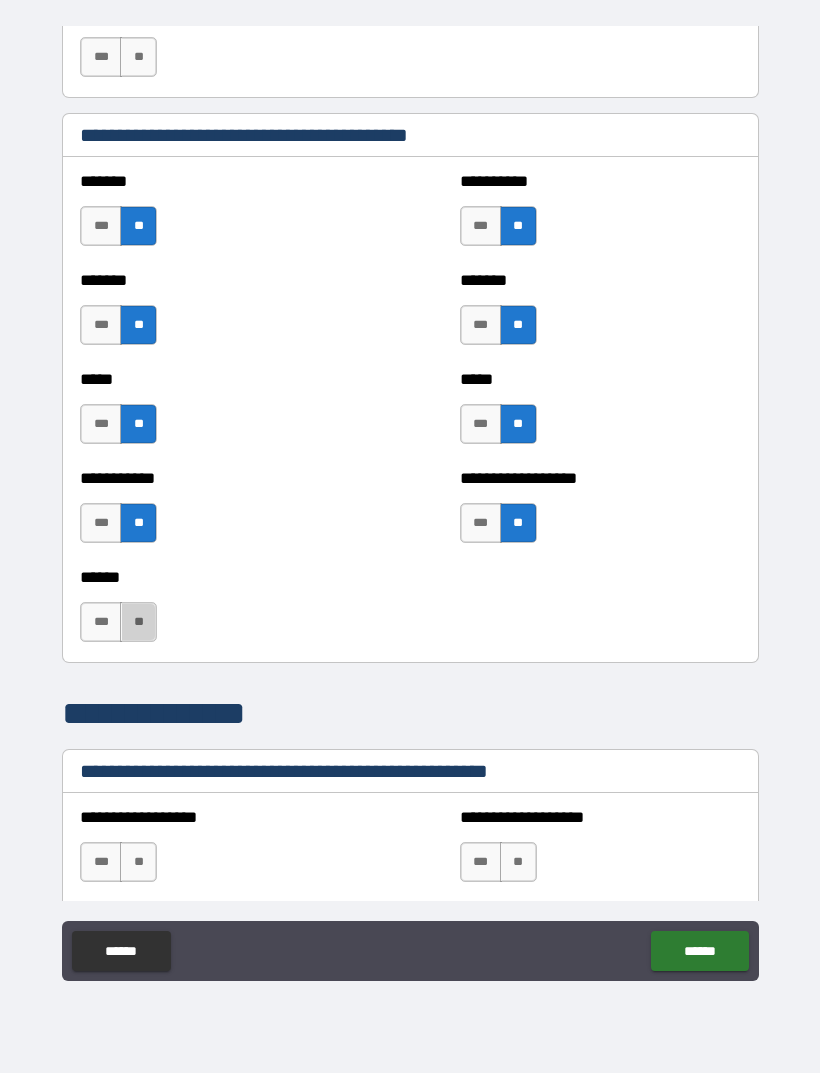 click on "**" at bounding box center (138, 622) 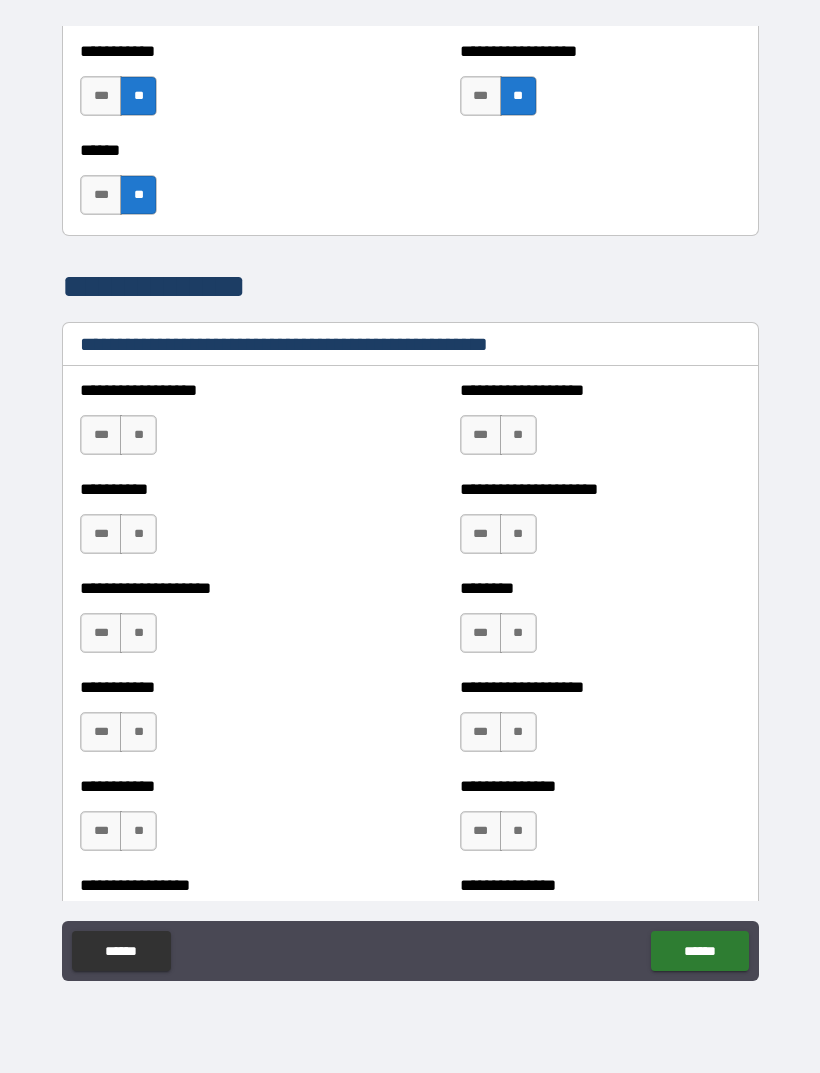 scroll, scrollTop: 2113, scrollLeft: 0, axis: vertical 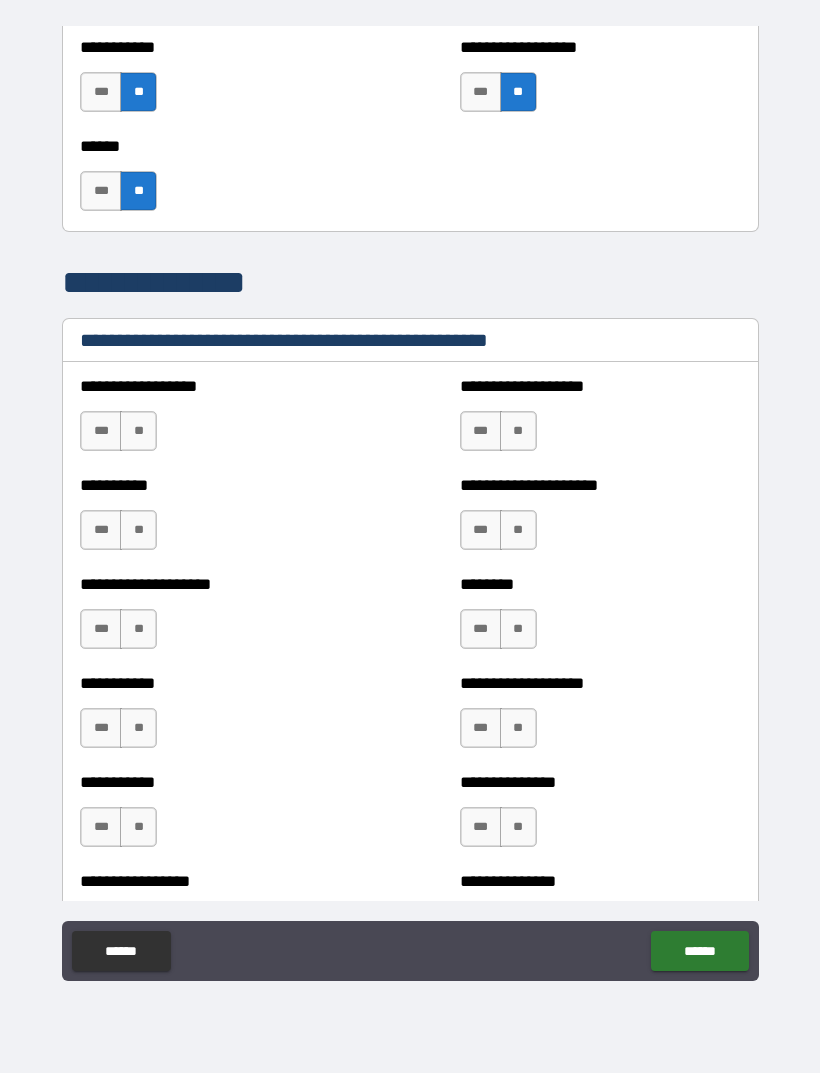 click on "**" at bounding box center (138, 431) 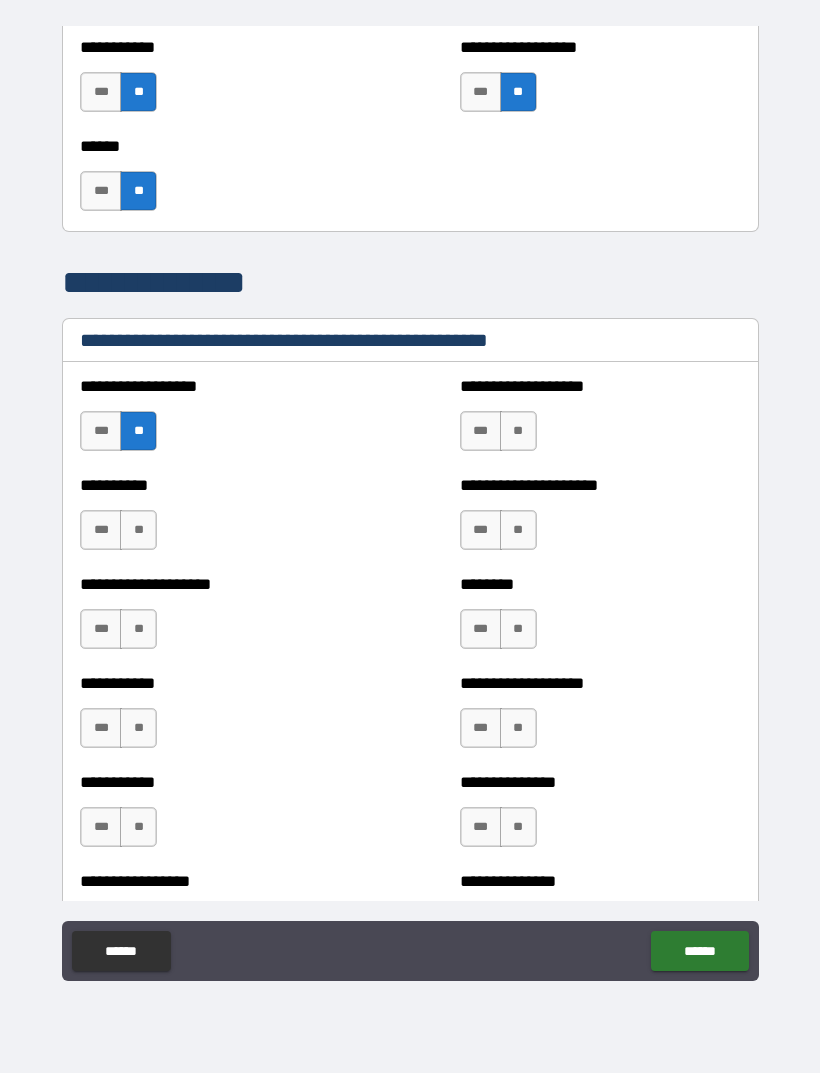 click on "**" at bounding box center (138, 530) 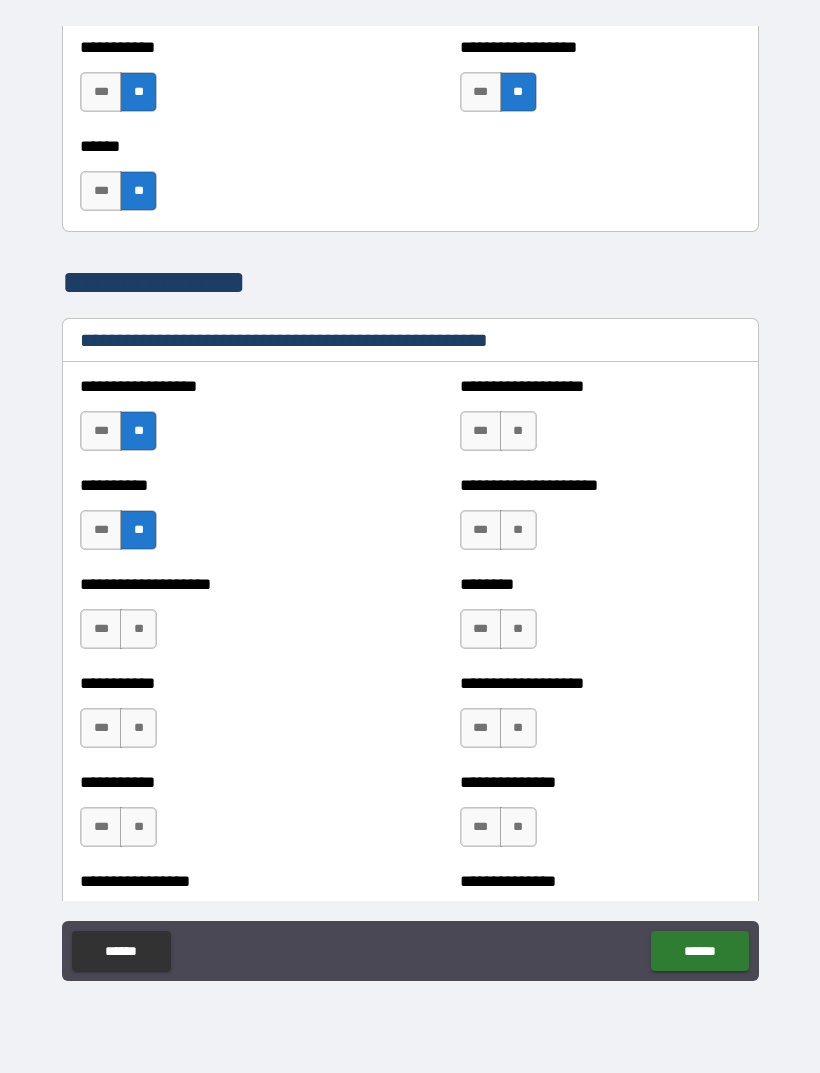 click on "**" at bounding box center [138, 629] 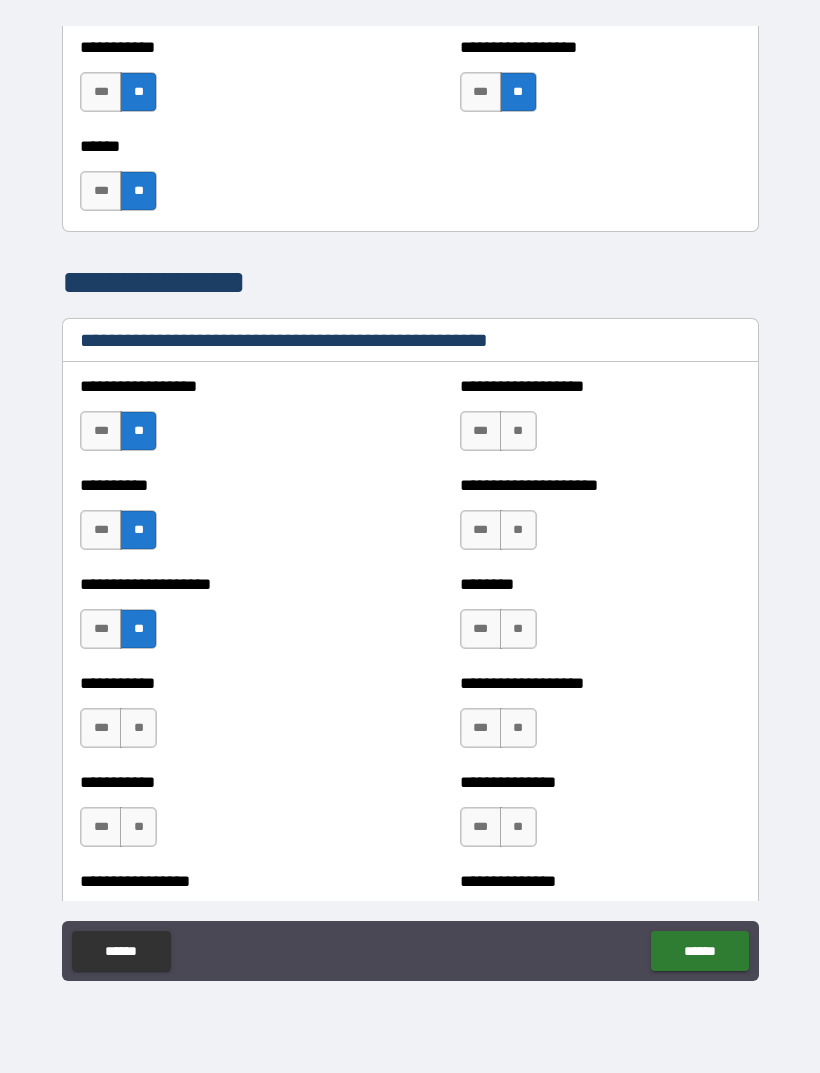 click on "**" at bounding box center (138, 728) 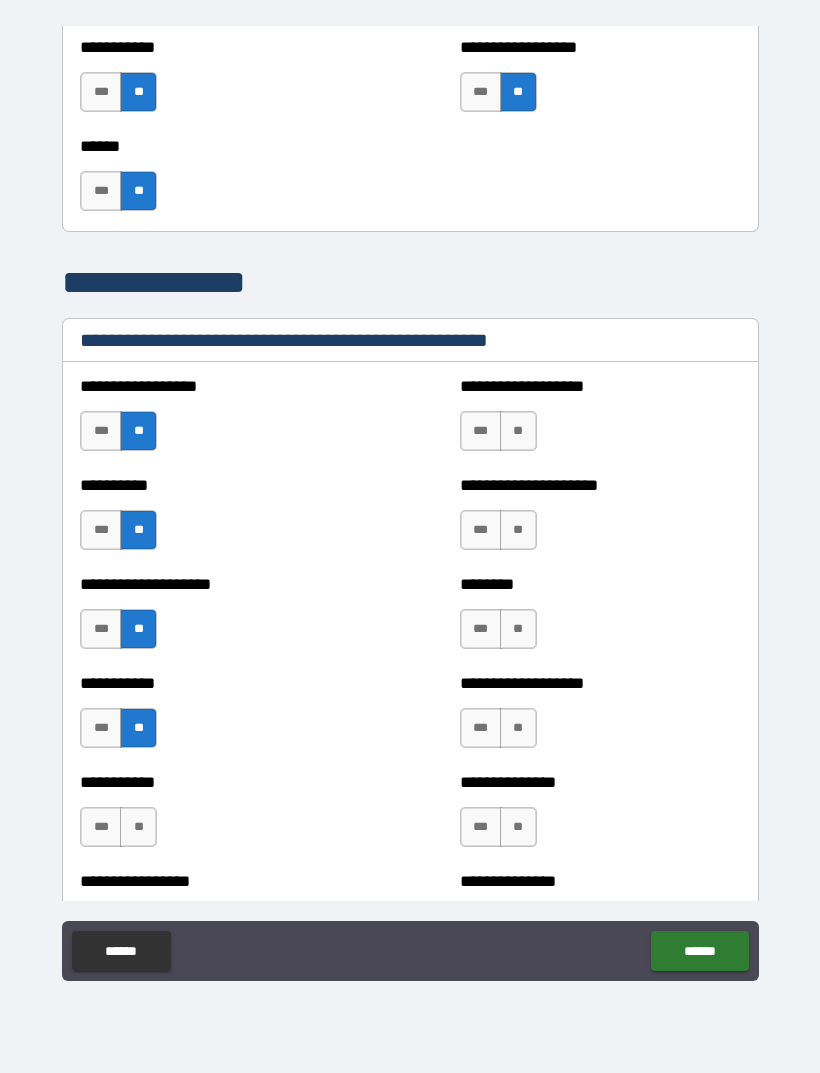 click on "**" at bounding box center [138, 827] 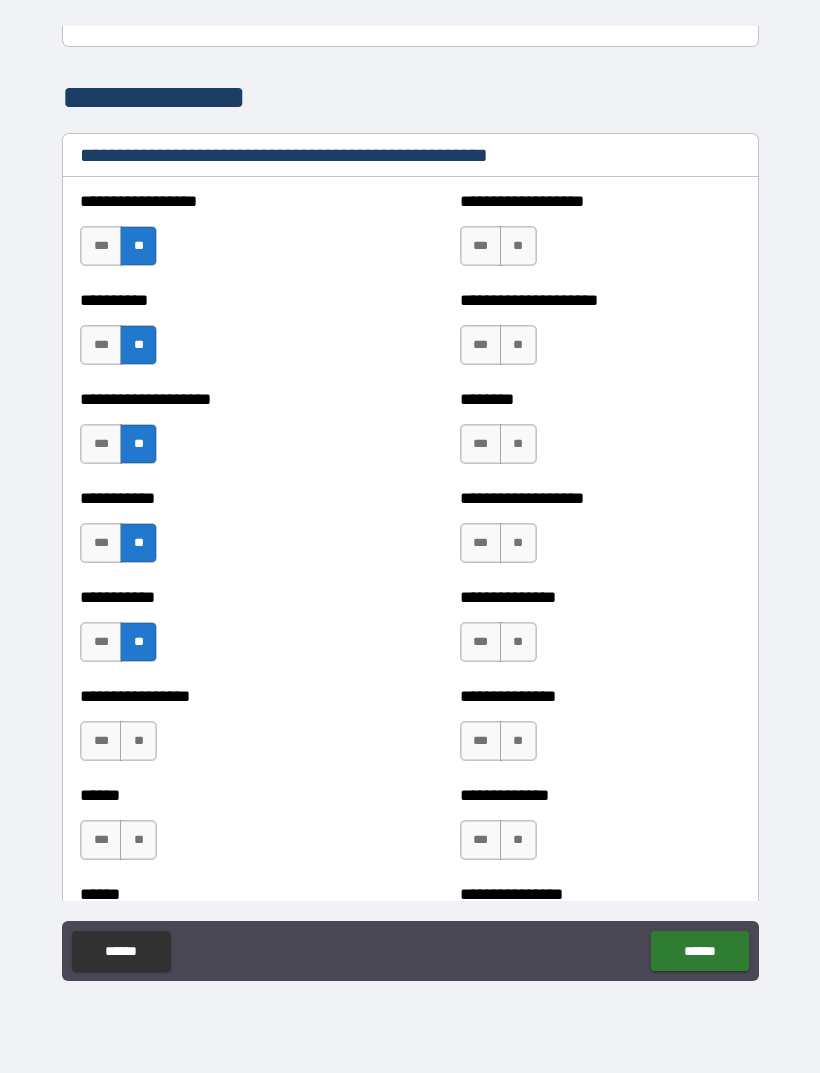 scroll, scrollTop: 2301, scrollLeft: 0, axis: vertical 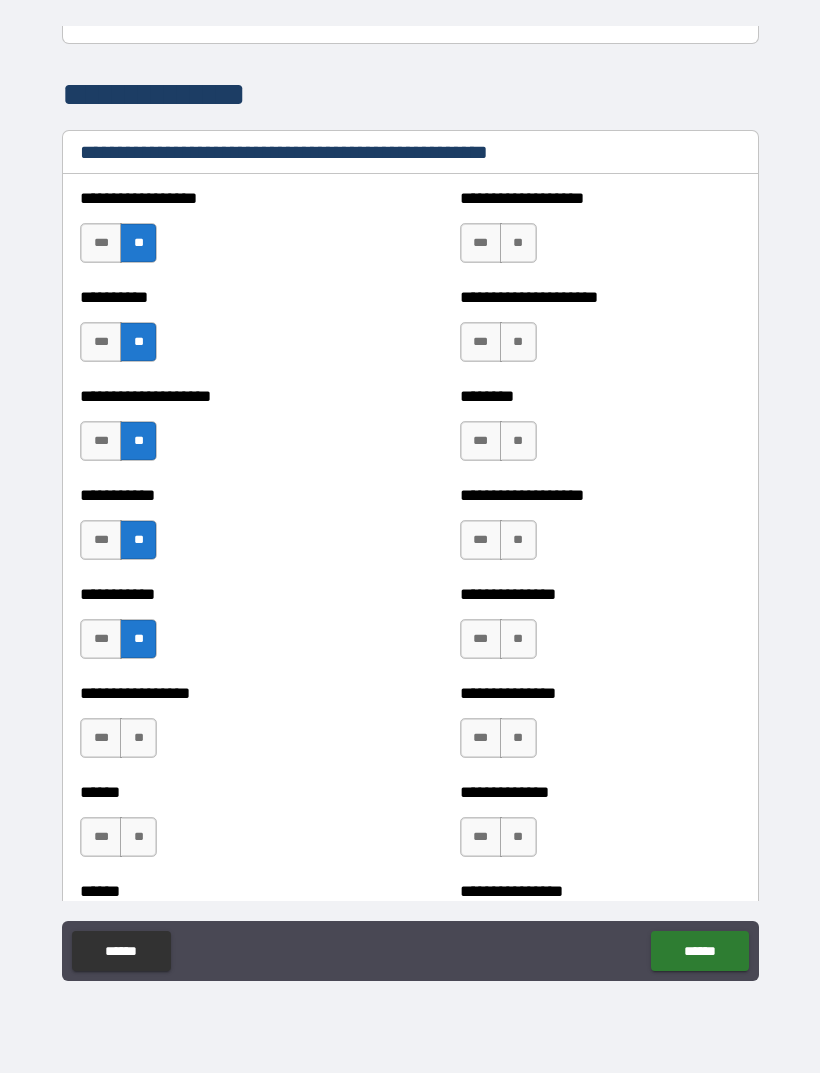 click on "**" at bounding box center [138, 738] 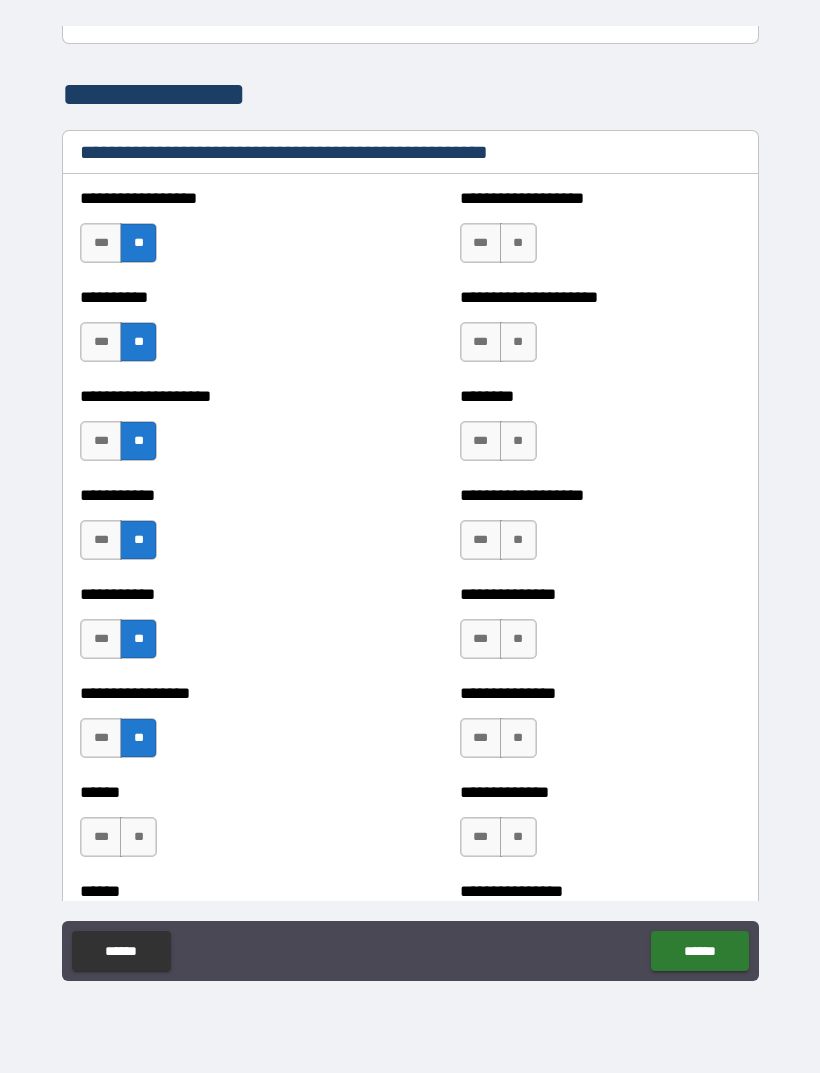 click on "**" at bounding box center [138, 837] 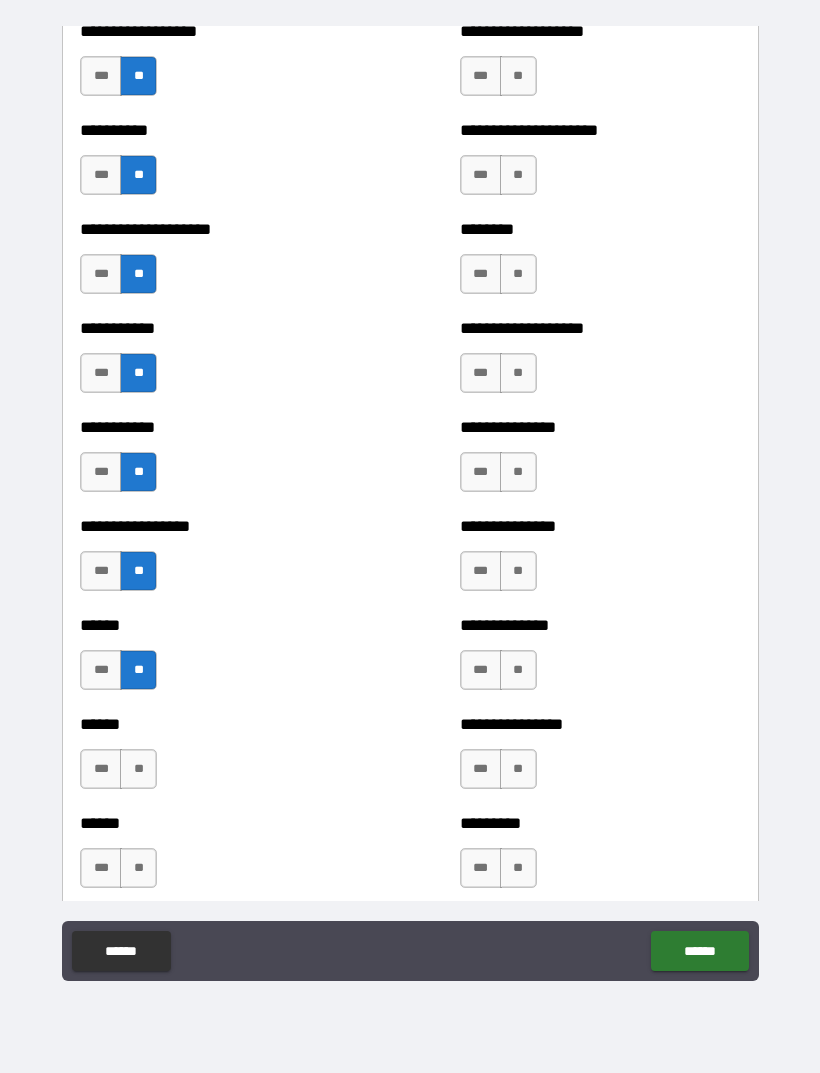 scroll, scrollTop: 2470, scrollLeft: 0, axis: vertical 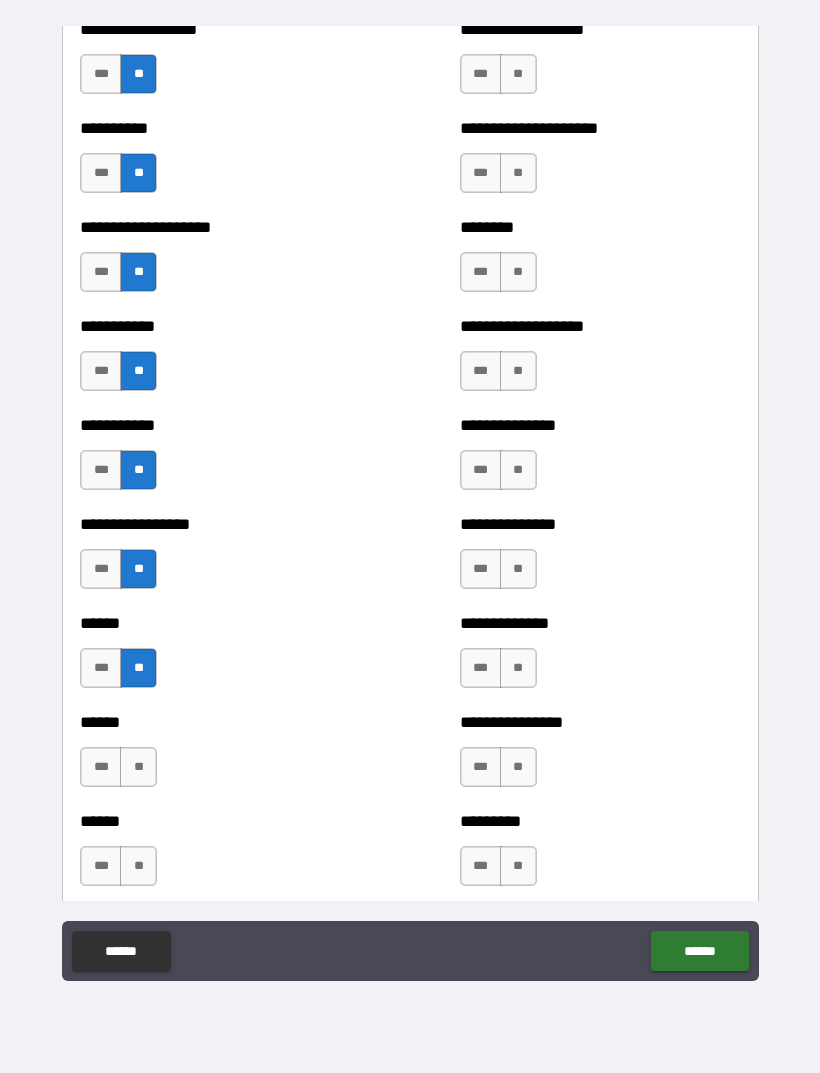 click on "**" at bounding box center [138, 767] 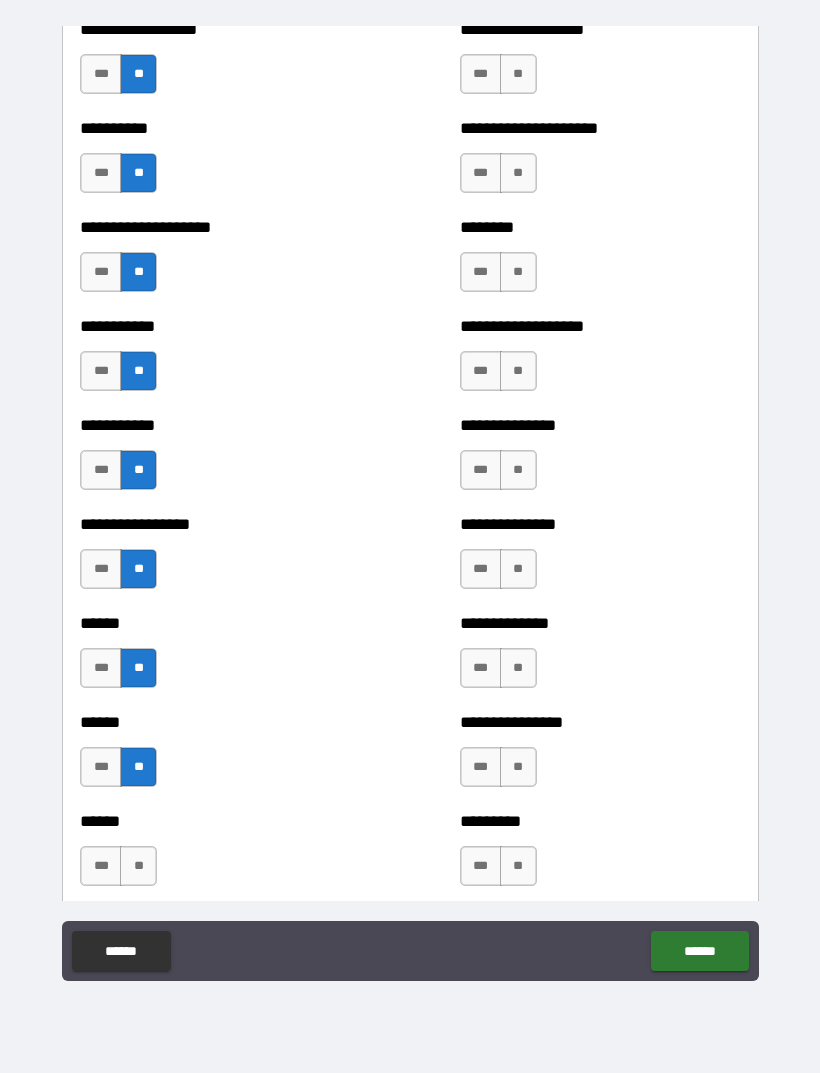 click on "**" at bounding box center (138, 866) 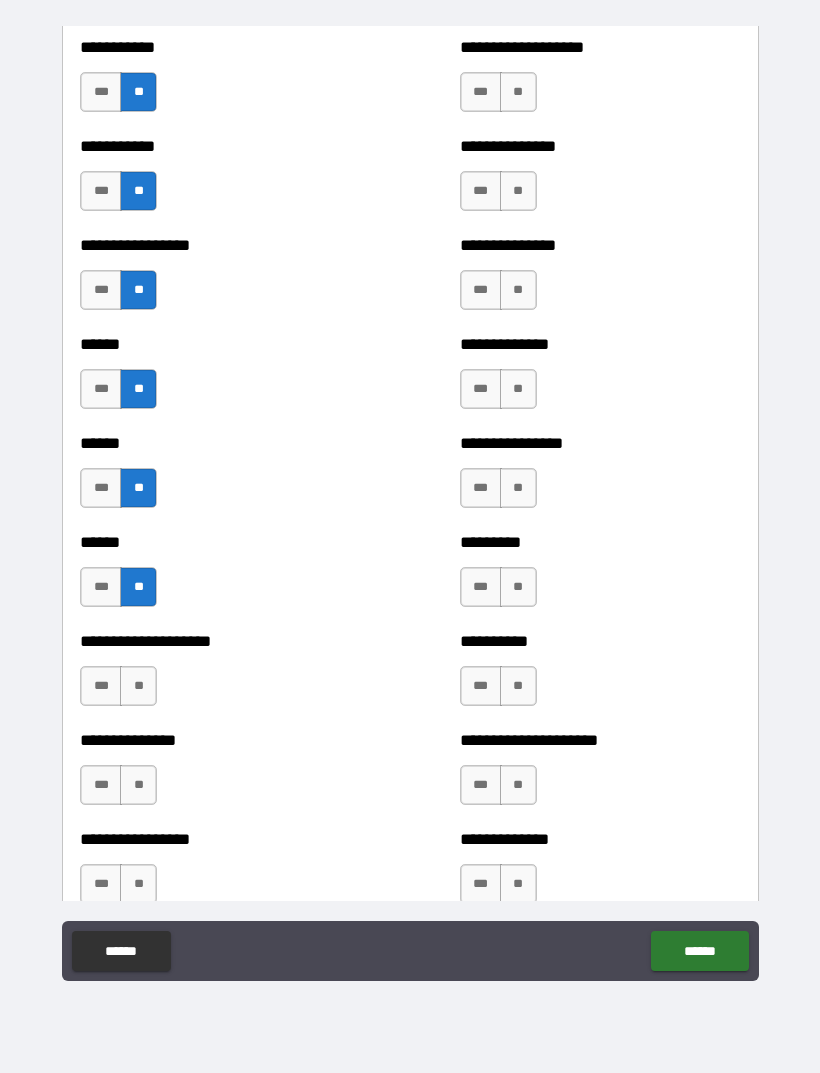 scroll, scrollTop: 2771, scrollLeft: 0, axis: vertical 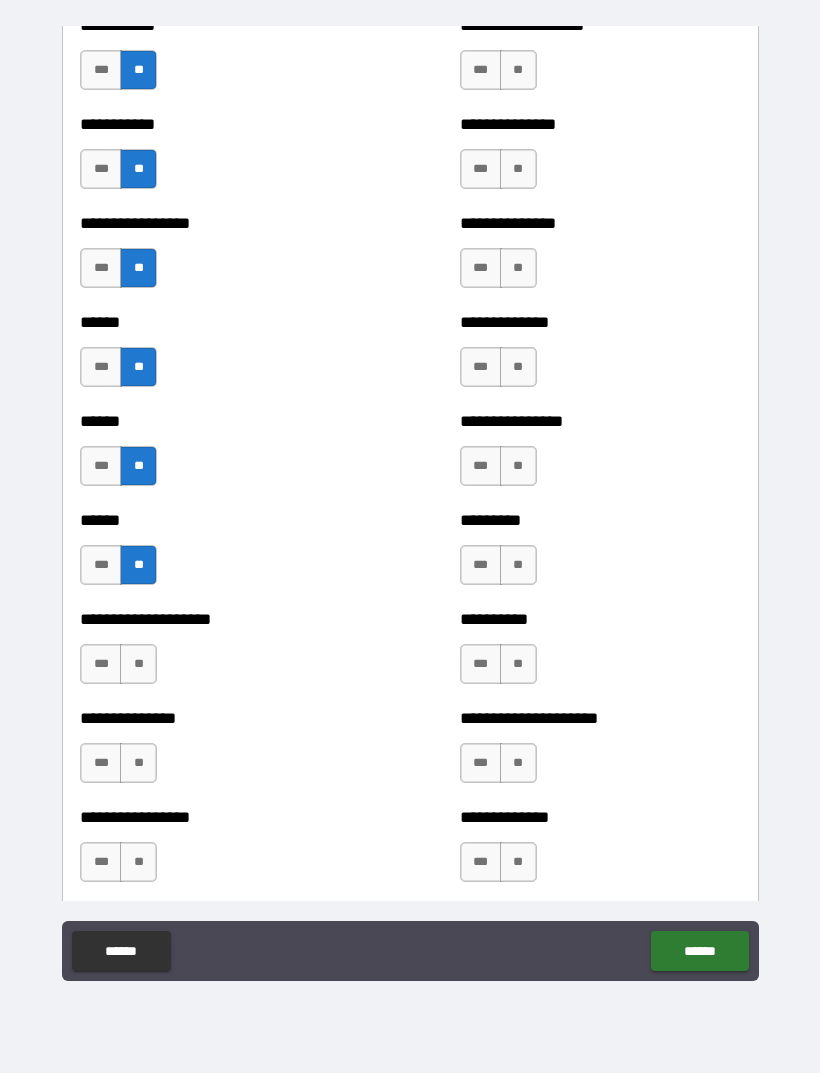 click on "**" at bounding box center (138, 664) 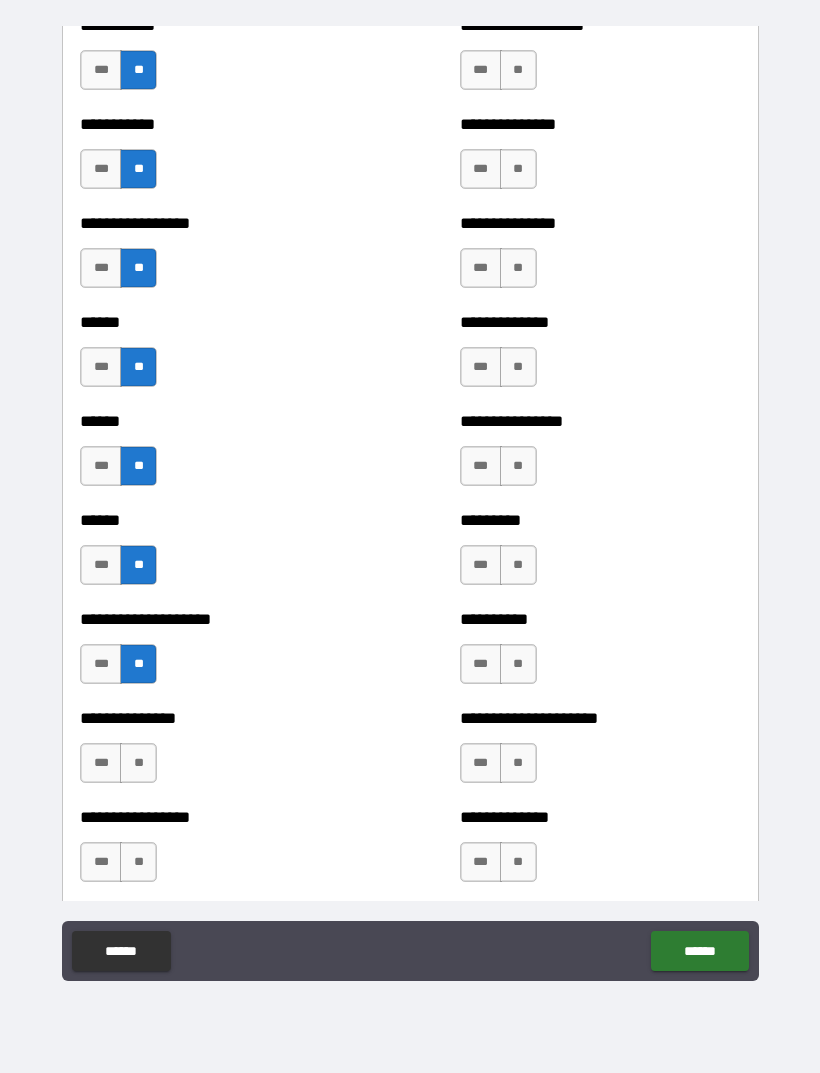 click on "**" at bounding box center (138, 664) 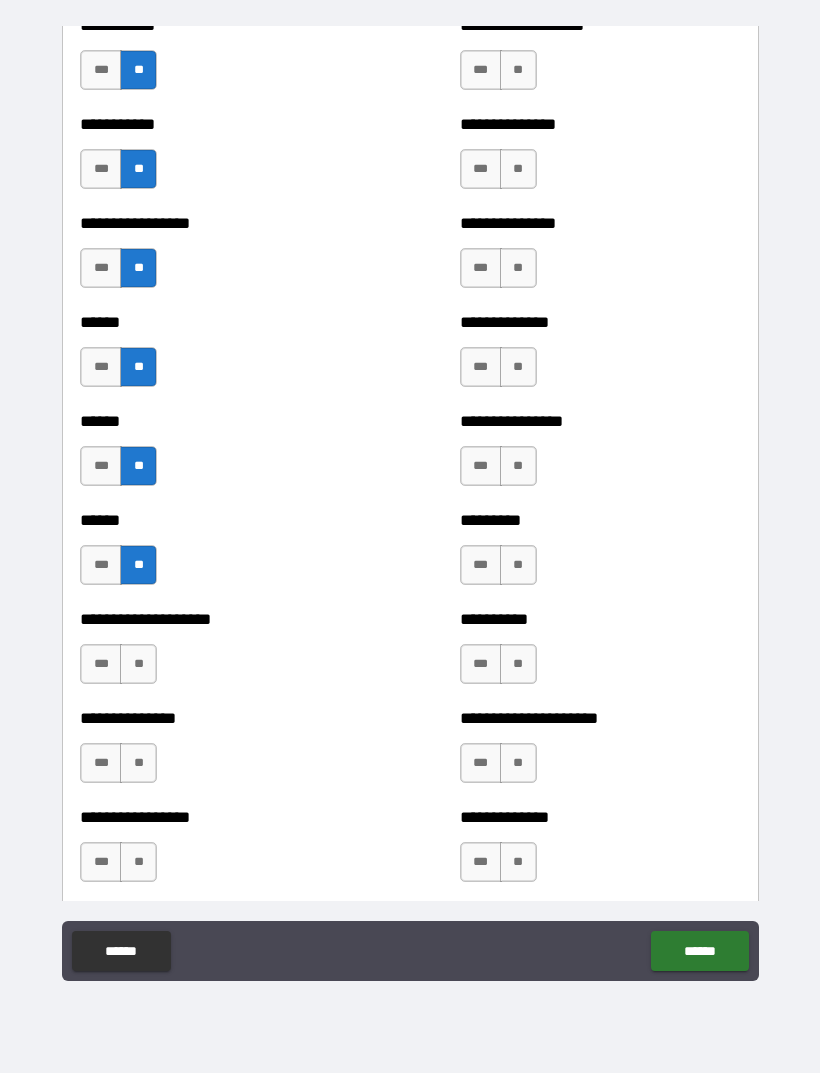 click on "***" at bounding box center (101, 664) 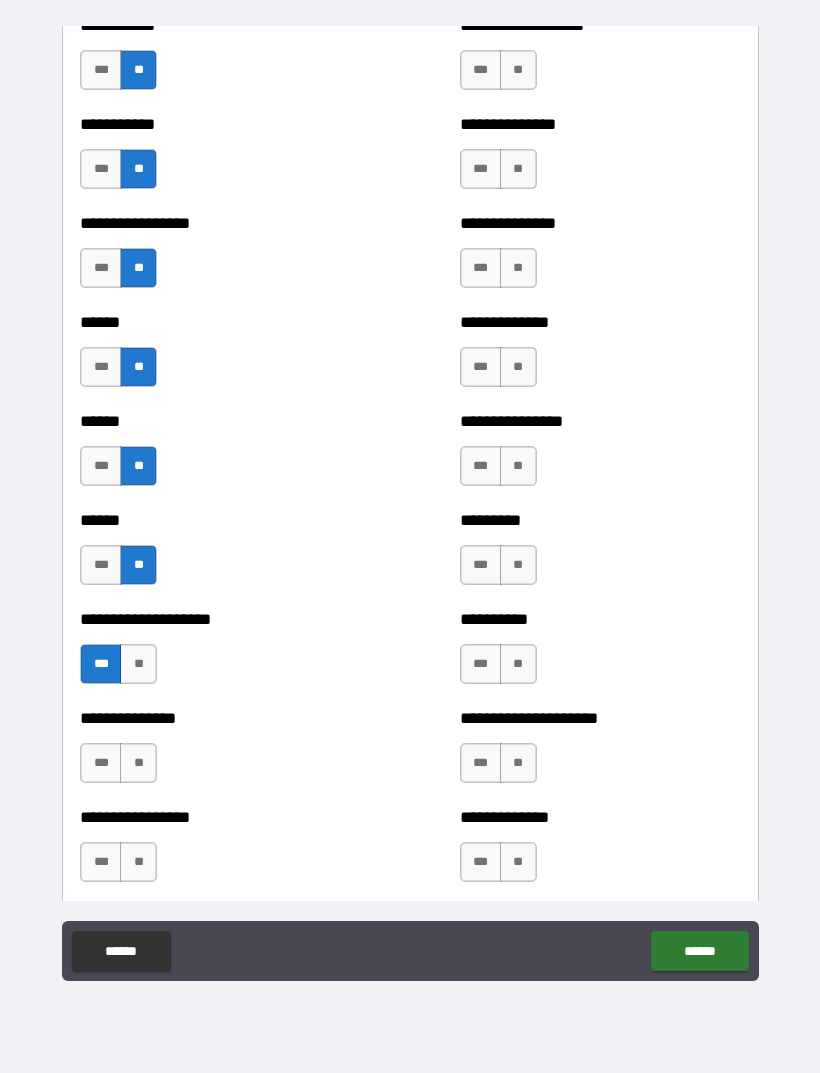 click on "***" at bounding box center (101, 763) 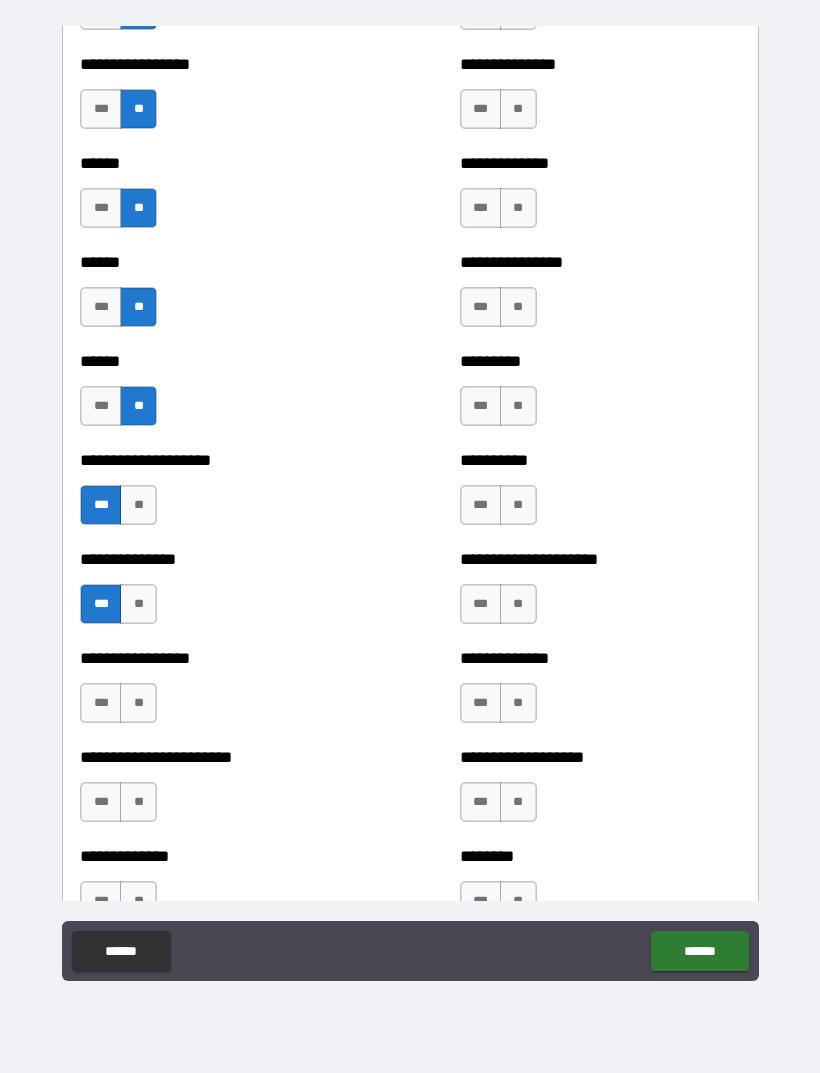 scroll, scrollTop: 2934, scrollLeft: 0, axis: vertical 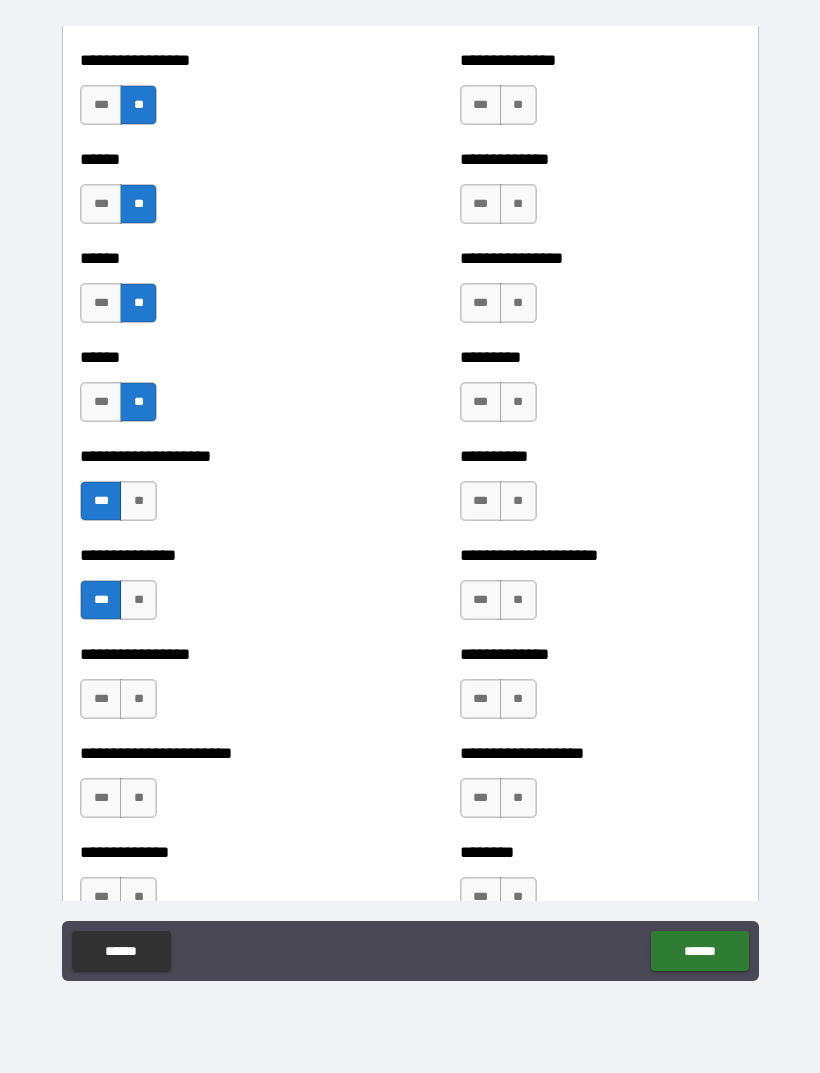 click on "**" at bounding box center (138, 699) 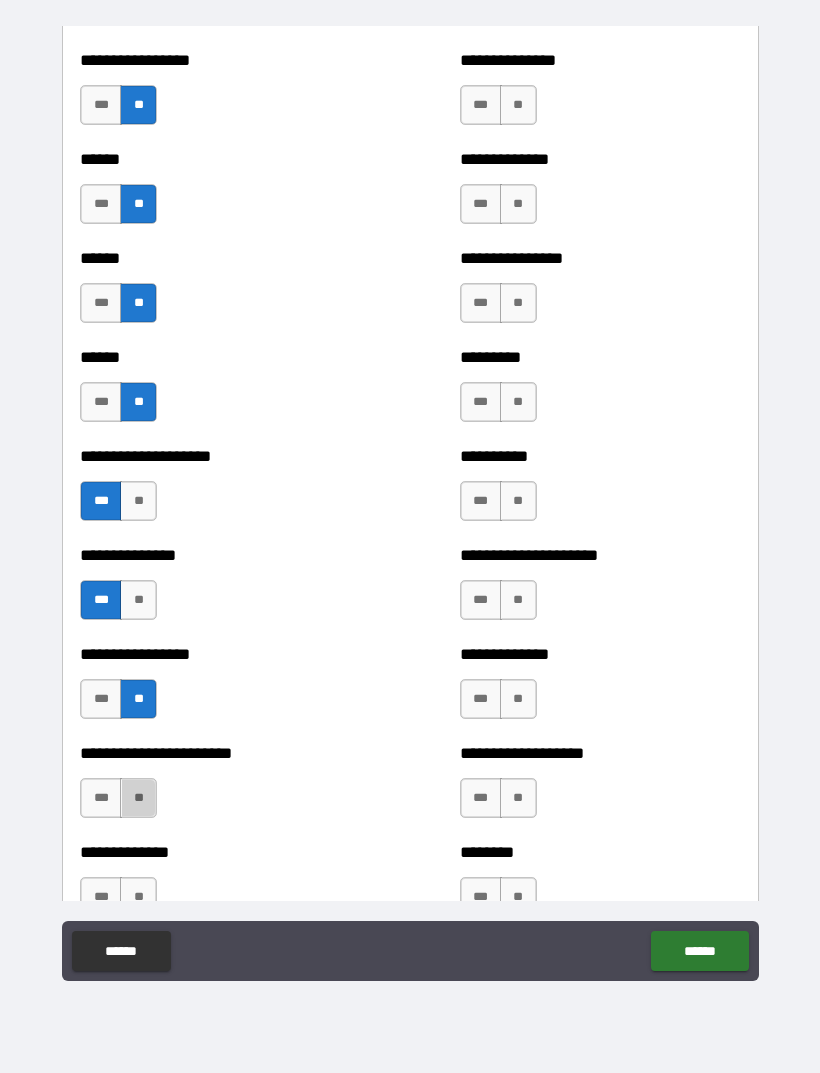 click on "**" at bounding box center [138, 798] 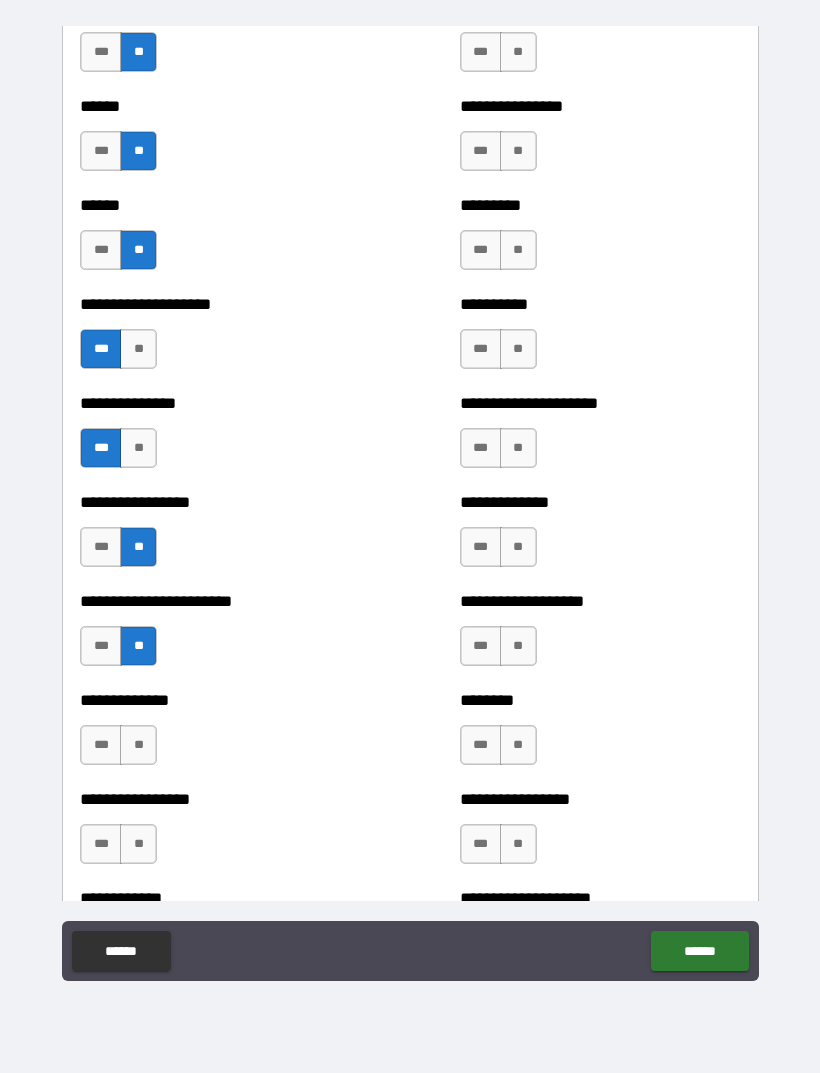 scroll, scrollTop: 3088, scrollLeft: 0, axis: vertical 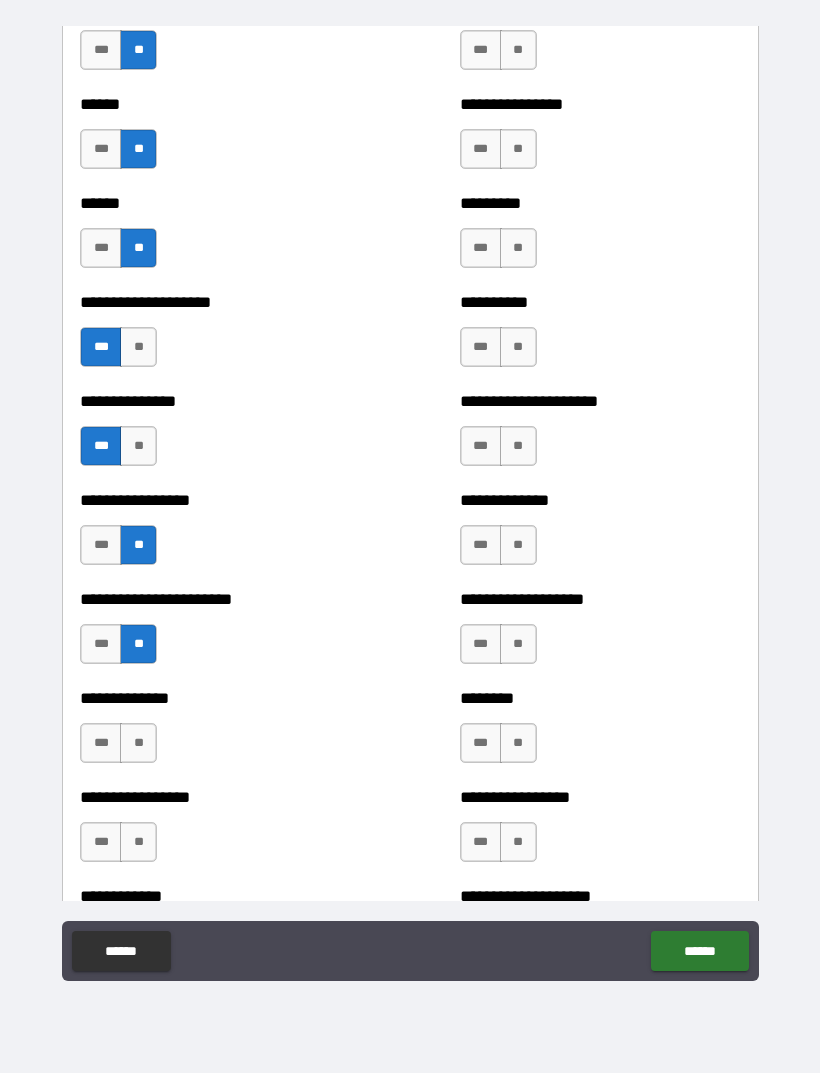 click on "**" at bounding box center (138, 743) 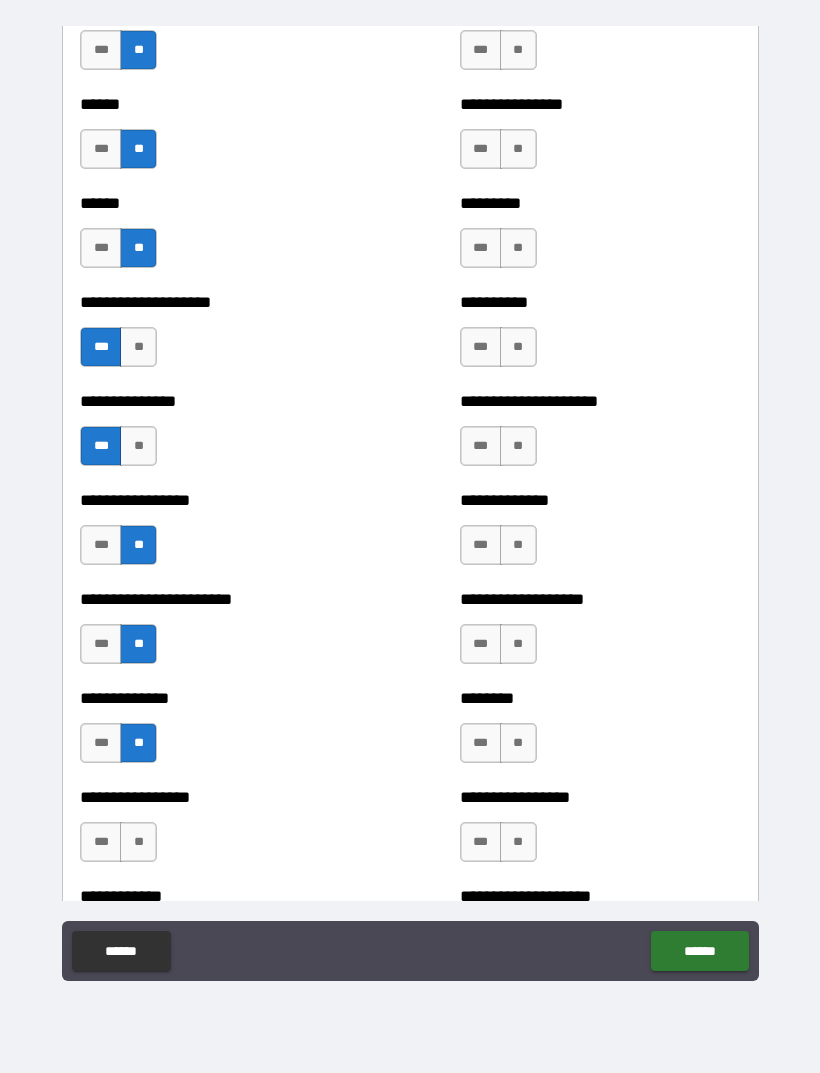 click on "**" at bounding box center [138, 842] 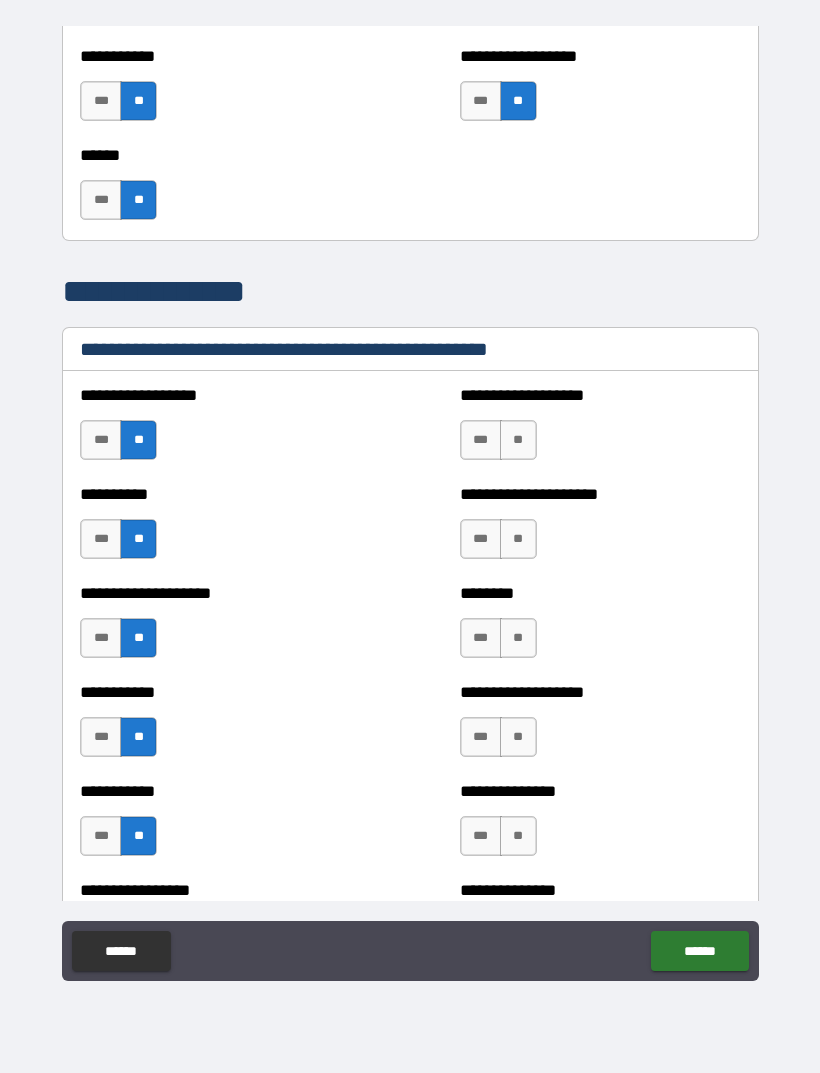 scroll, scrollTop: 2103, scrollLeft: 0, axis: vertical 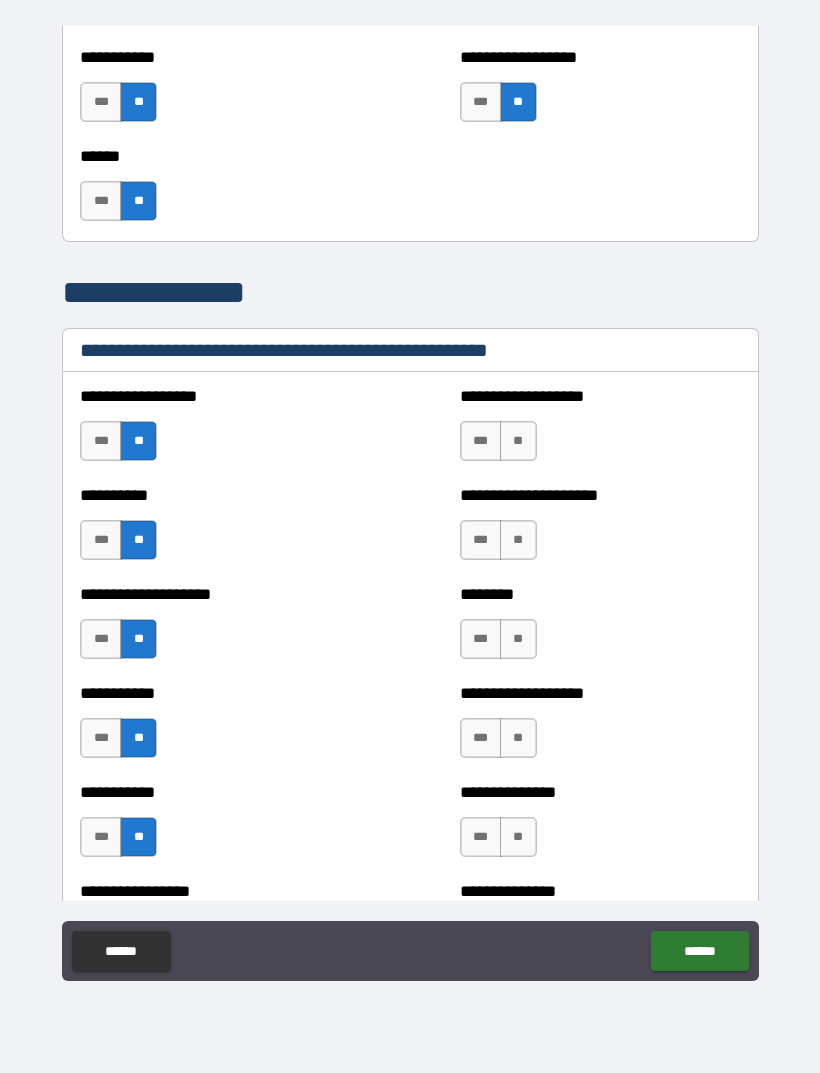 click on "**" at bounding box center [518, 441] 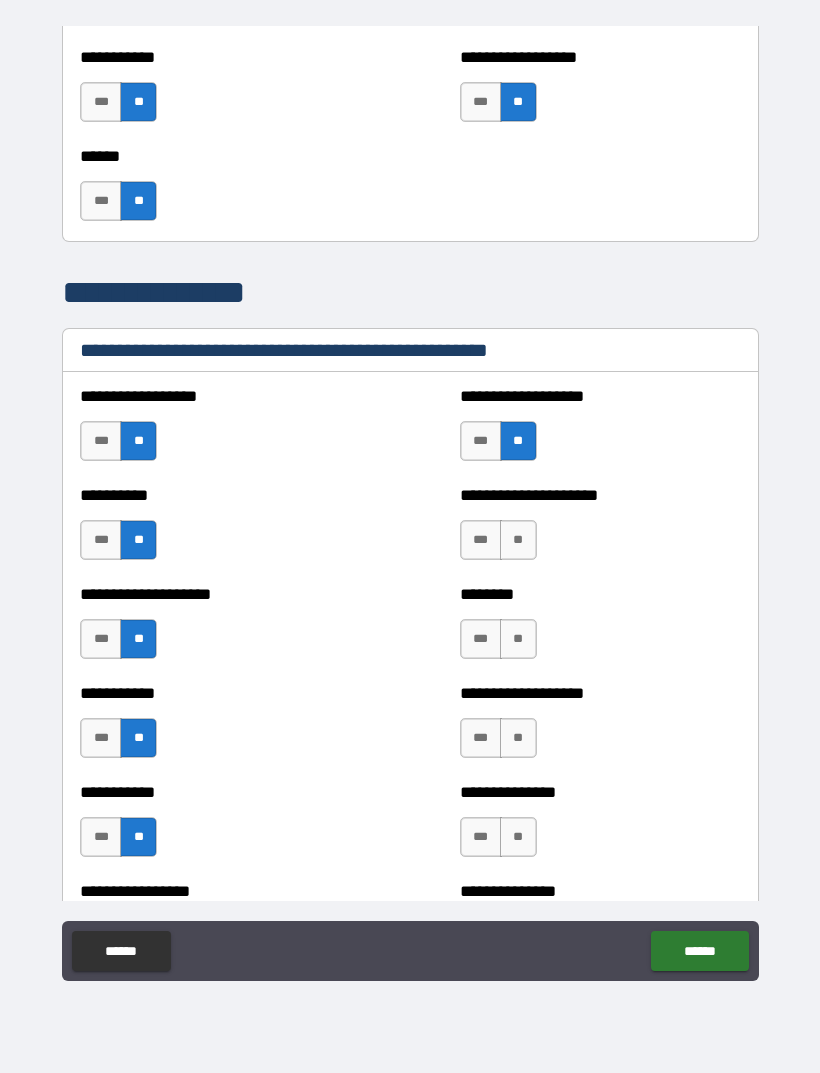 click on "**" at bounding box center [518, 540] 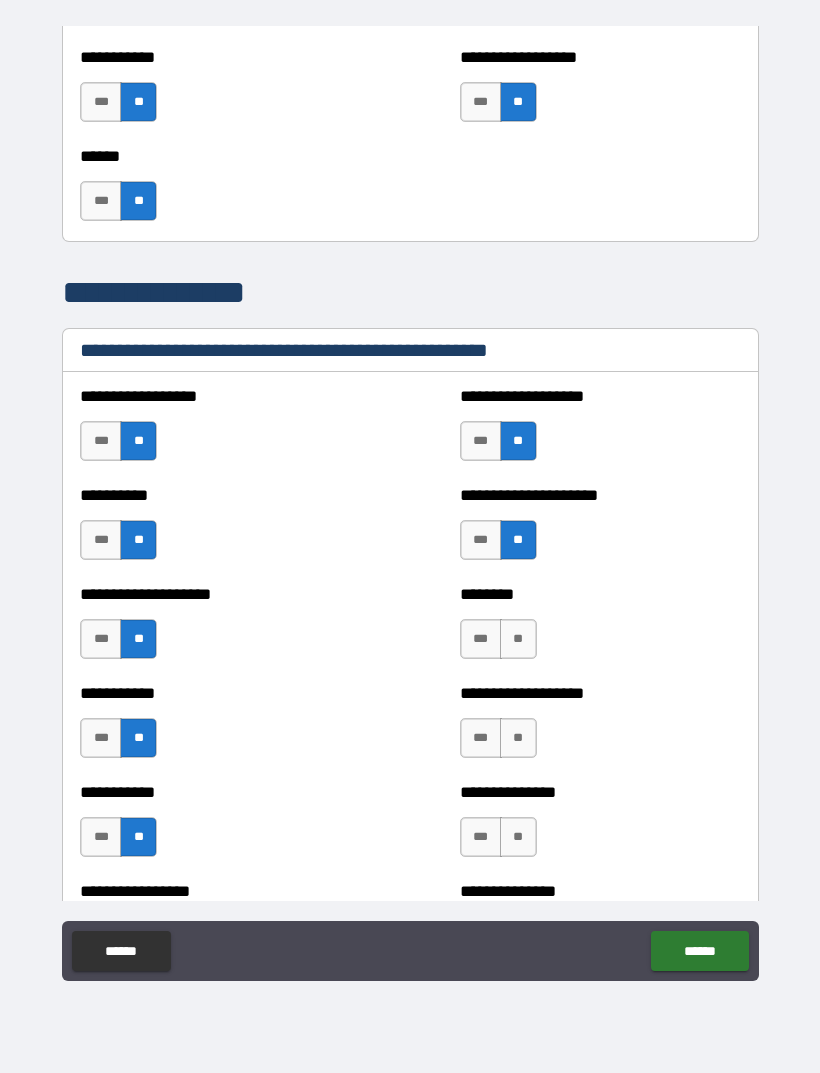 click on "**" at bounding box center [518, 639] 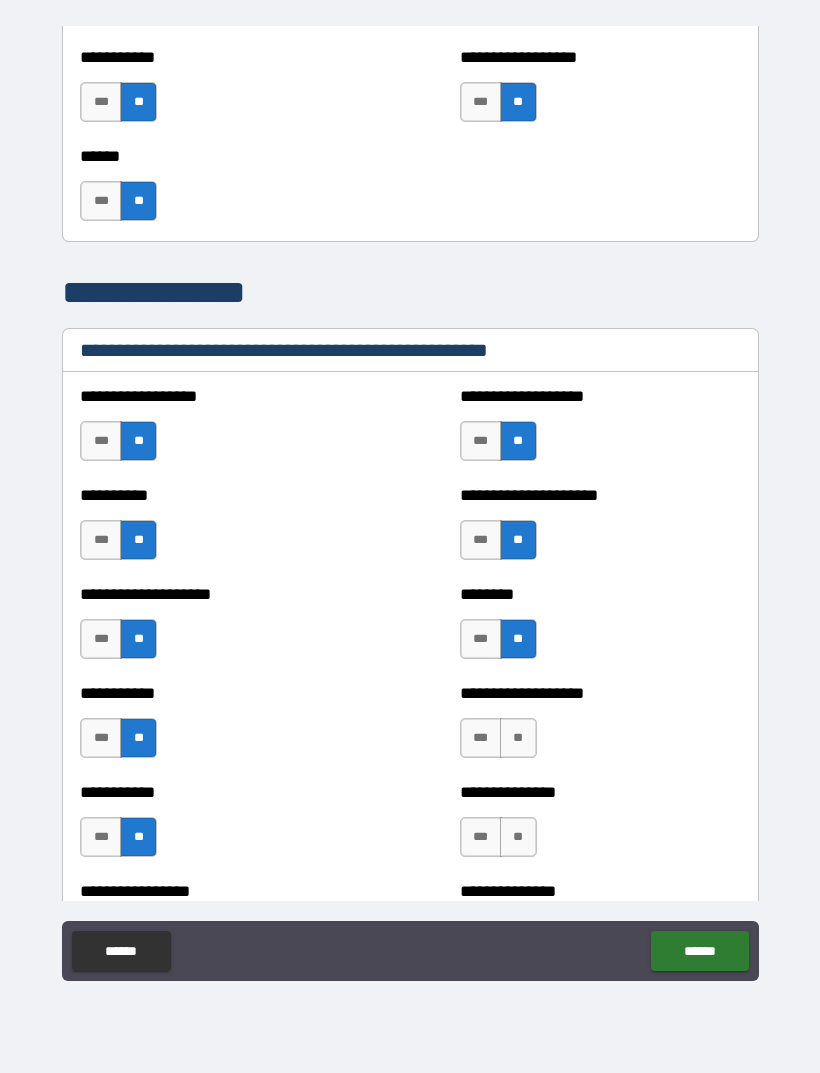 click on "**" at bounding box center [518, 738] 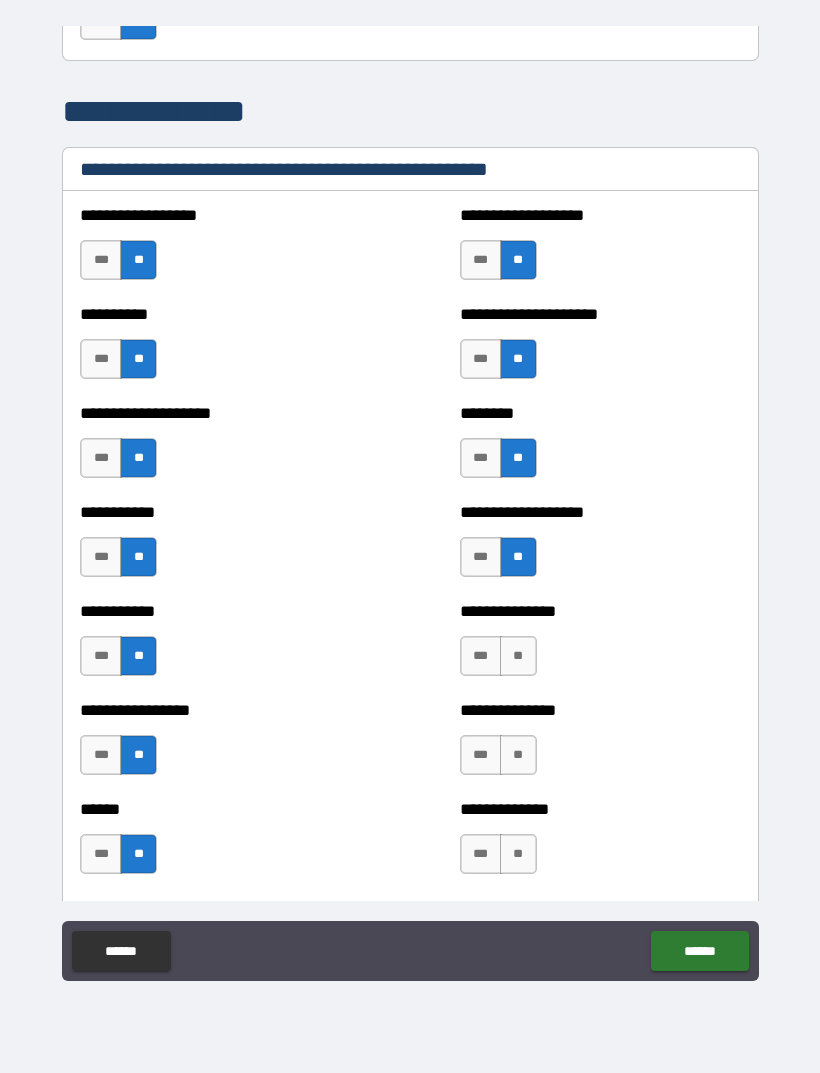 scroll, scrollTop: 2304, scrollLeft: 0, axis: vertical 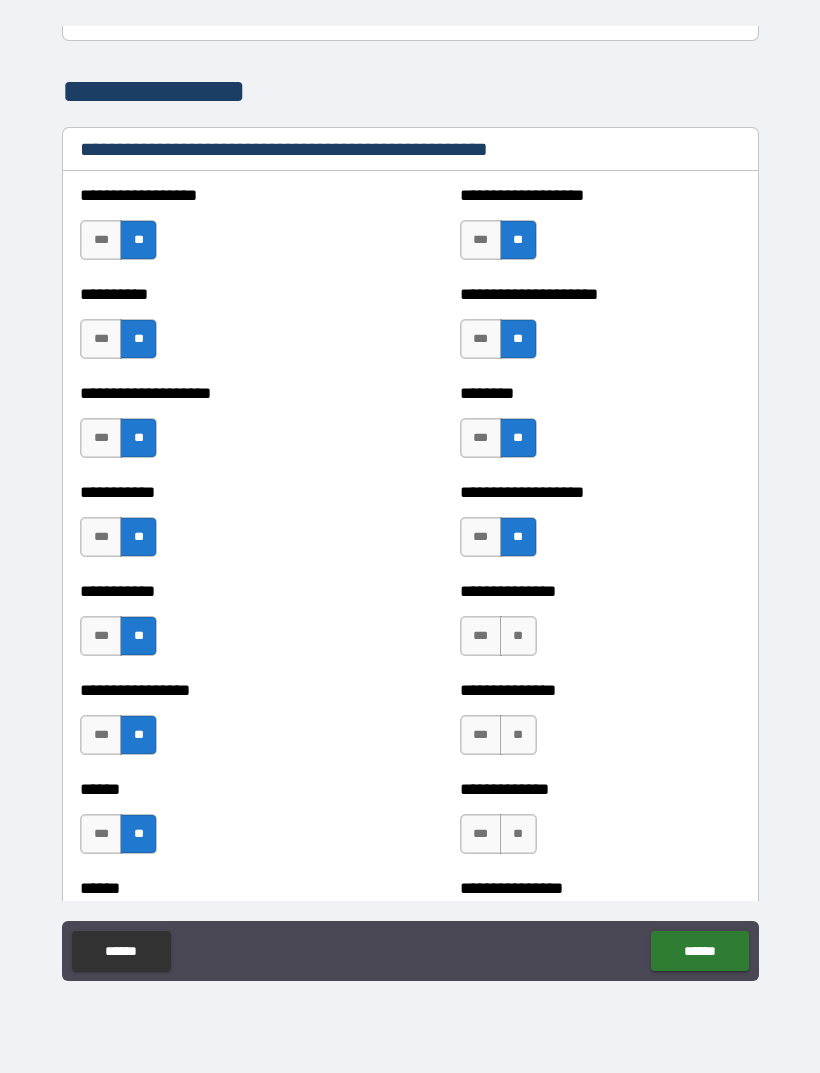 click on "**" at bounding box center [518, 636] 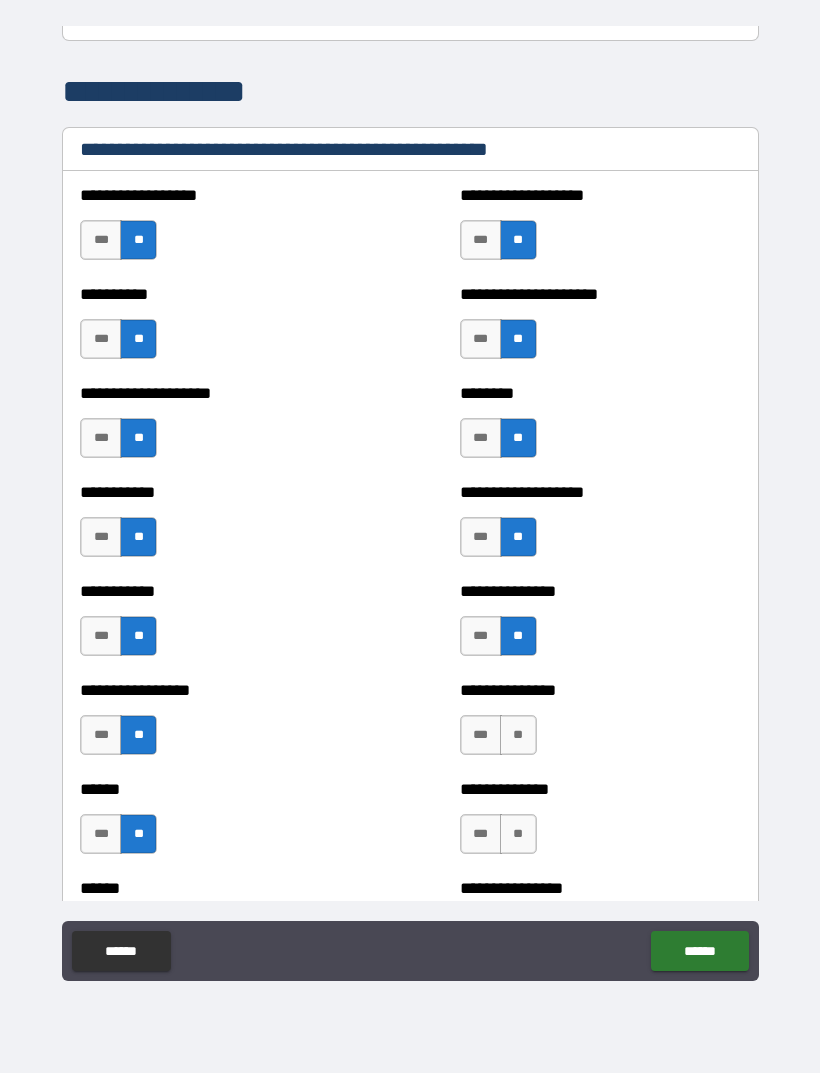 click on "**" at bounding box center [518, 735] 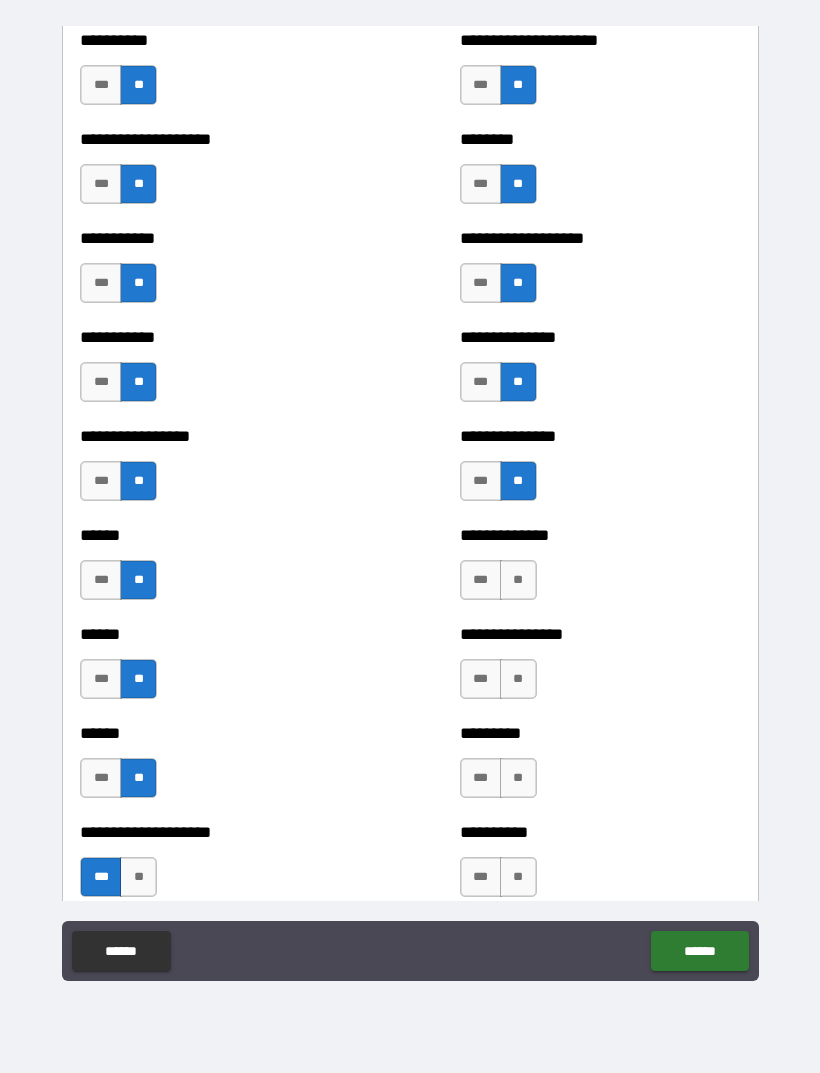 scroll, scrollTop: 2567, scrollLeft: 0, axis: vertical 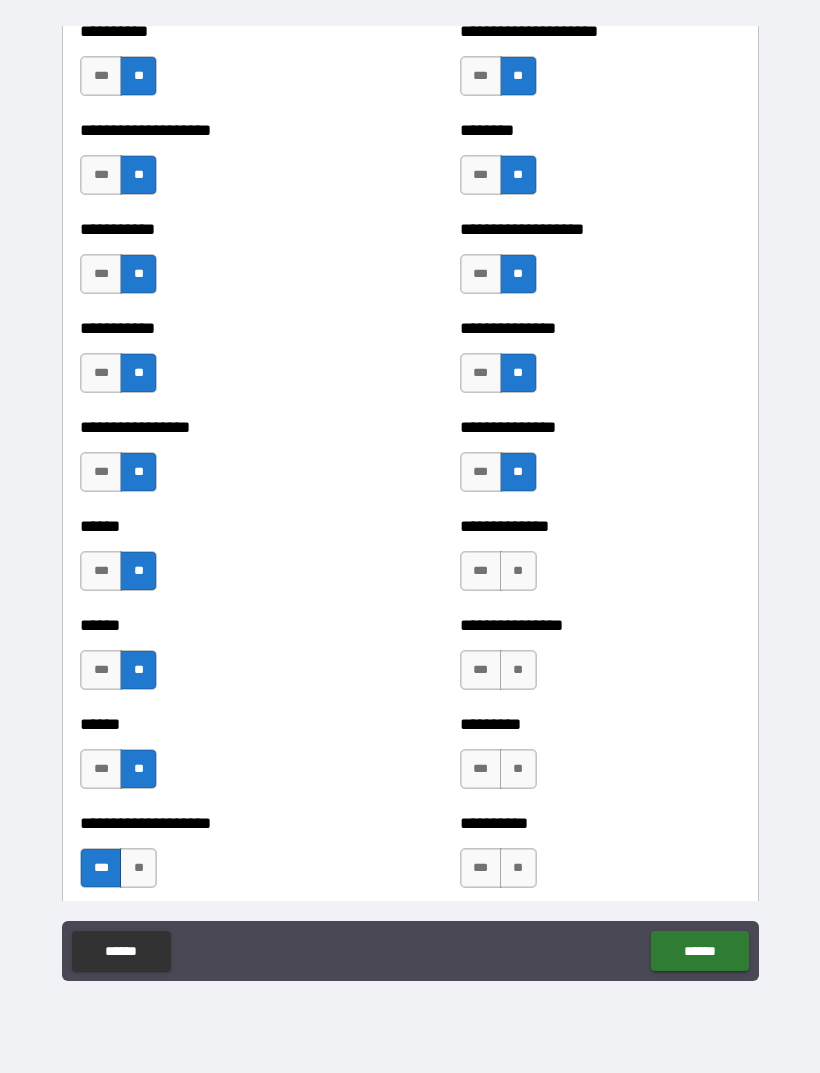 click on "**" at bounding box center [518, 571] 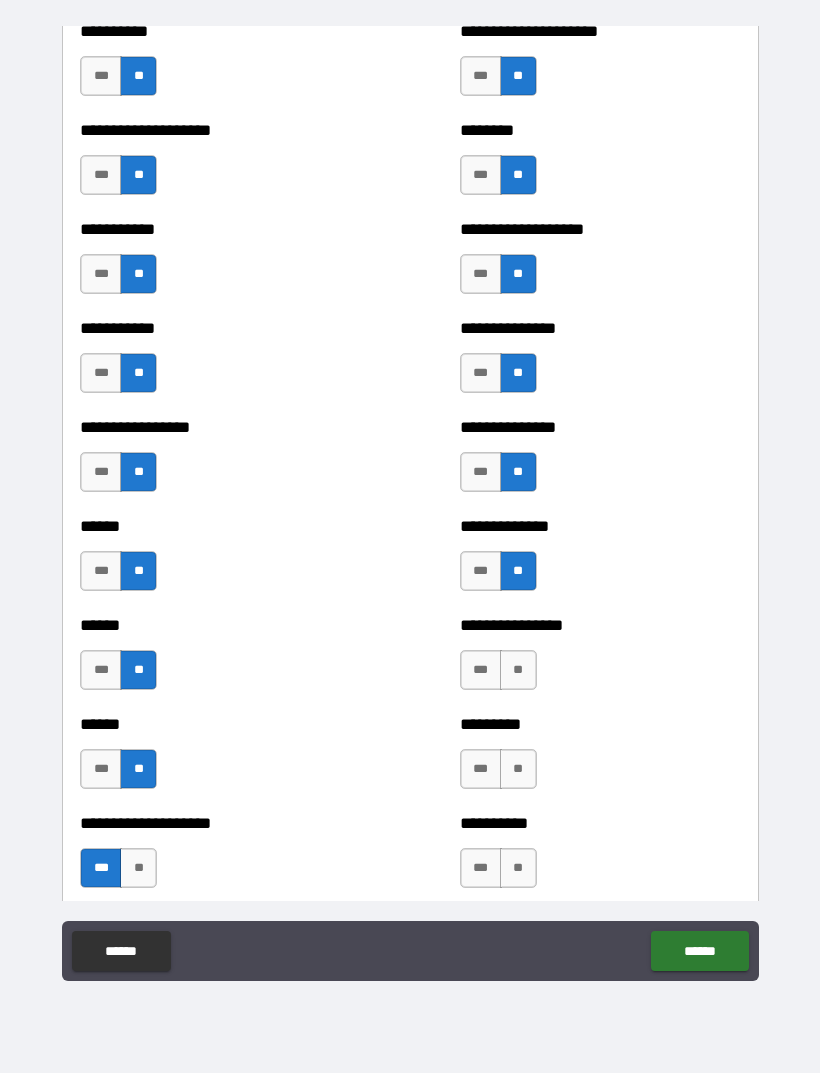 click on "**" at bounding box center (518, 670) 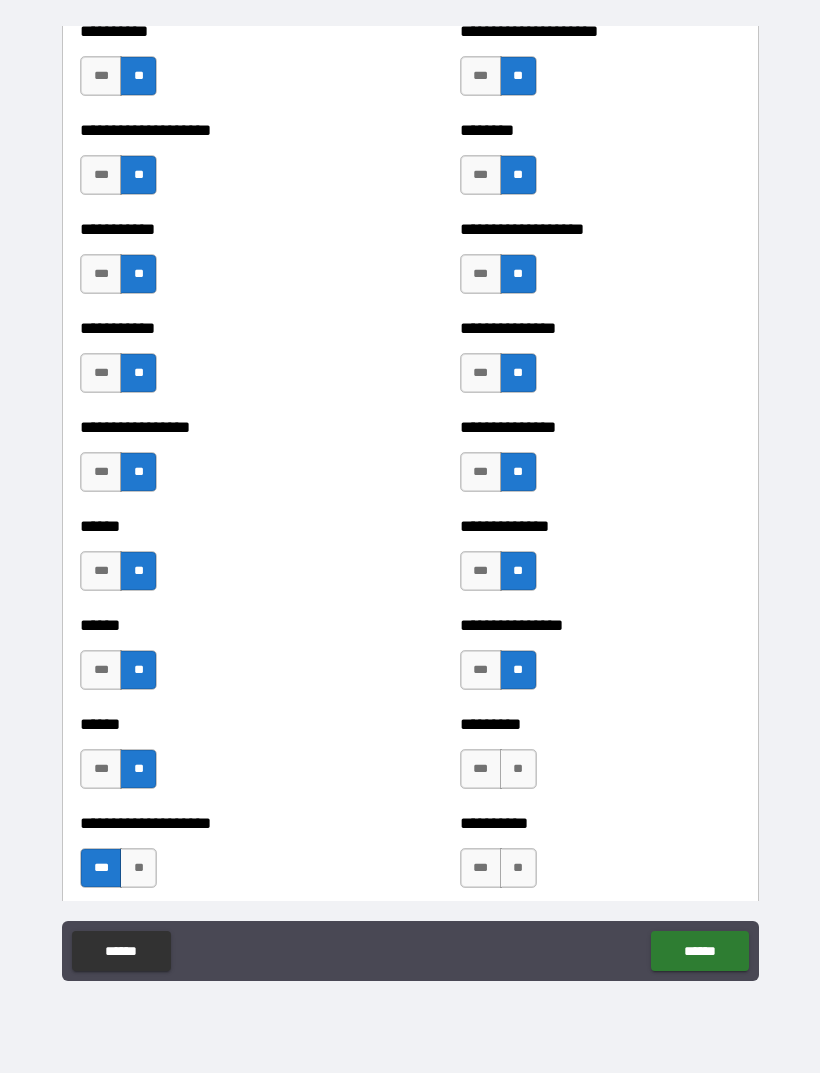 click on "**" at bounding box center (518, 769) 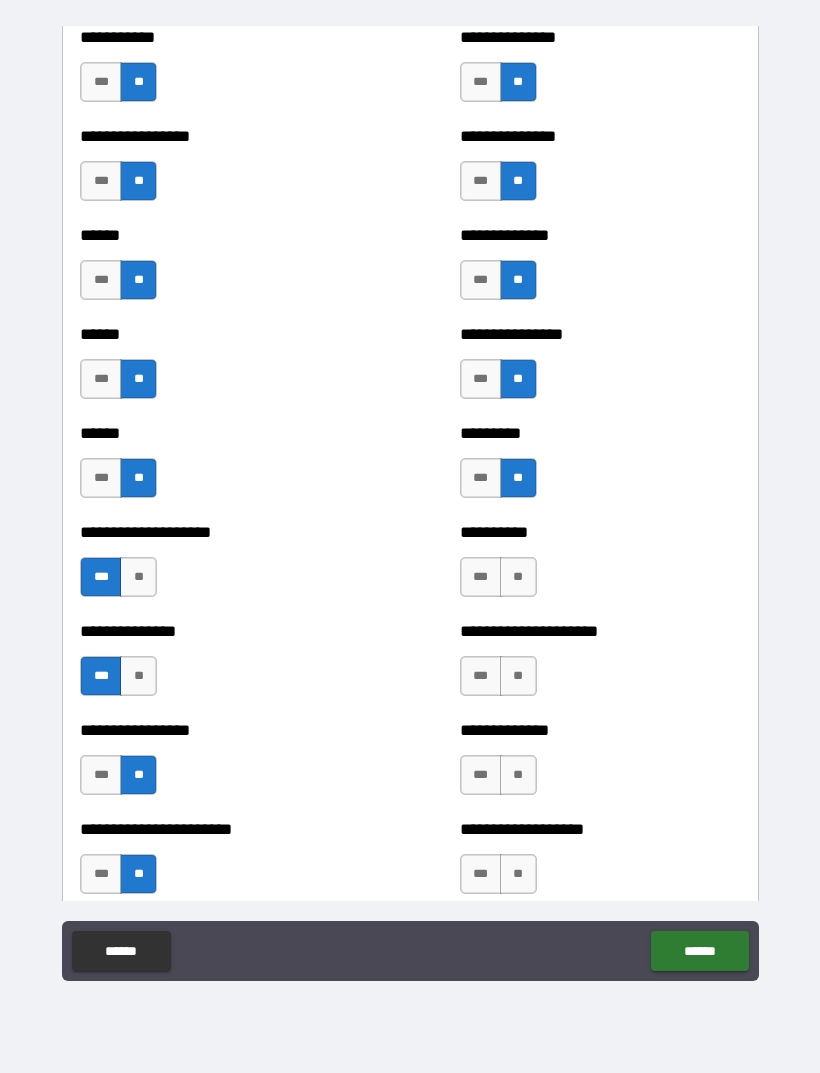 scroll, scrollTop: 2888, scrollLeft: 0, axis: vertical 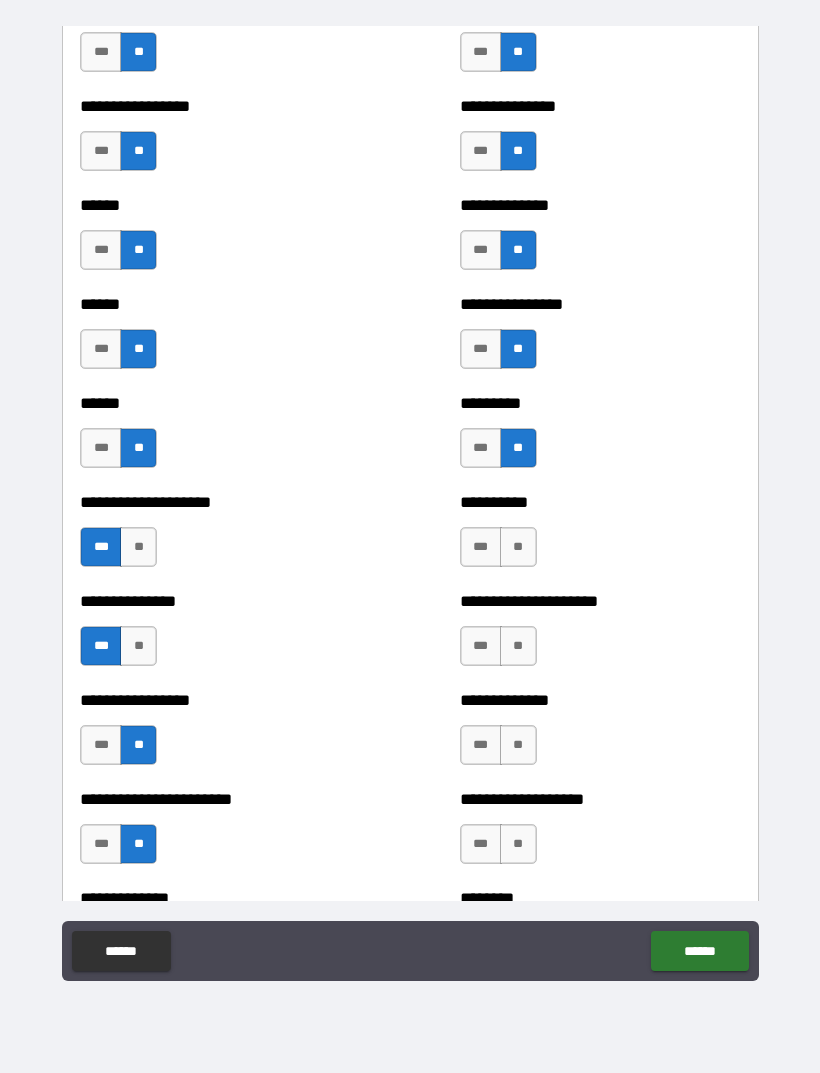 click on "**" at bounding box center [518, 547] 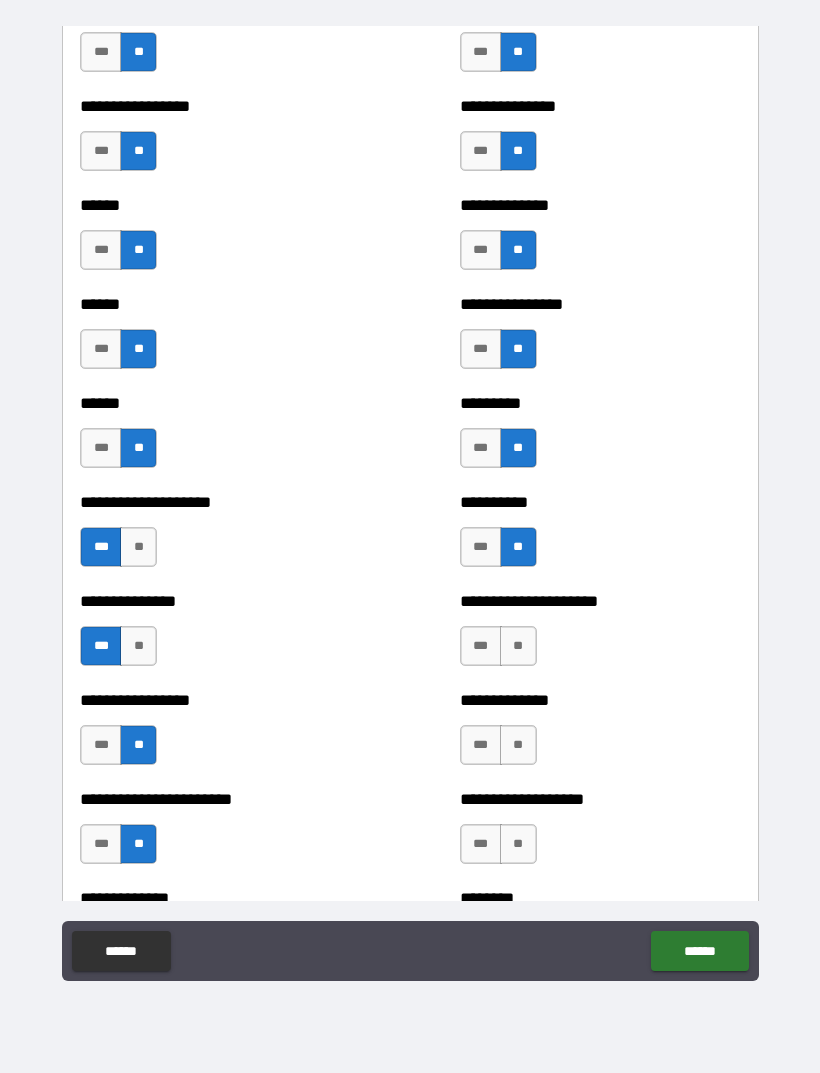 click on "**" at bounding box center [518, 646] 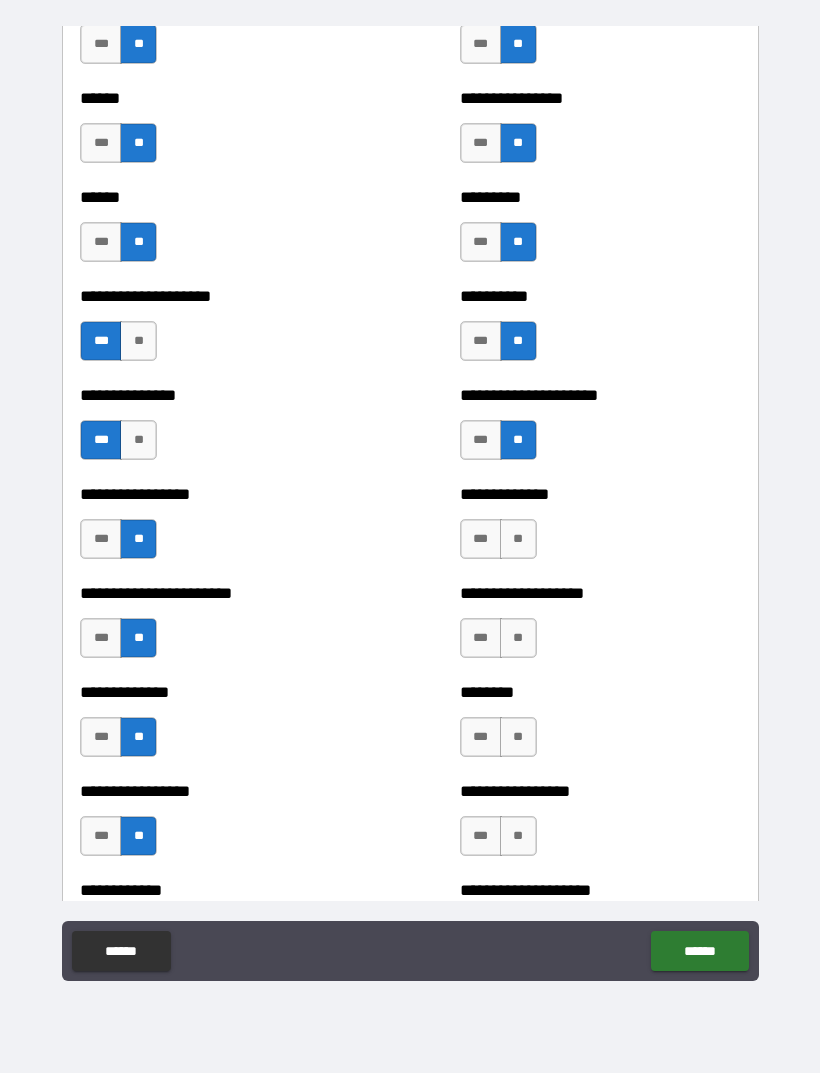 scroll, scrollTop: 3102, scrollLeft: 0, axis: vertical 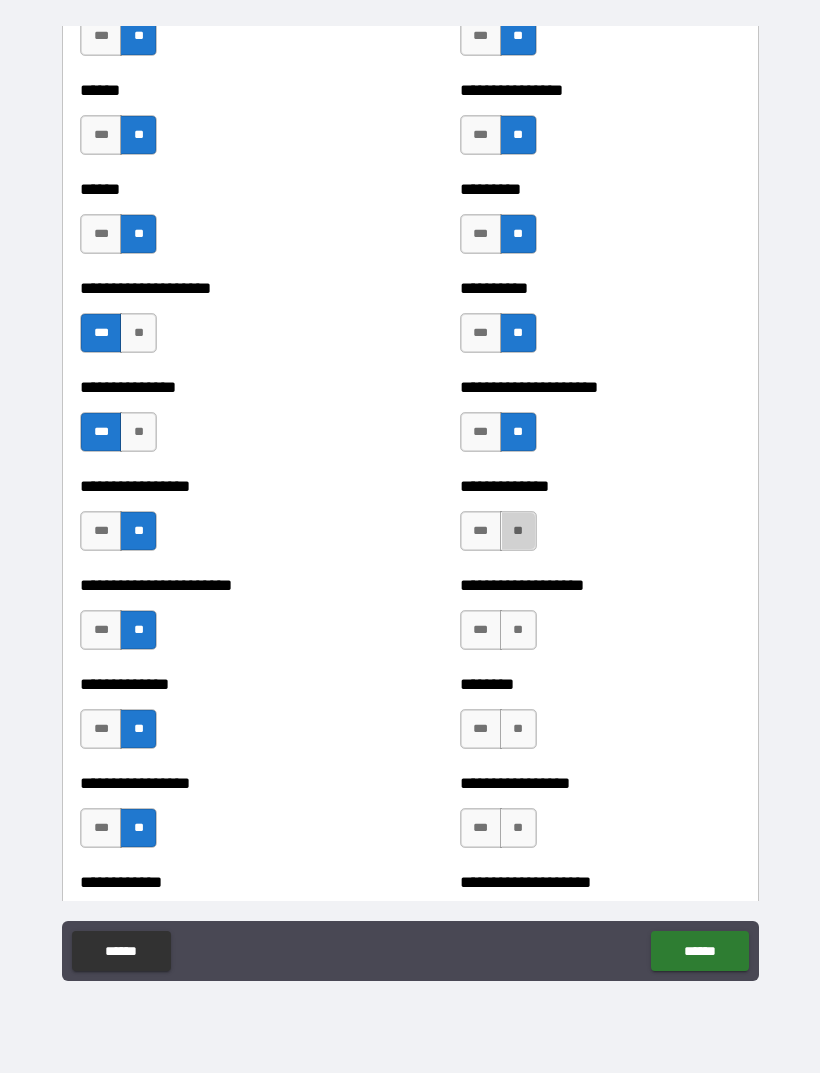 click on "**" at bounding box center (518, 531) 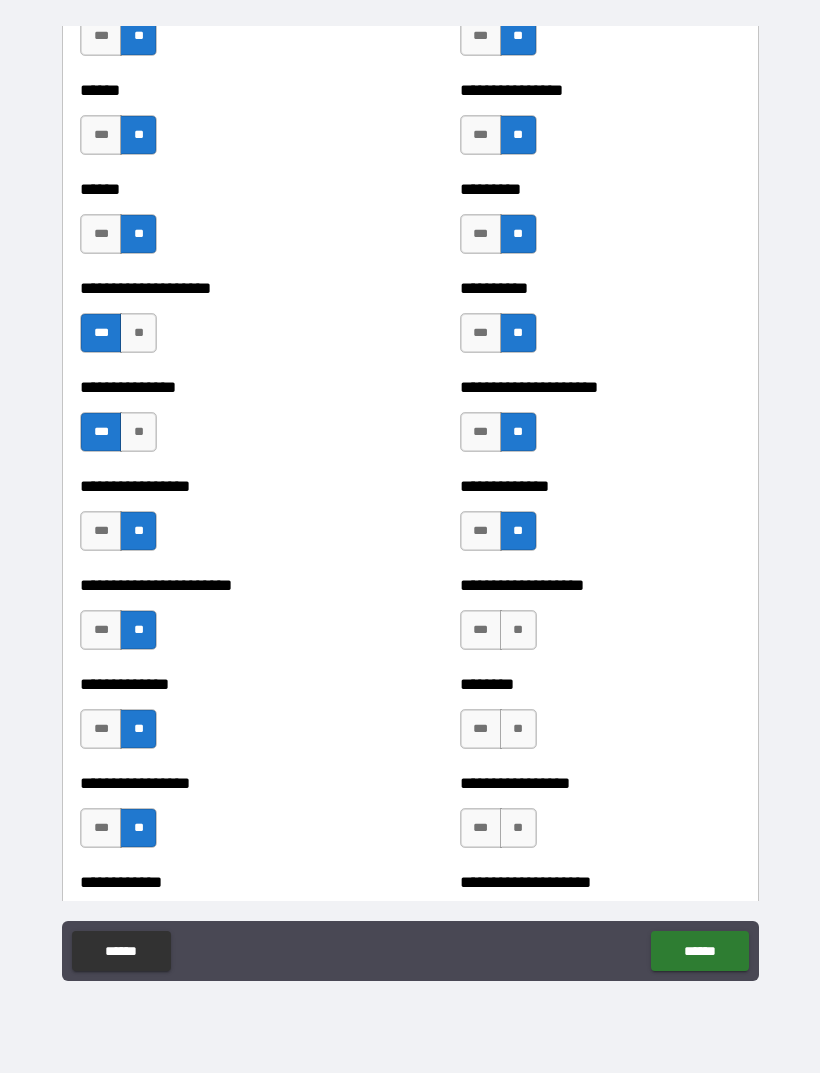 click on "**" at bounding box center [518, 630] 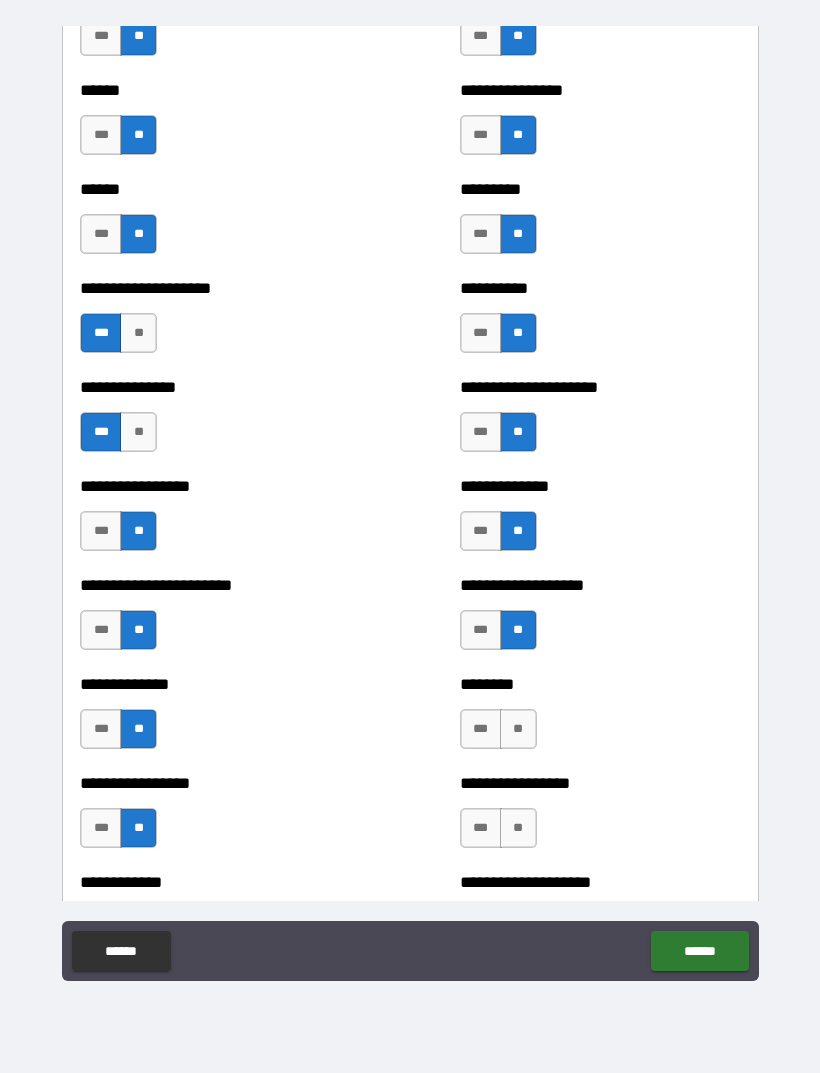 click on "**" at bounding box center (518, 729) 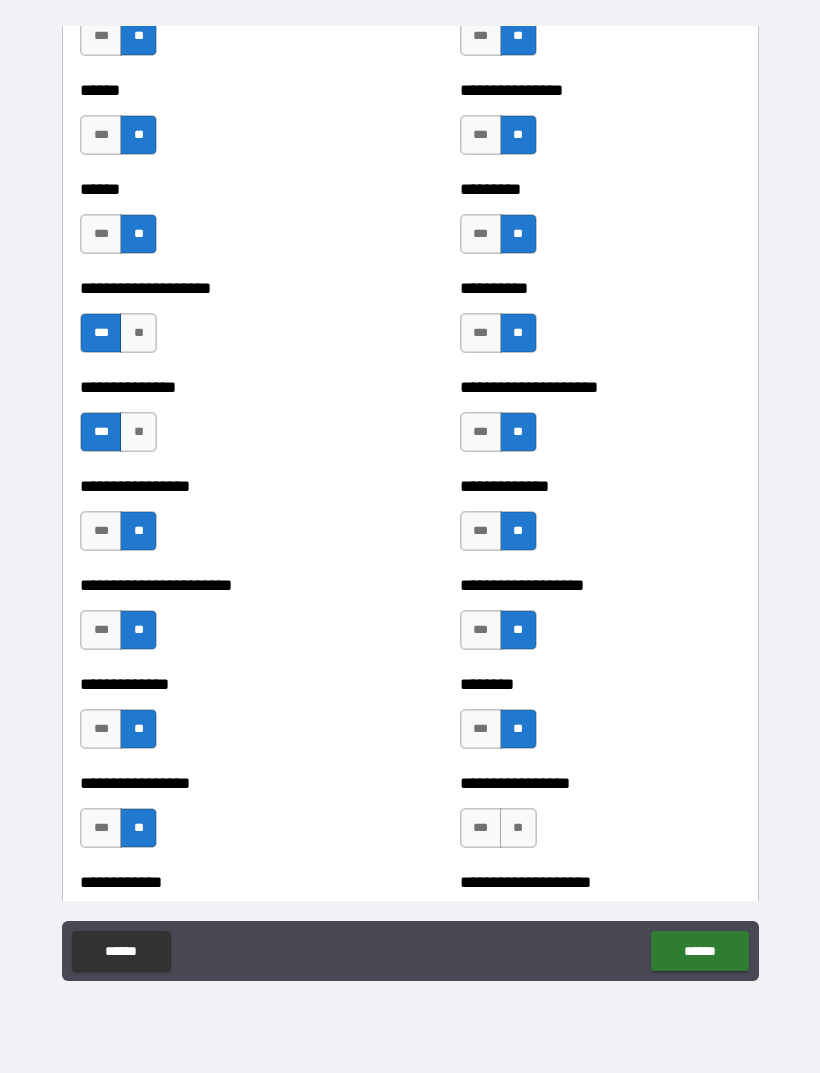 click on "**" at bounding box center (518, 828) 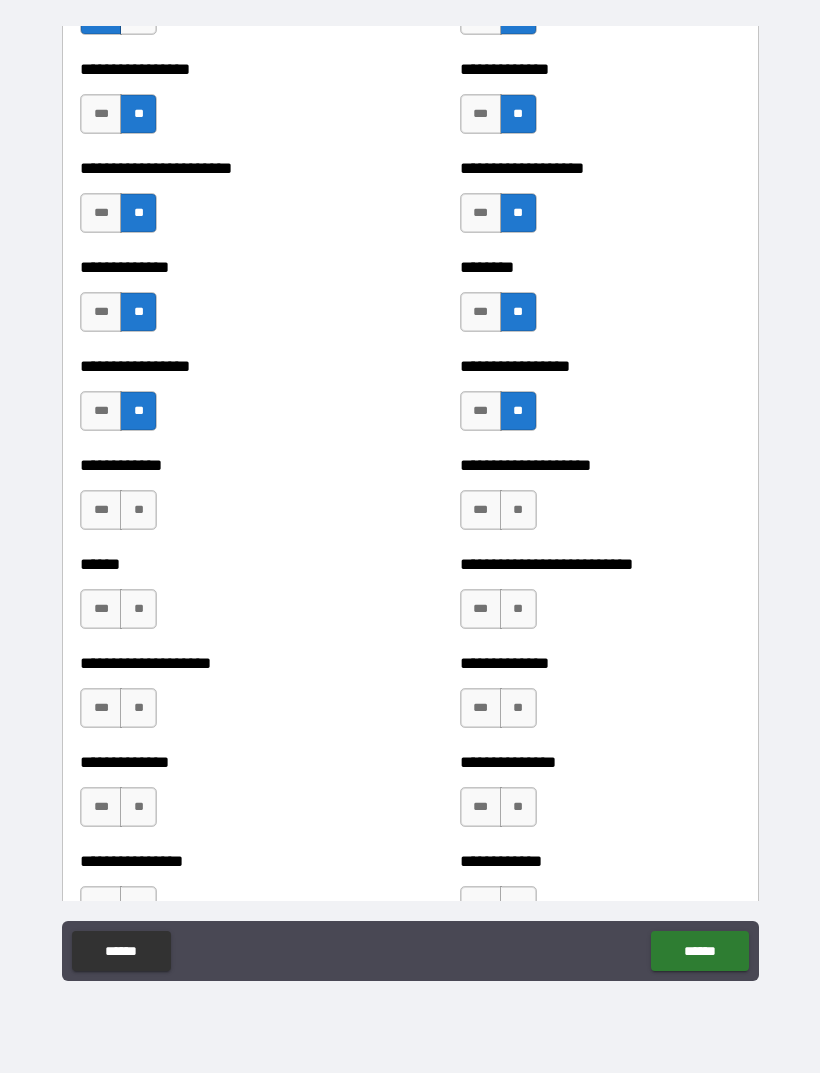 scroll, scrollTop: 3520, scrollLeft: 0, axis: vertical 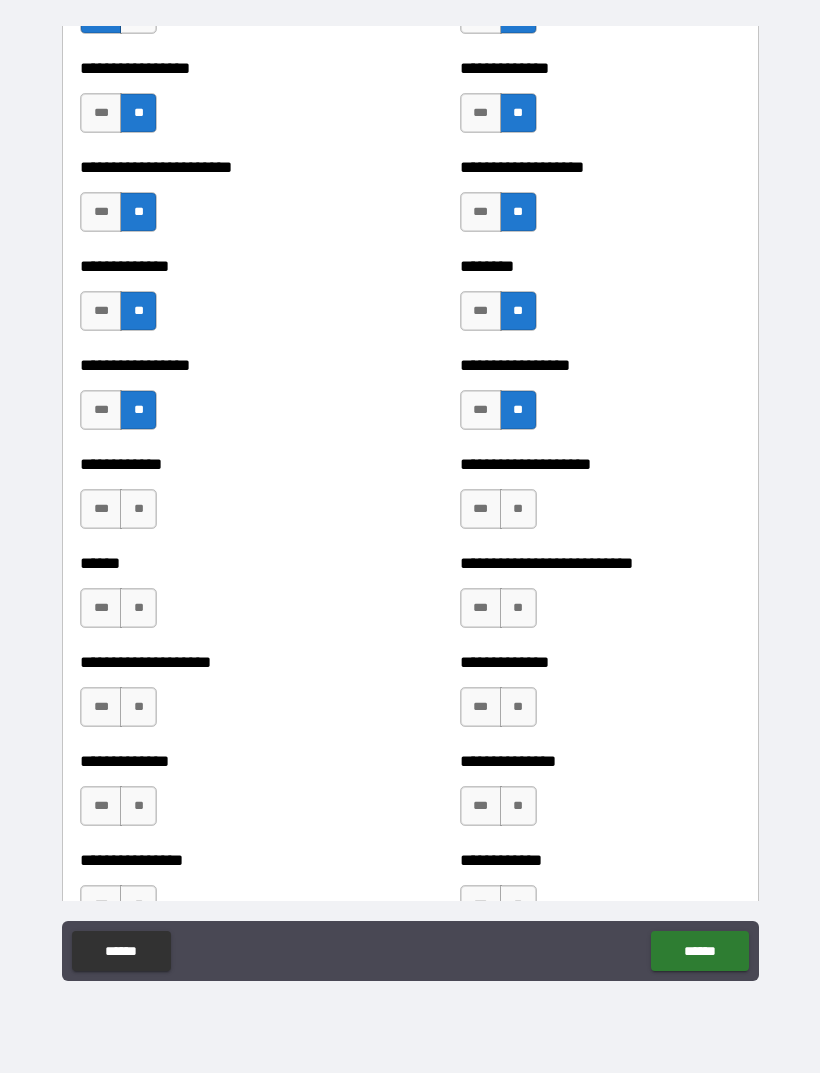 click on "**" at bounding box center [518, 509] 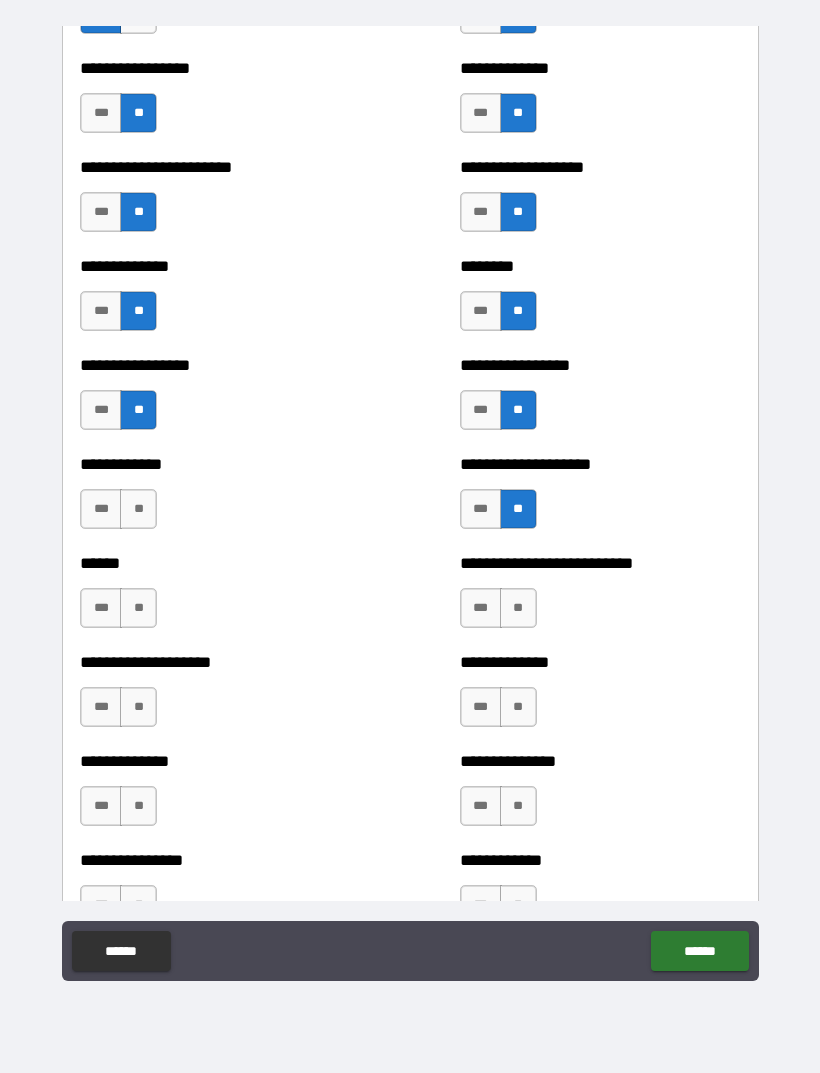 click on "**" at bounding box center (138, 509) 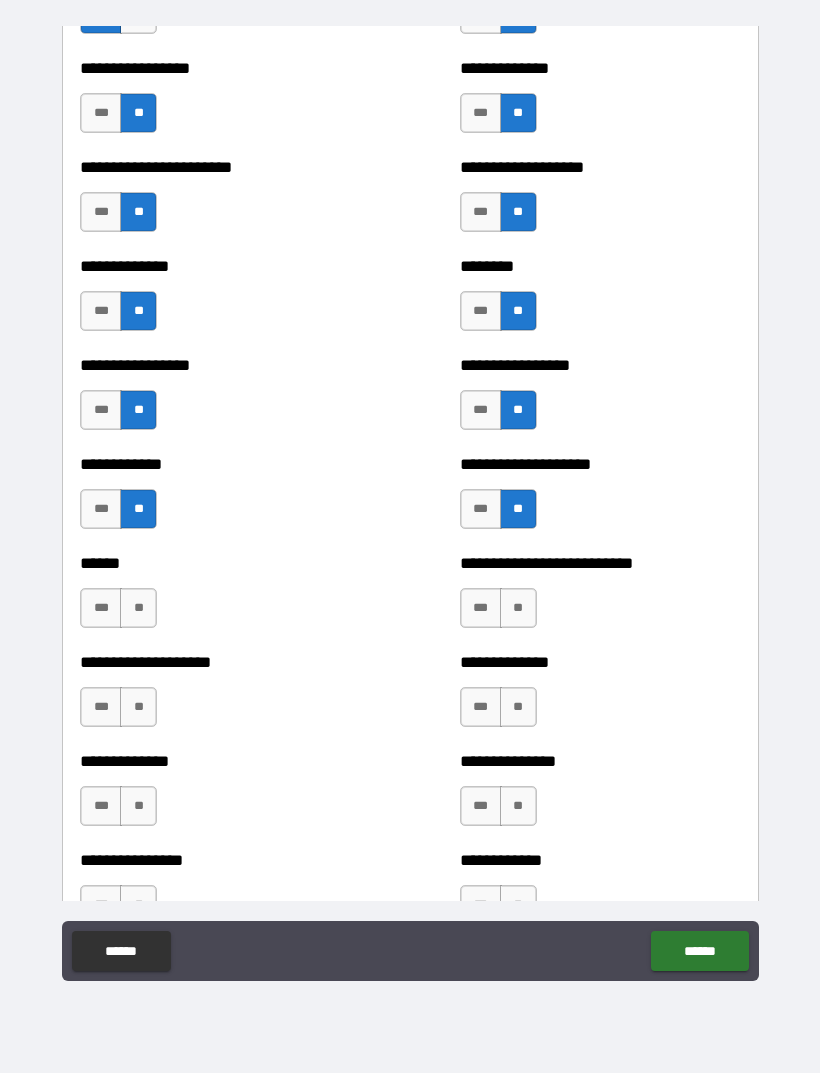 click on "**" at bounding box center (138, 608) 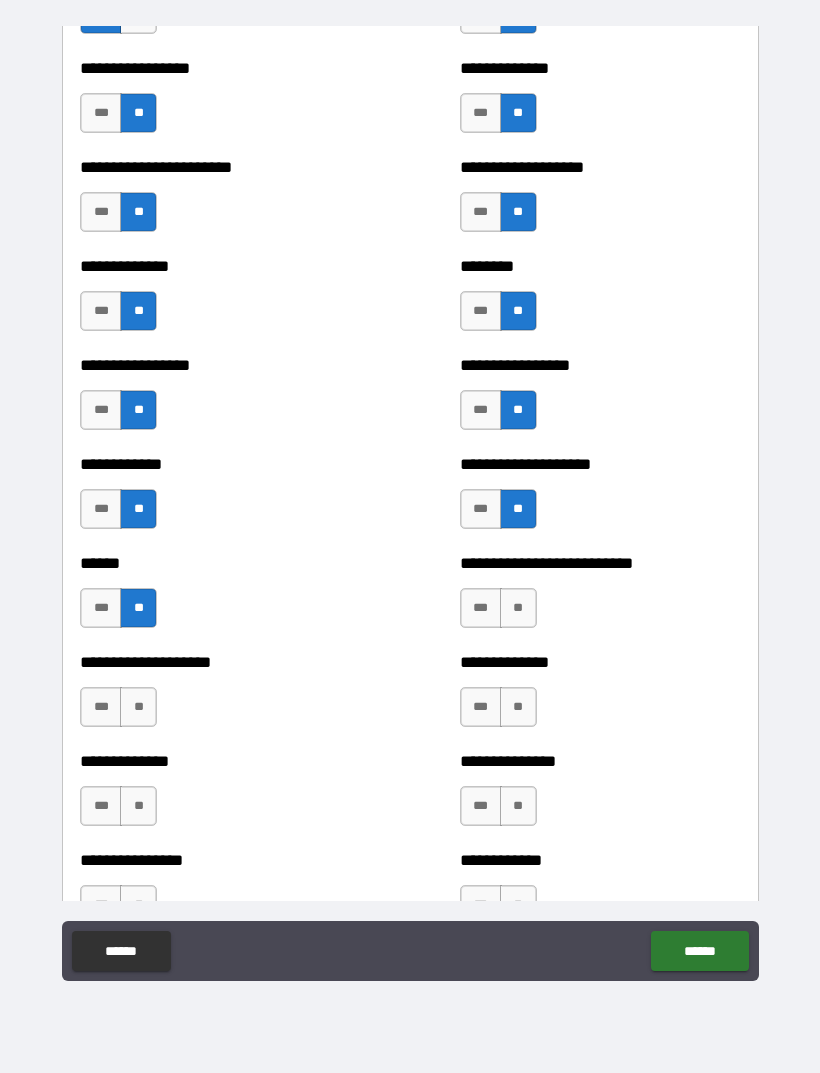 click on "**" at bounding box center (518, 608) 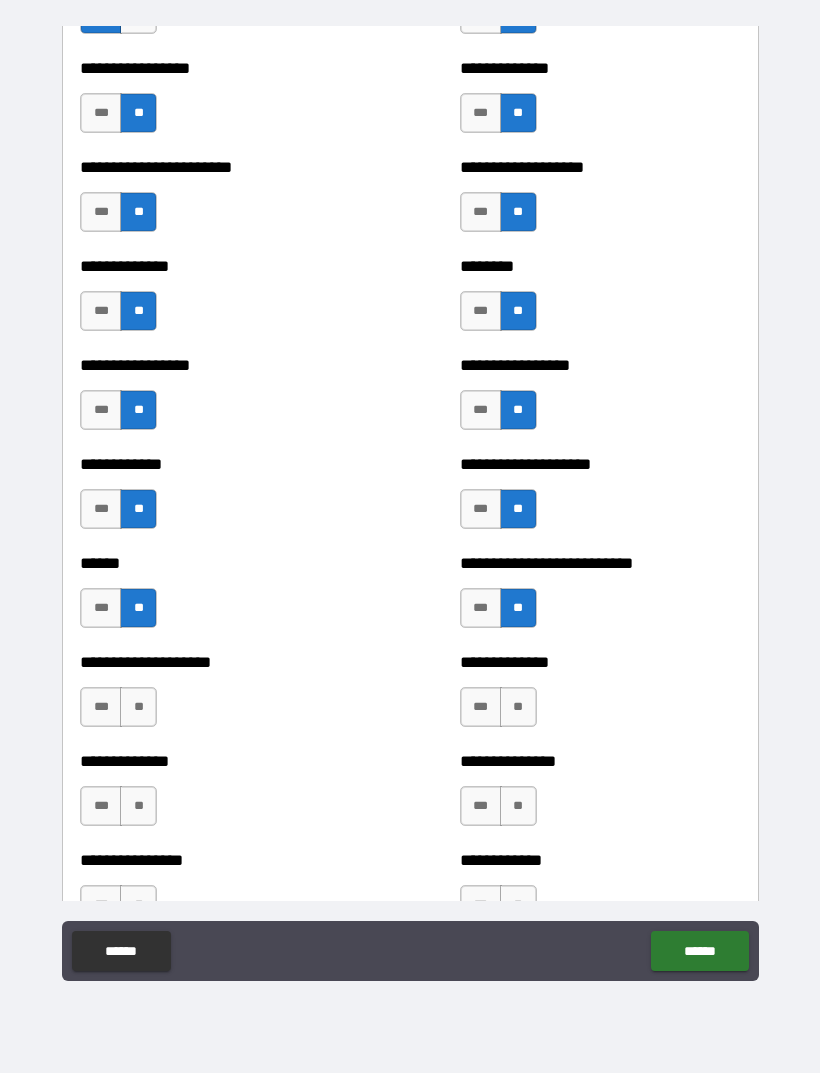 click on "**" at bounding box center (518, 707) 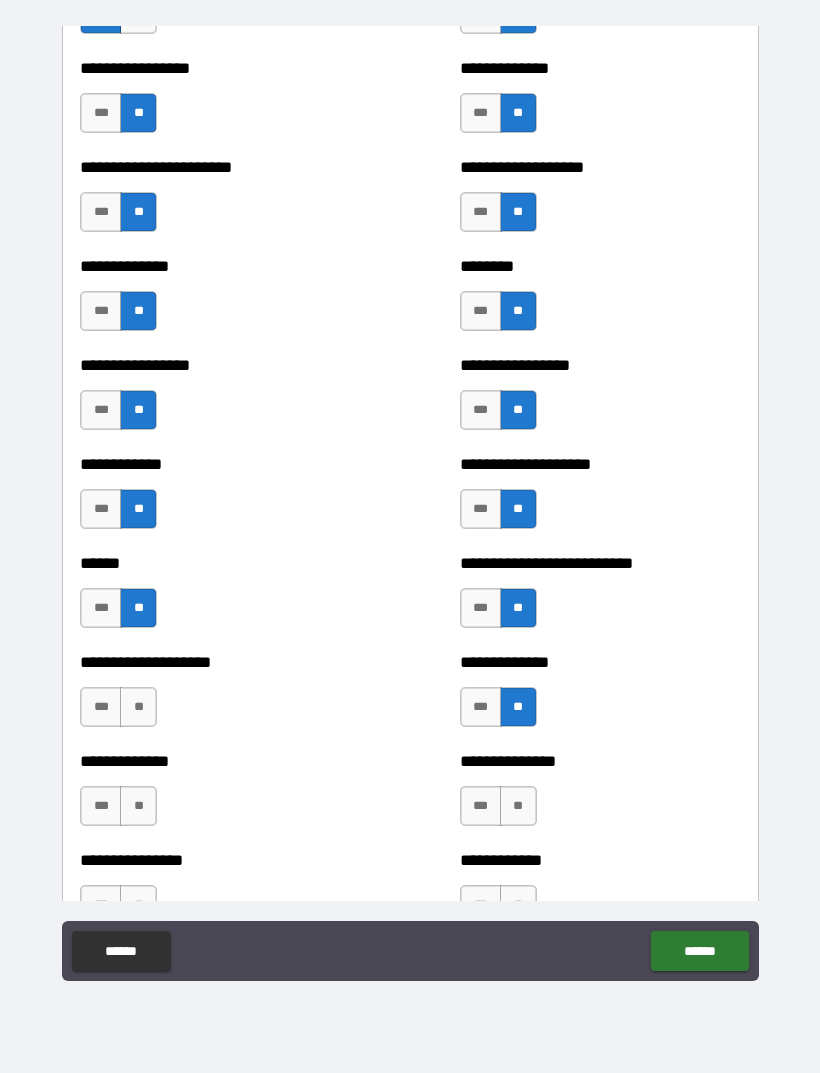 click on "**" at bounding box center (138, 707) 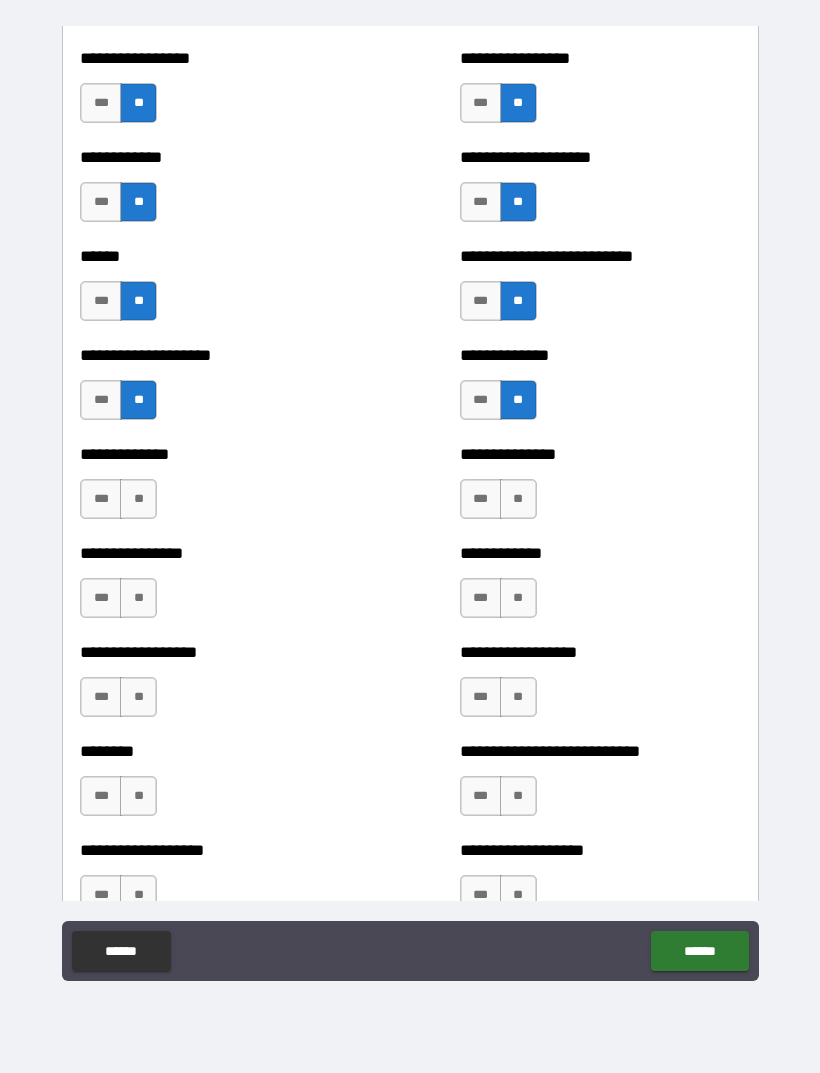 scroll, scrollTop: 3836, scrollLeft: 0, axis: vertical 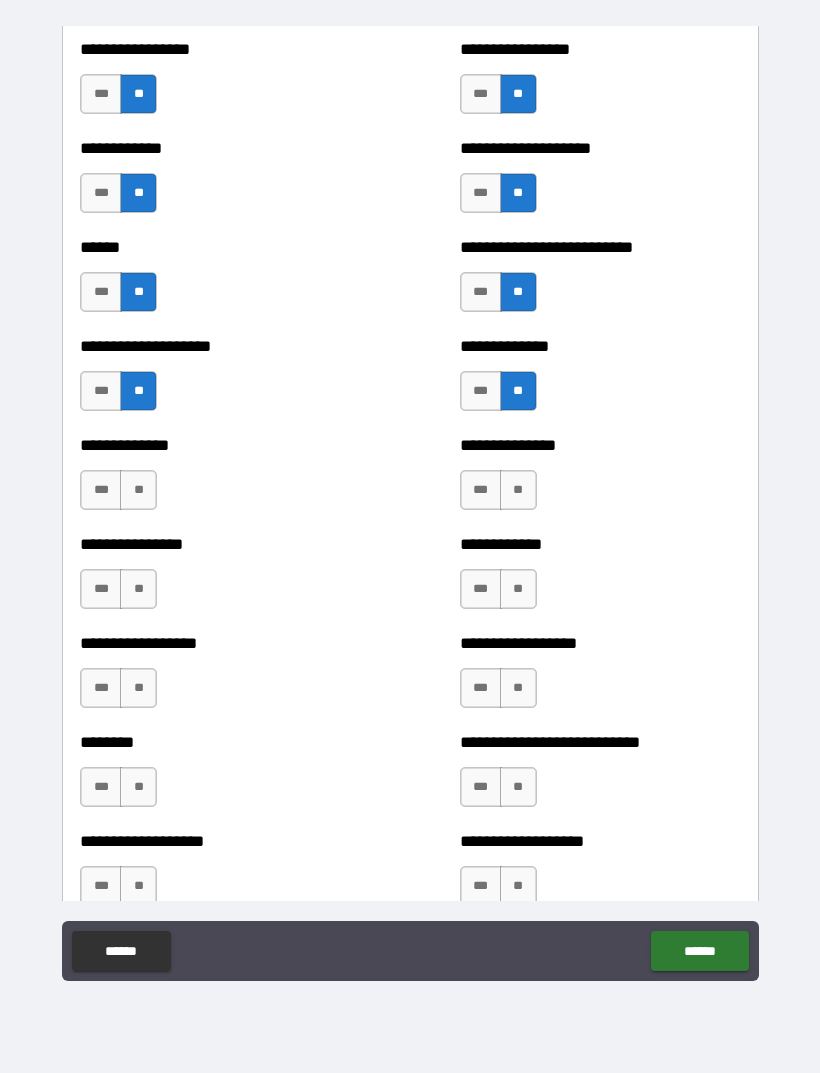 click on "**" at bounding box center [138, 490] 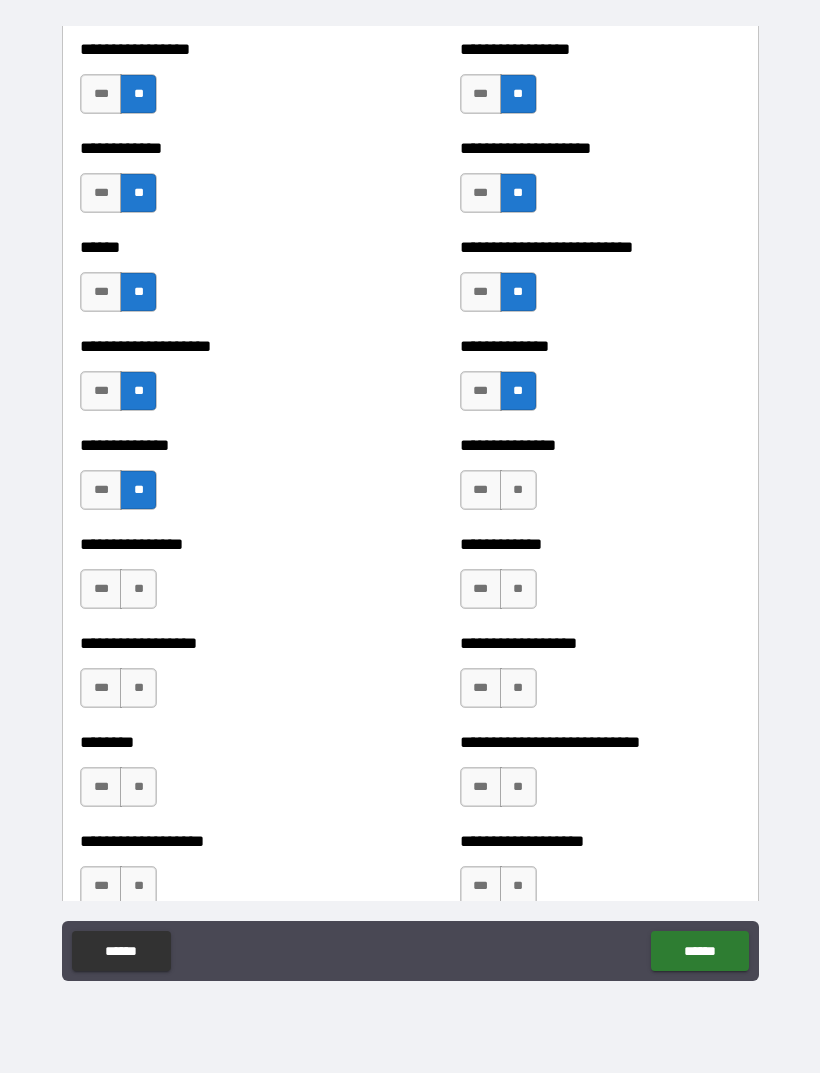 click on "**" at bounding box center (518, 490) 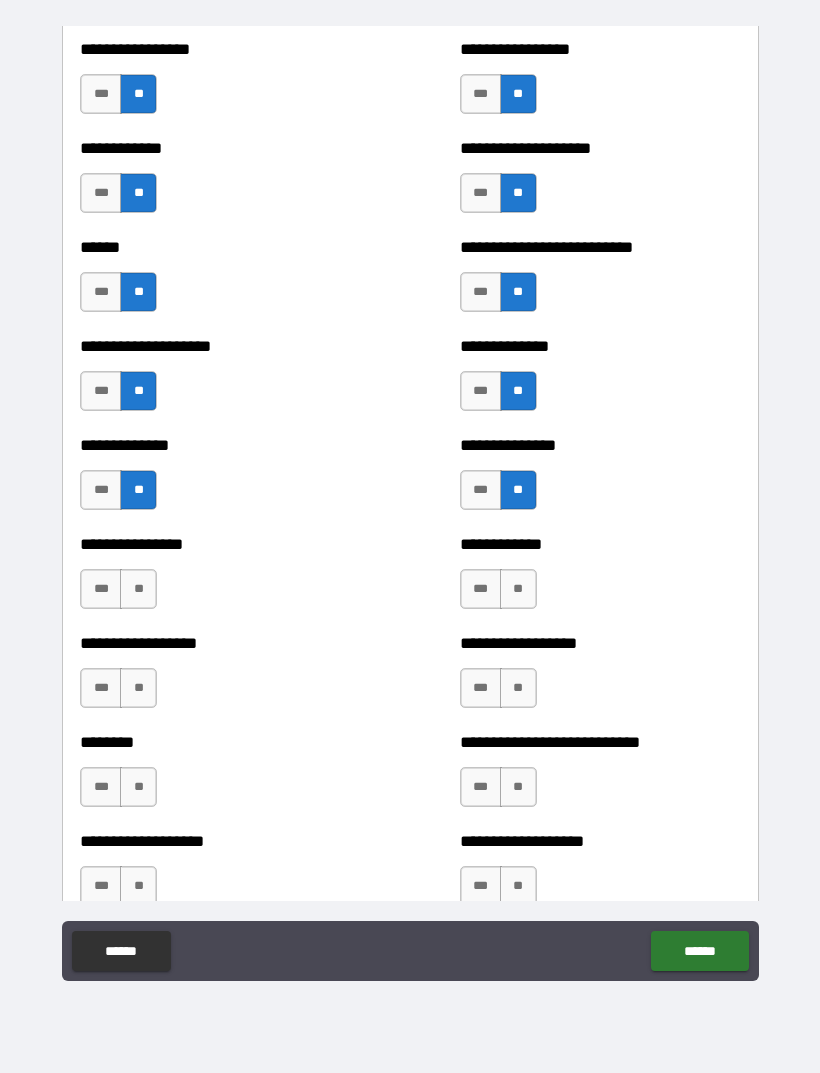 click on "**" at bounding box center (518, 589) 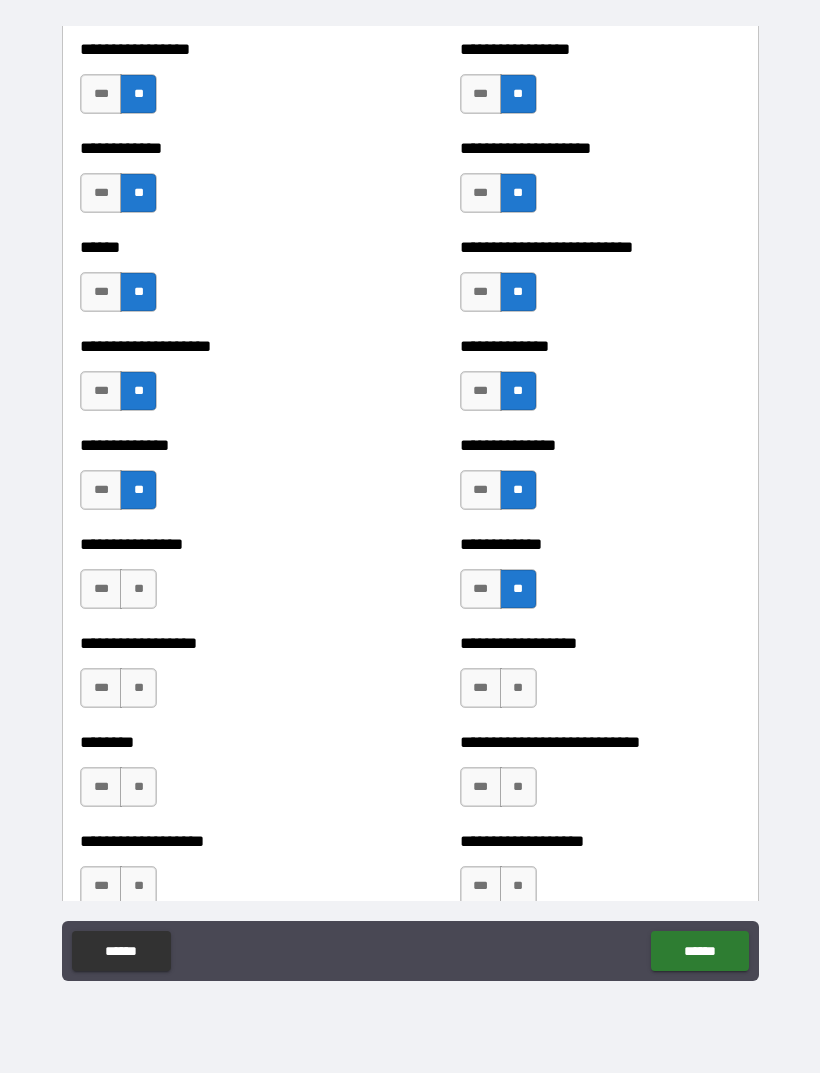 click on "**" at bounding box center (138, 589) 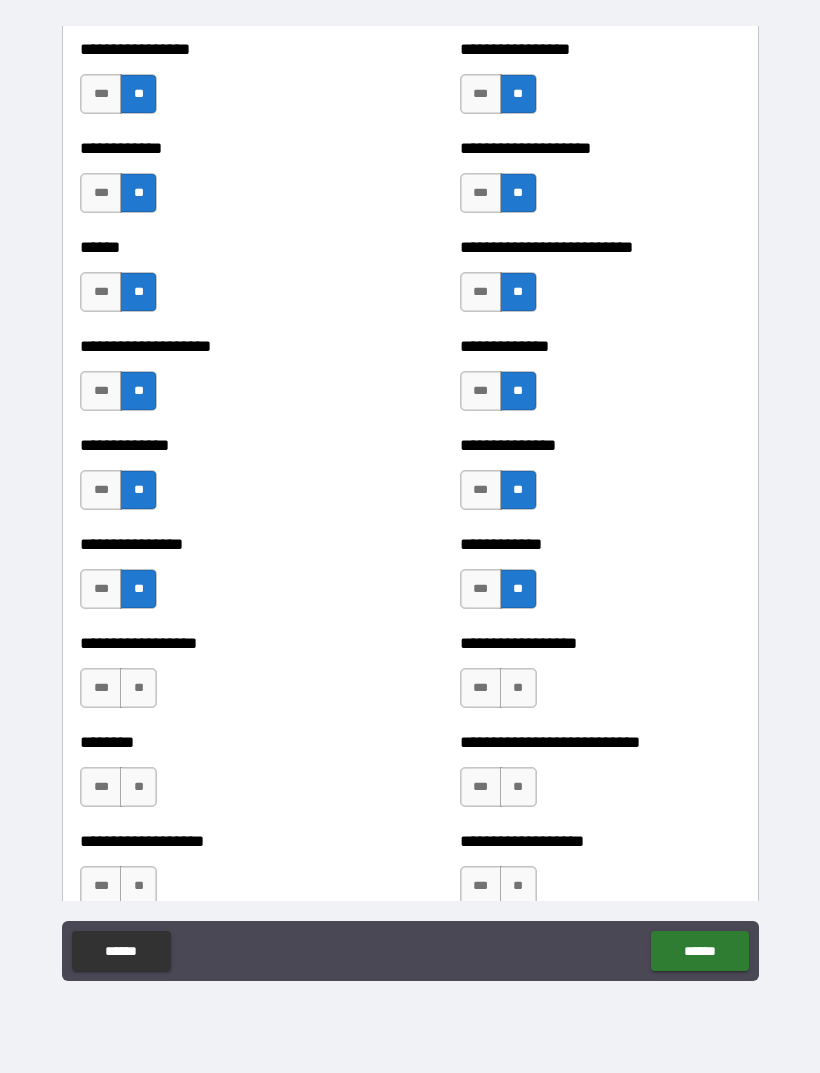 click on "**" at bounding box center [138, 688] 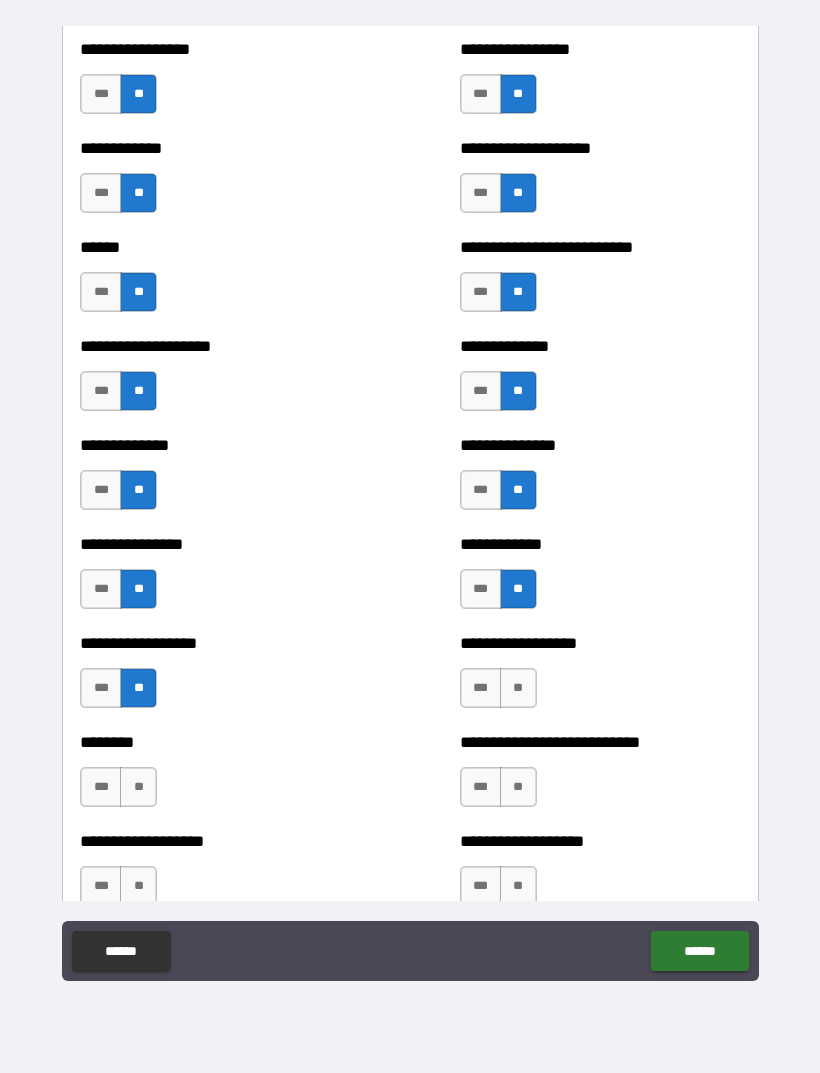 click on "**********" at bounding box center [600, 678] 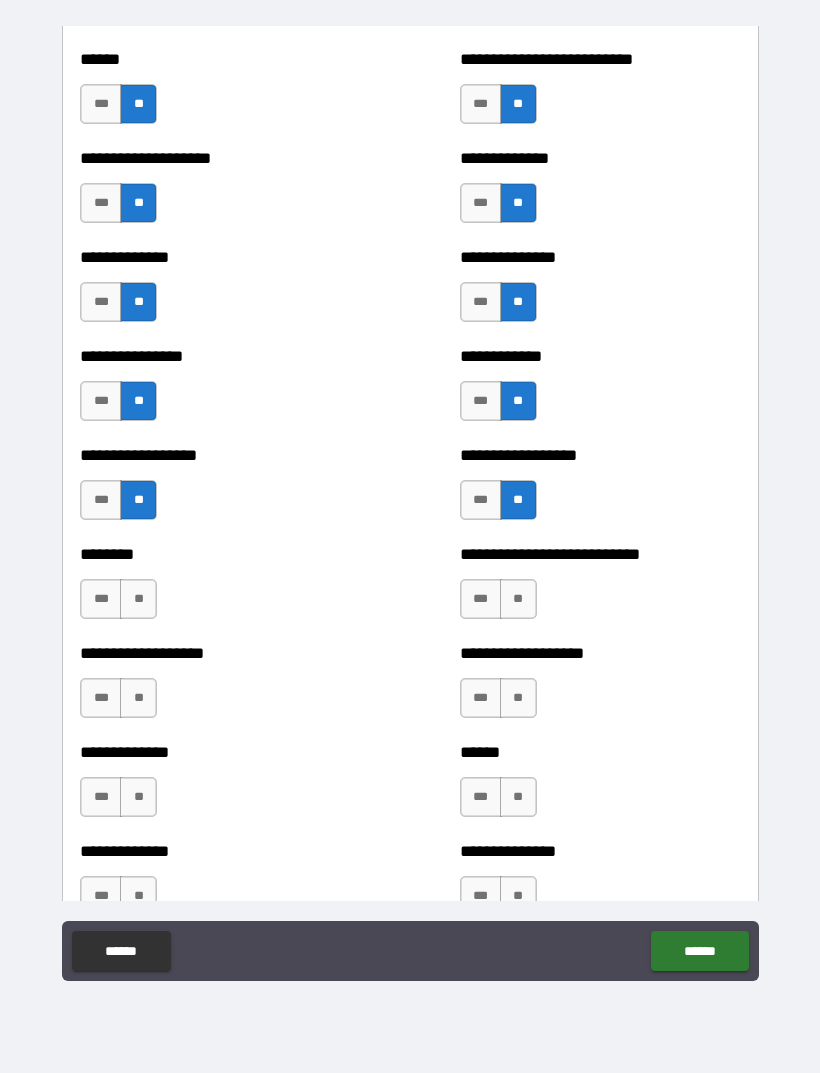 scroll, scrollTop: 4025, scrollLeft: 0, axis: vertical 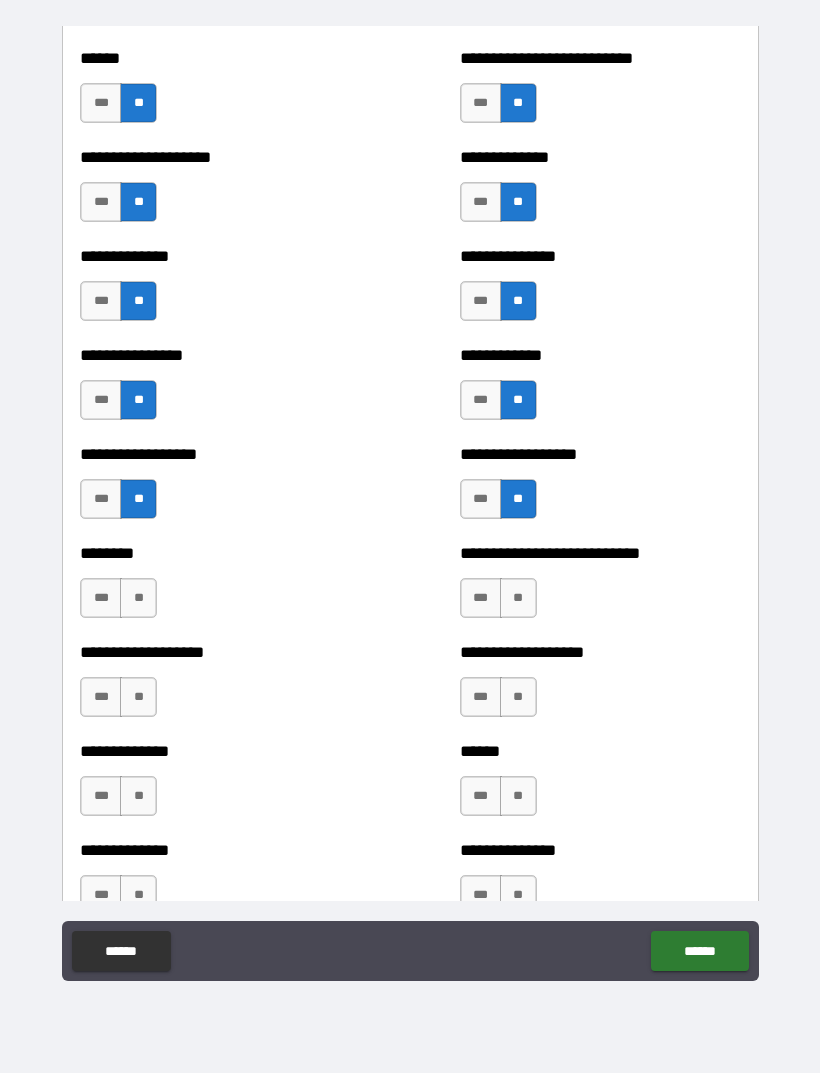 click on "**" at bounding box center [518, 598] 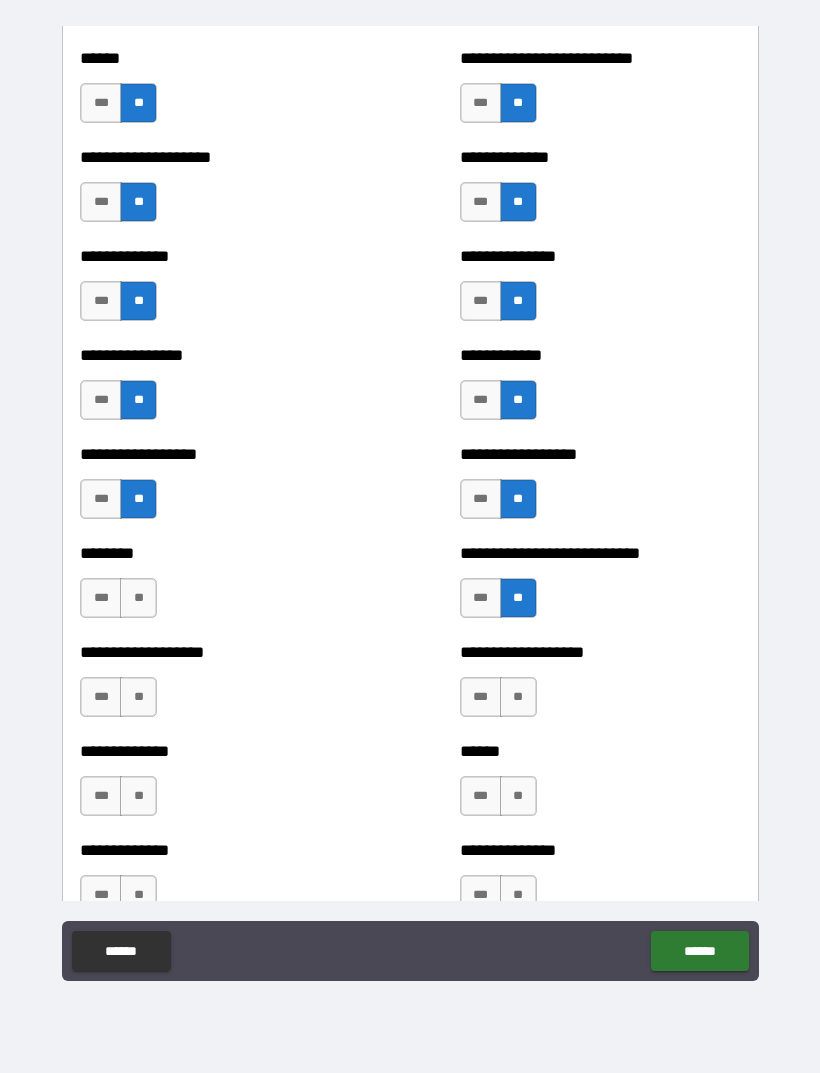 click on "**" at bounding box center [138, 598] 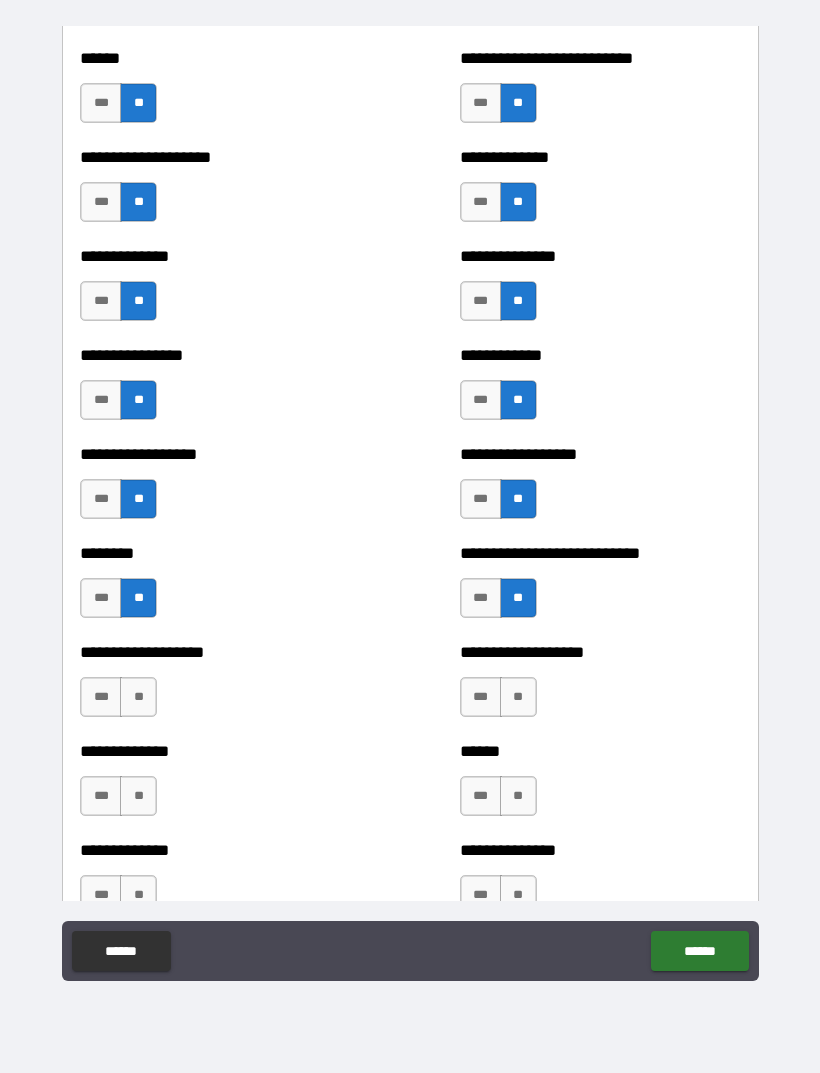 click on "**" at bounding box center (138, 697) 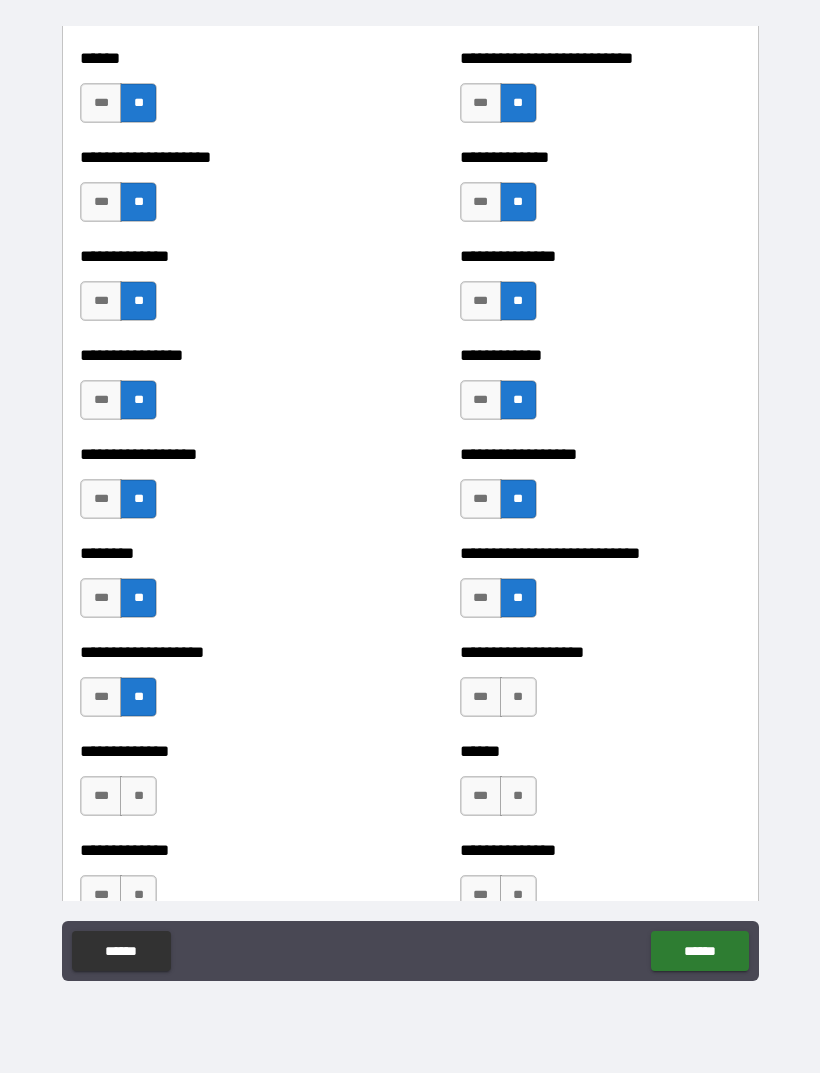 click on "**" at bounding box center [518, 697] 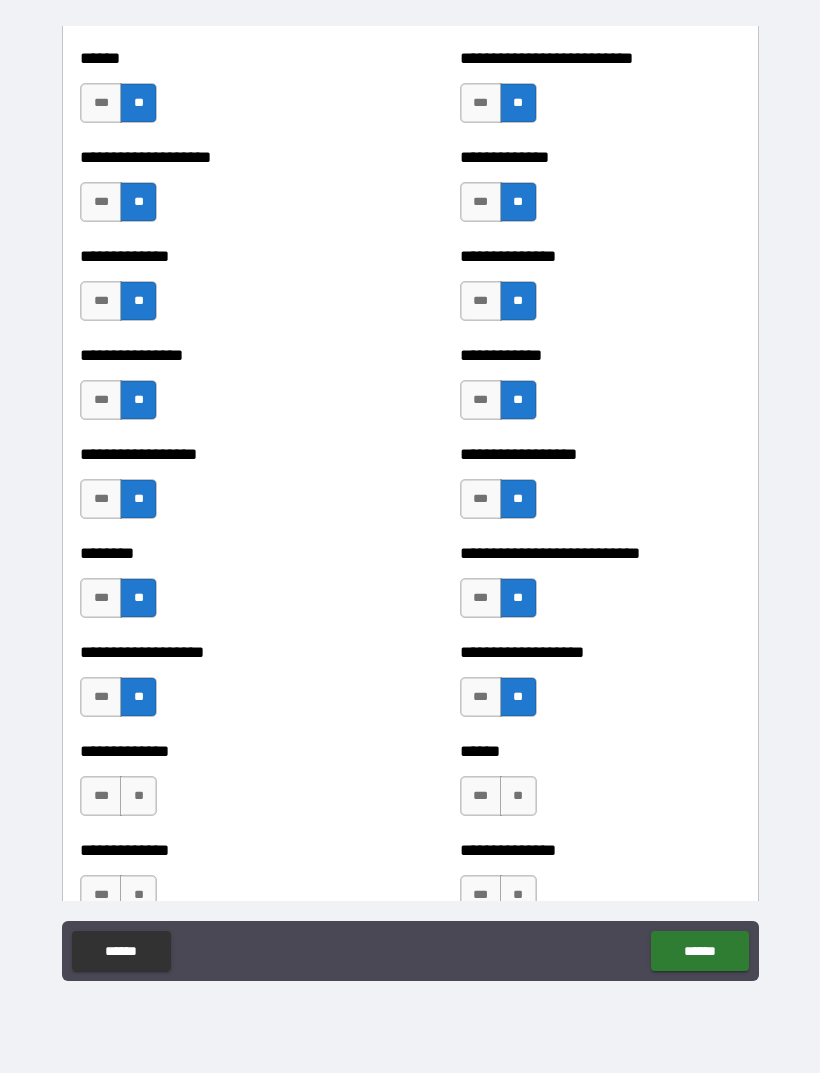 click on "**" at bounding box center (518, 796) 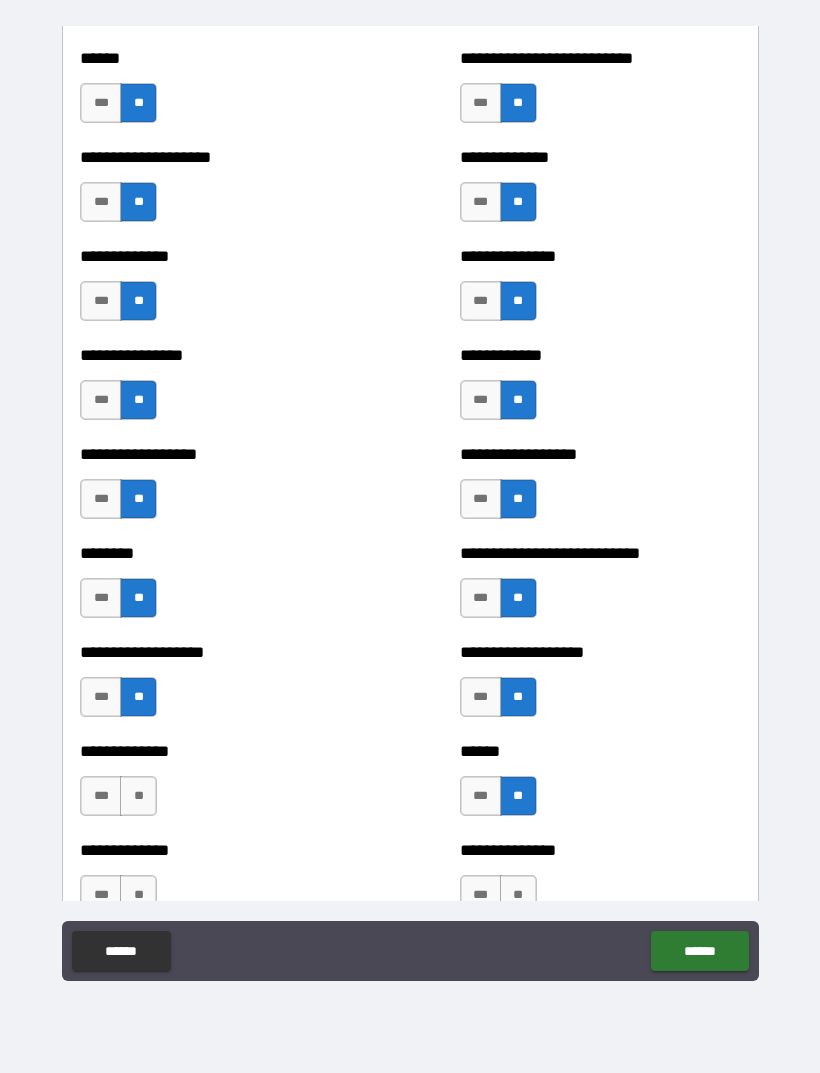 click on "**" at bounding box center [138, 796] 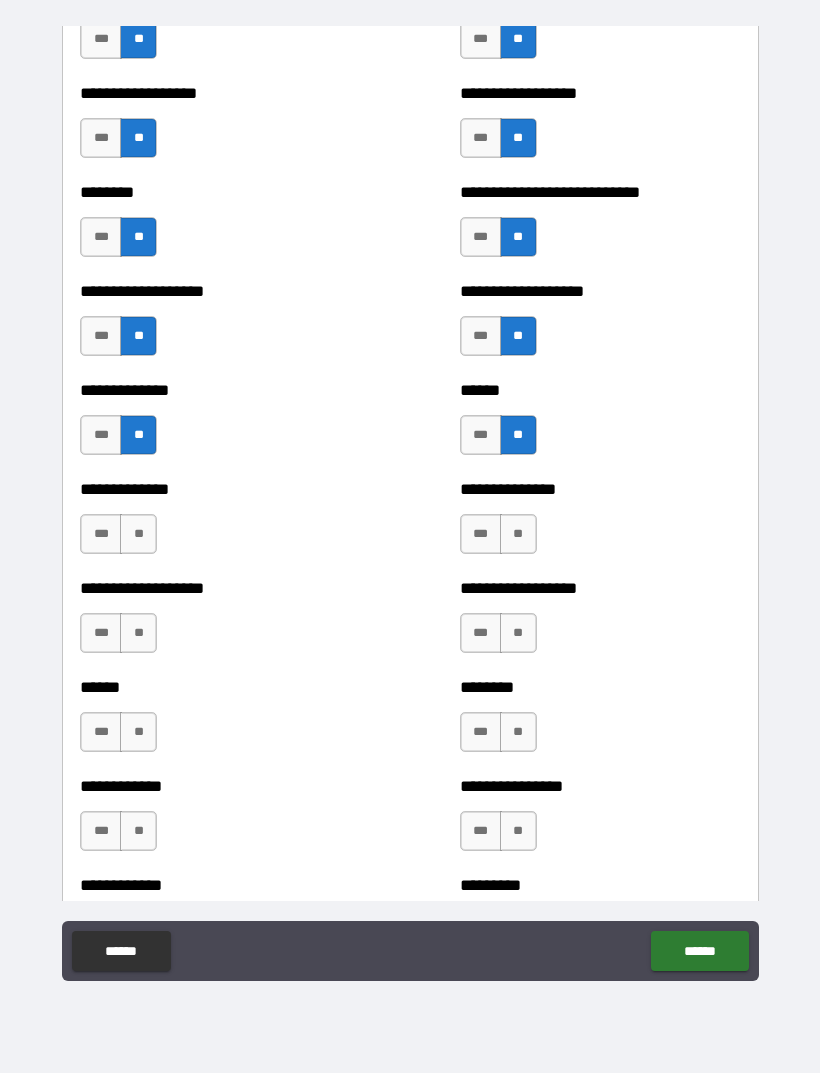 scroll, scrollTop: 4392, scrollLeft: 0, axis: vertical 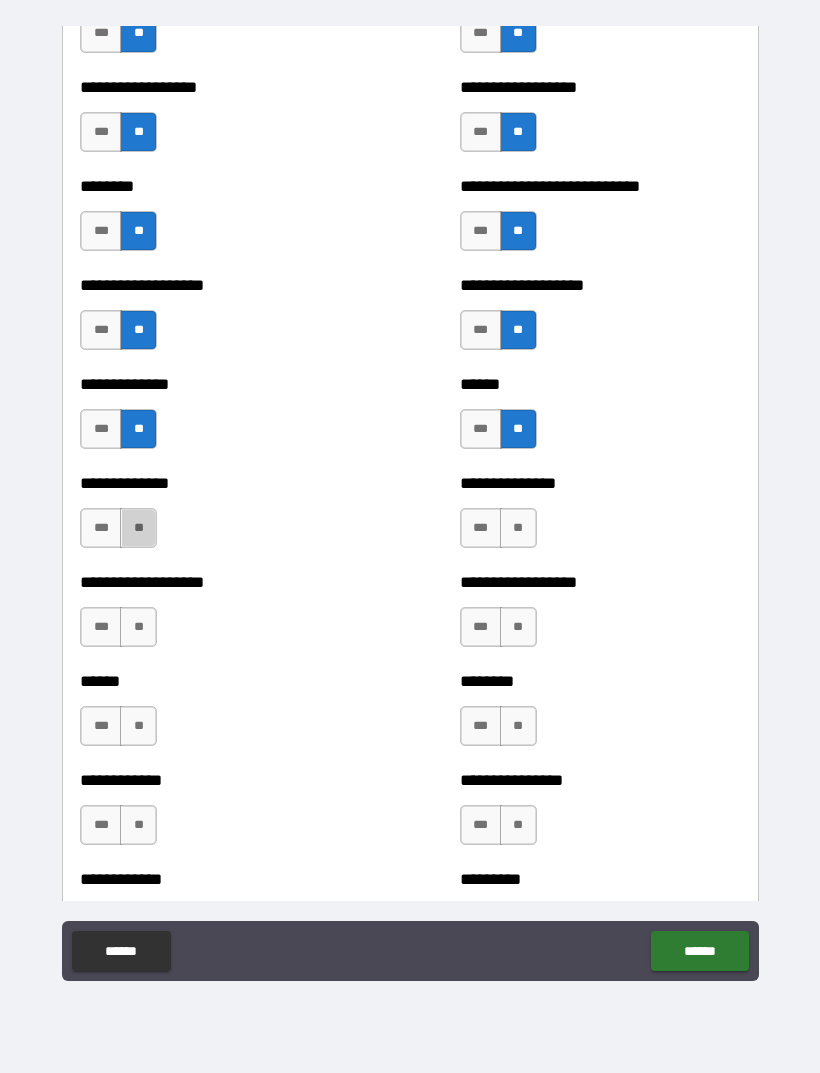 click on "**" at bounding box center [138, 528] 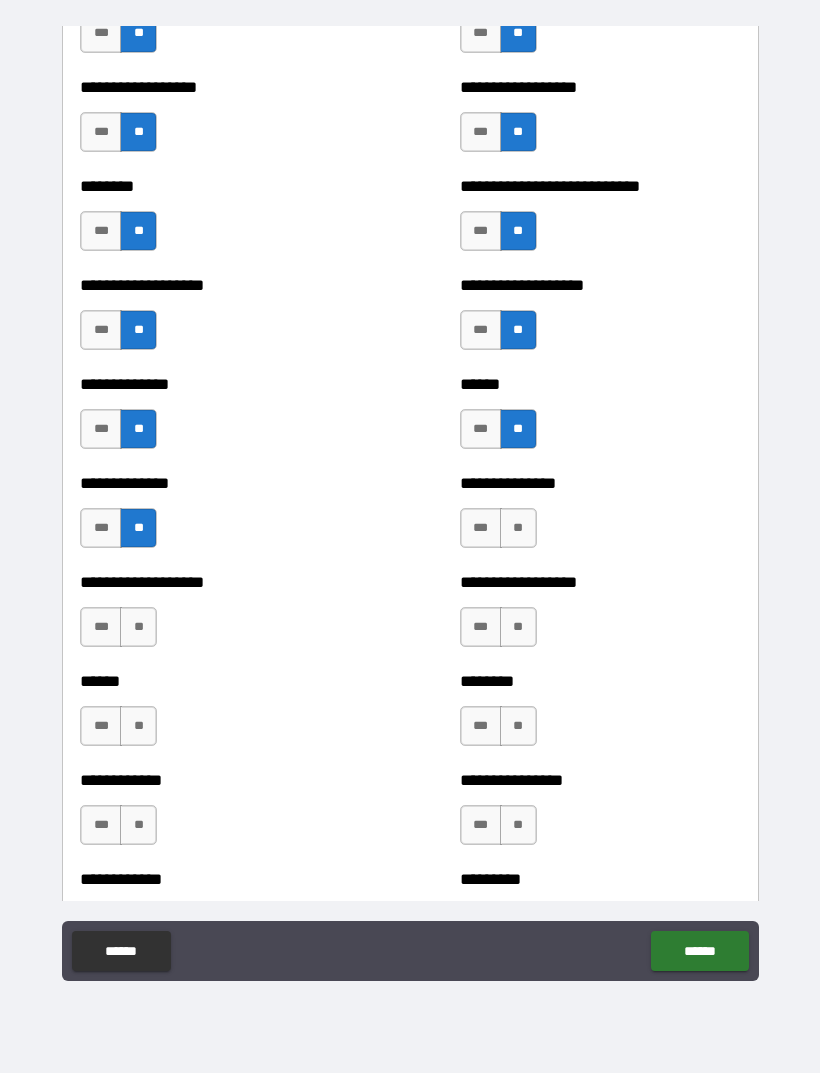 click on "**" at bounding box center (518, 528) 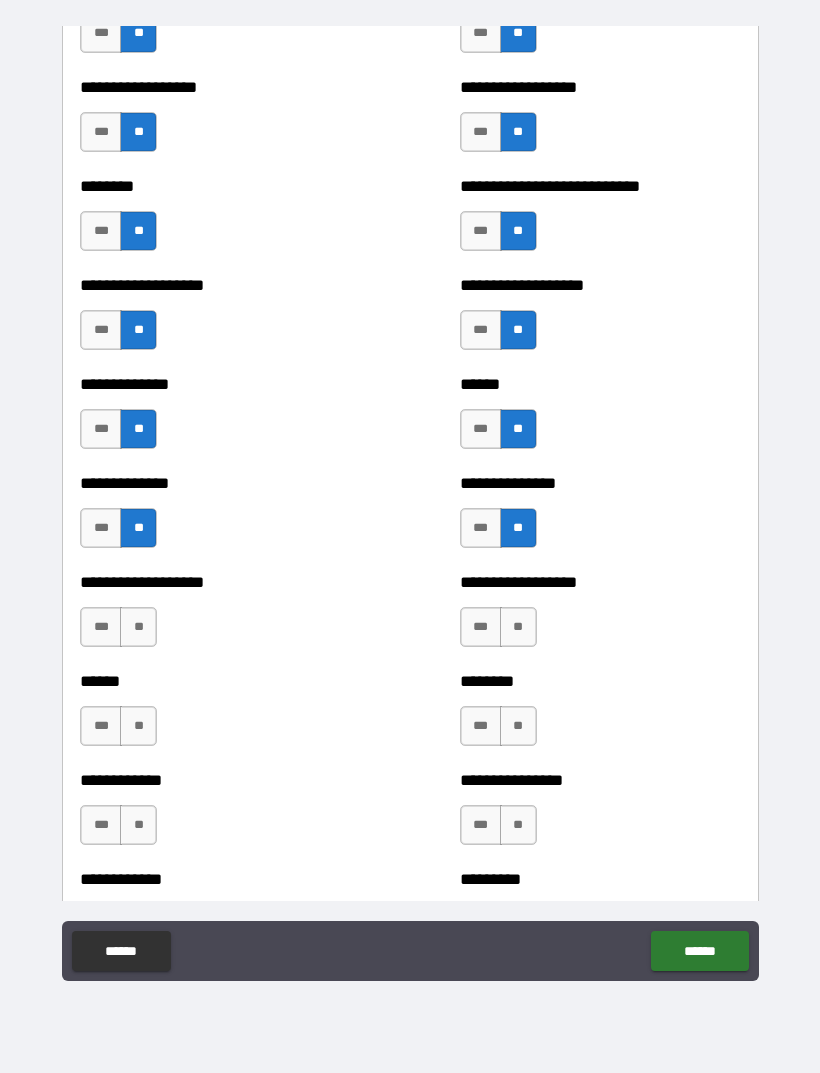 click on "**" at bounding box center [518, 627] 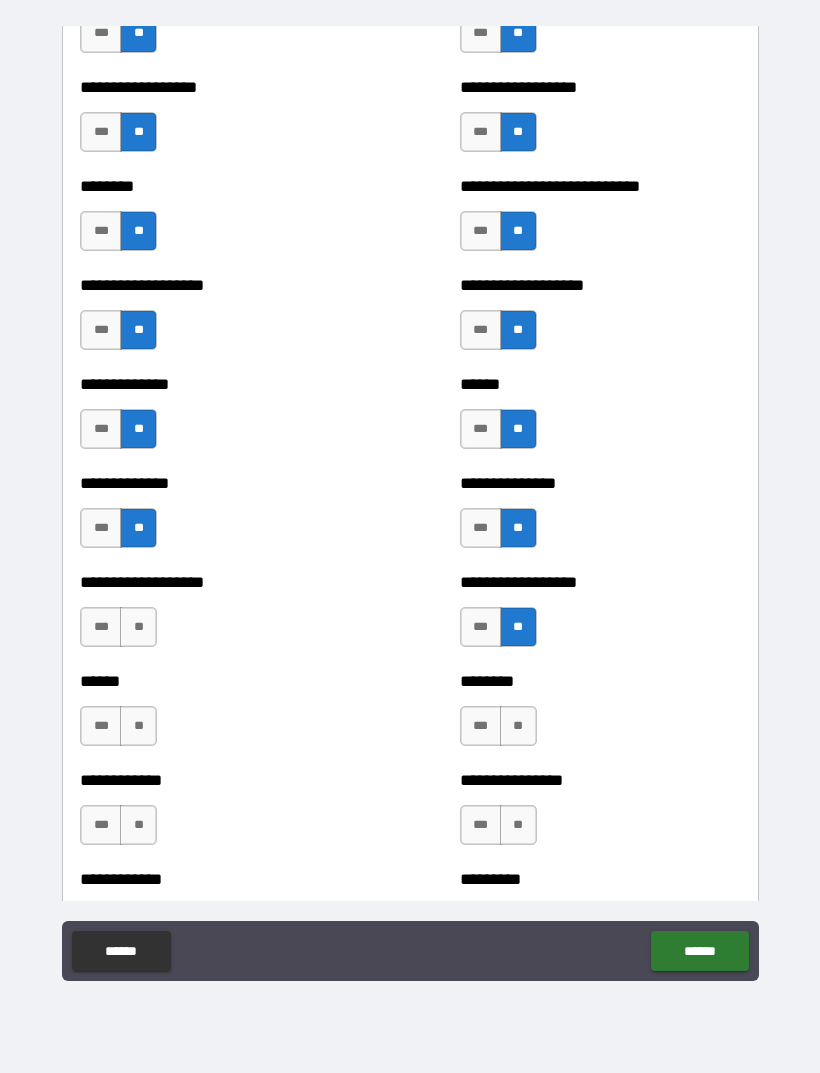 click on "**" at bounding box center (138, 627) 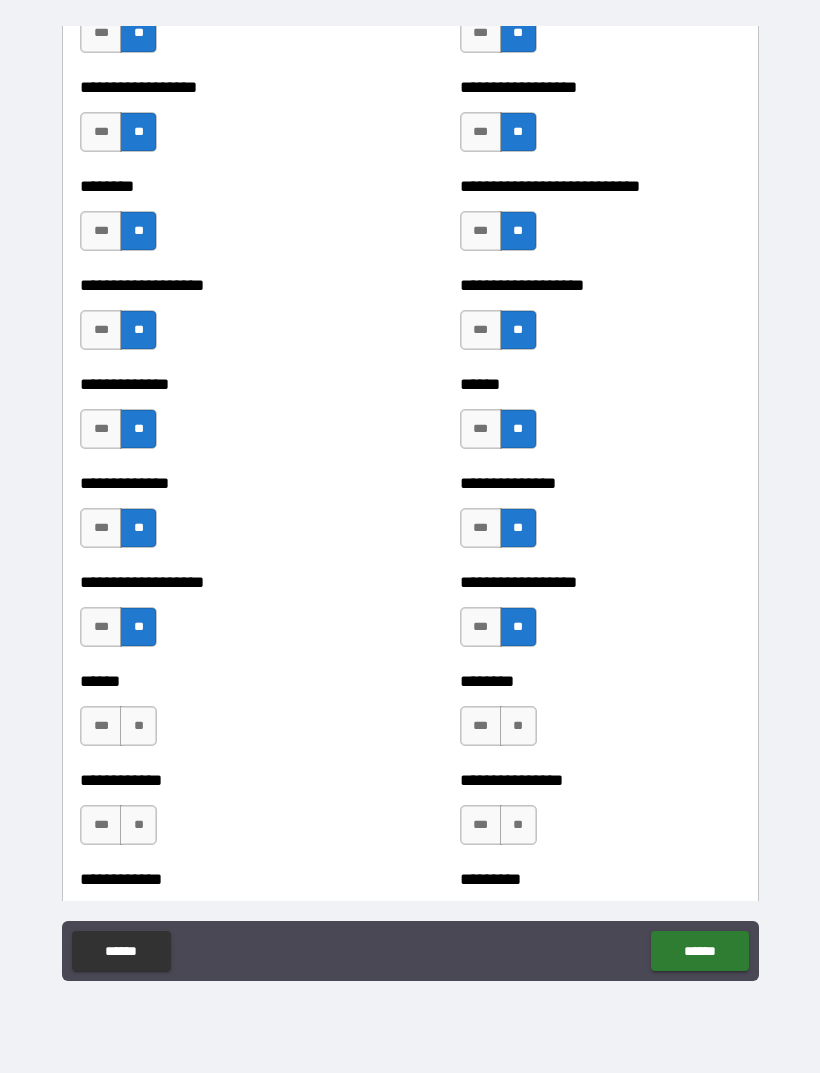 click on "**" at bounding box center [138, 726] 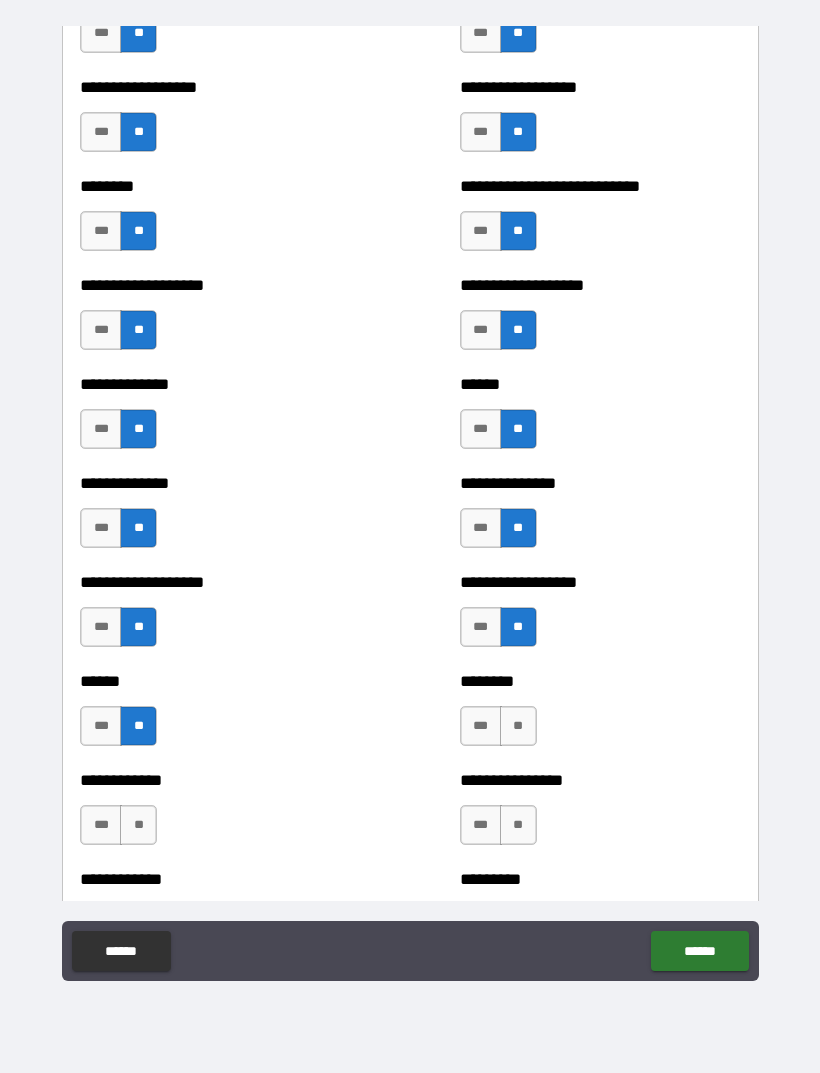 click on "**" at bounding box center (518, 726) 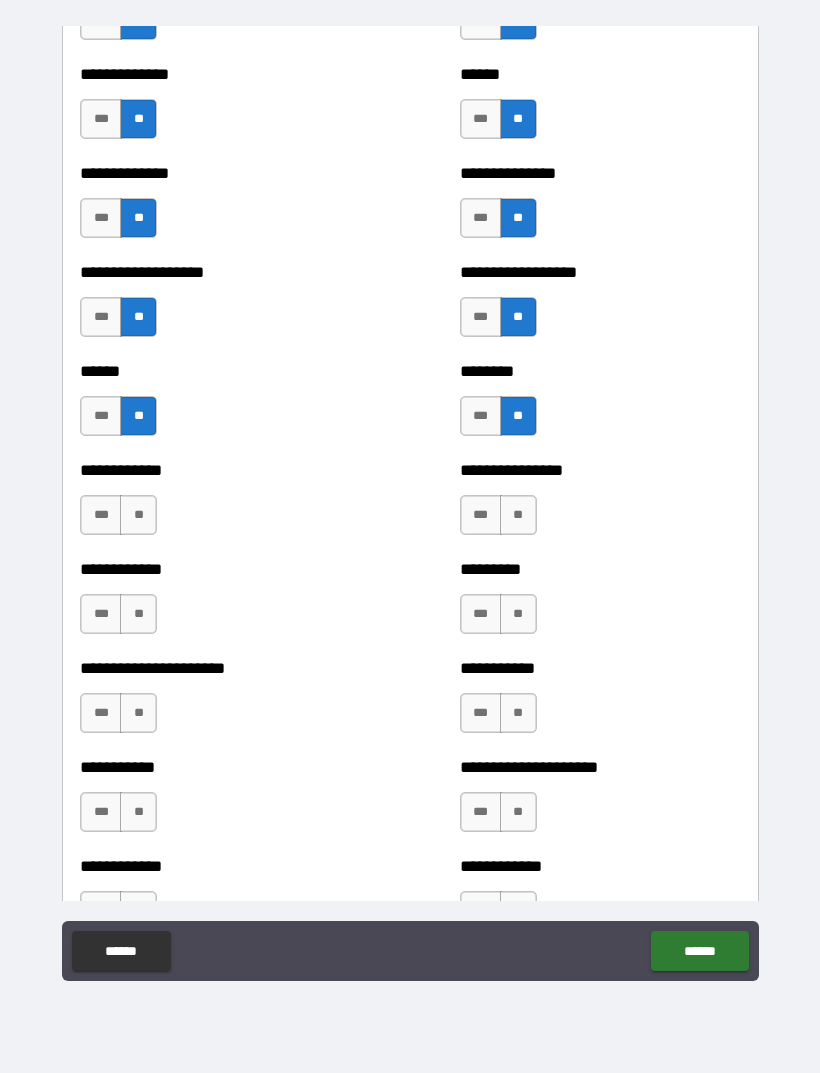 scroll, scrollTop: 4704, scrollLeft: 0, axis: vertical 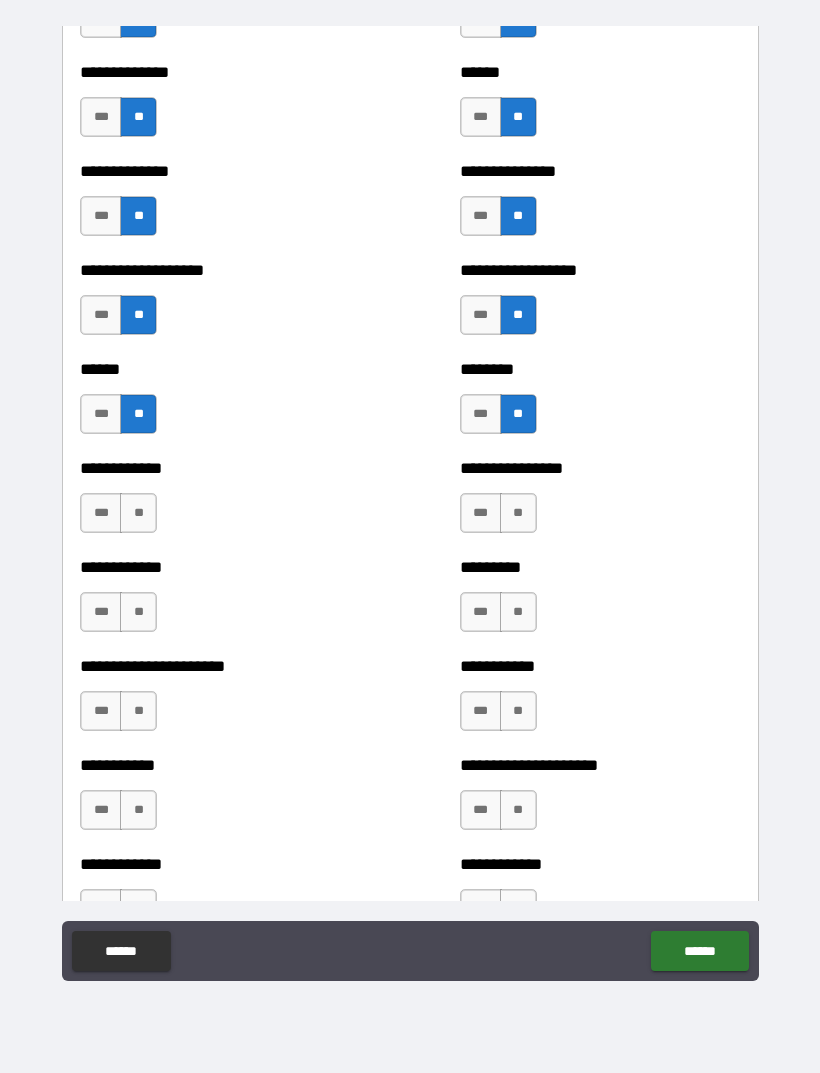 click on "**" at bounding box center [518, 513] 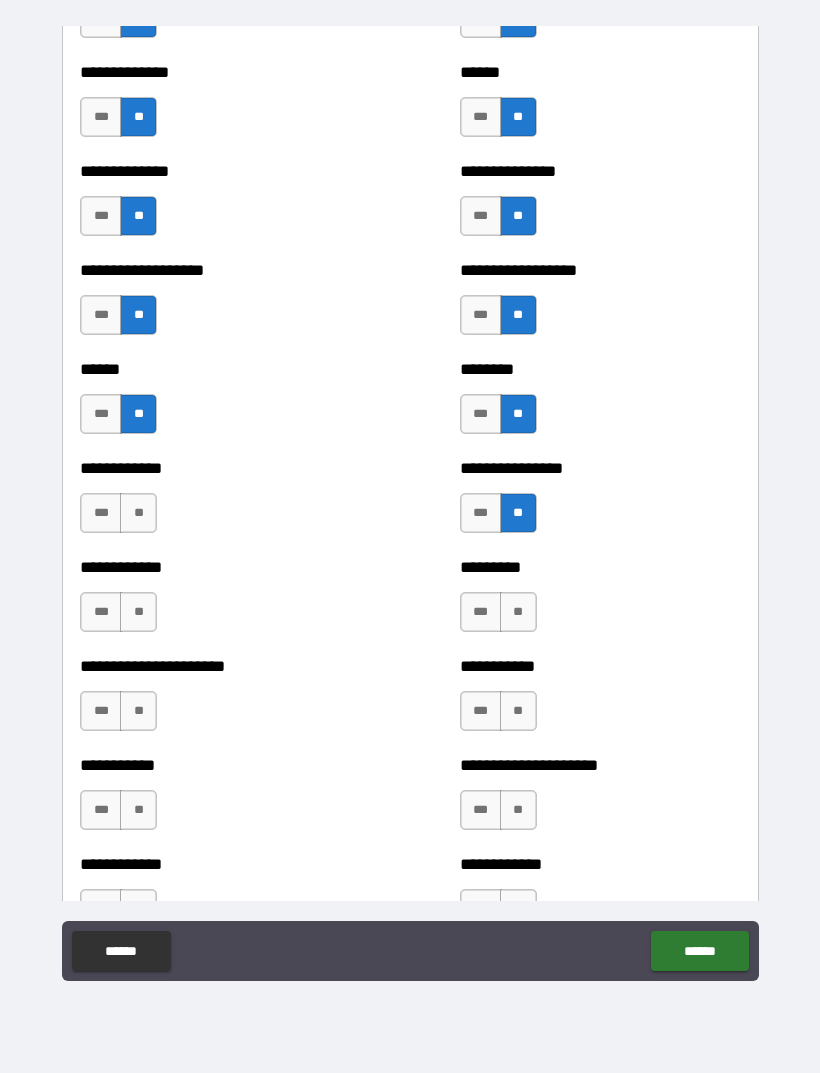 click on "**" at bounding box center (138, 513) 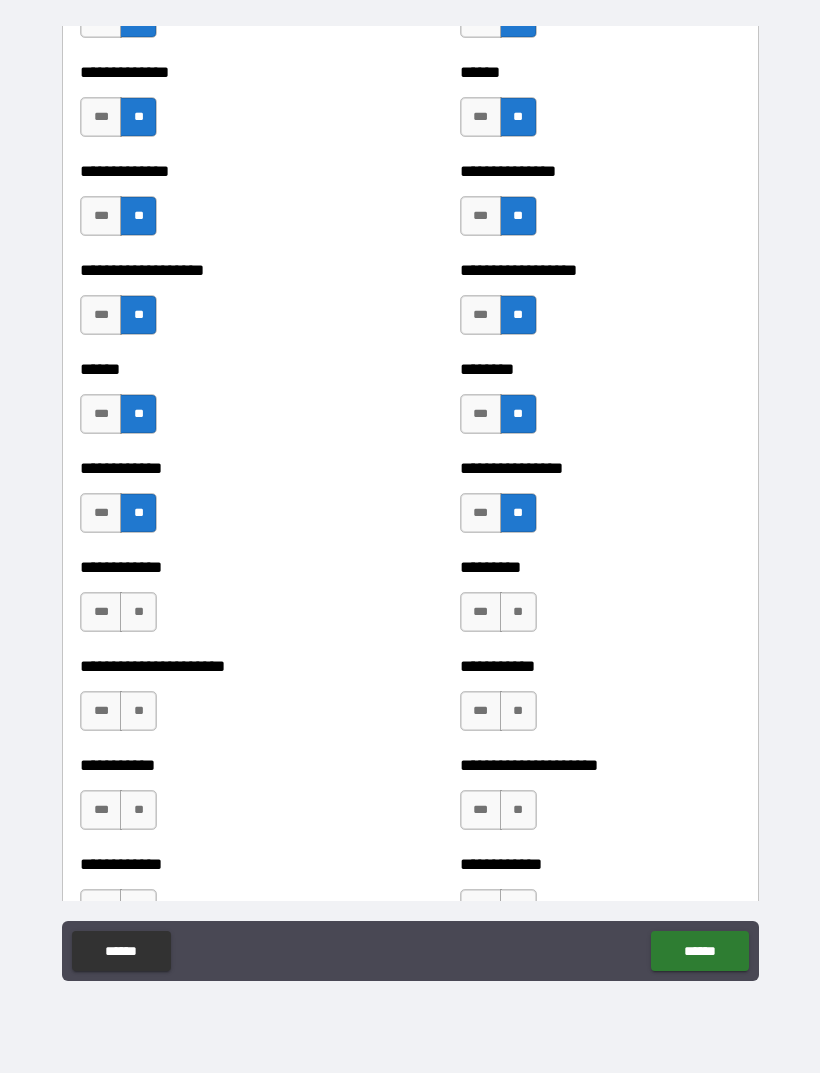 click on "**" at bounding box center (138, 612) 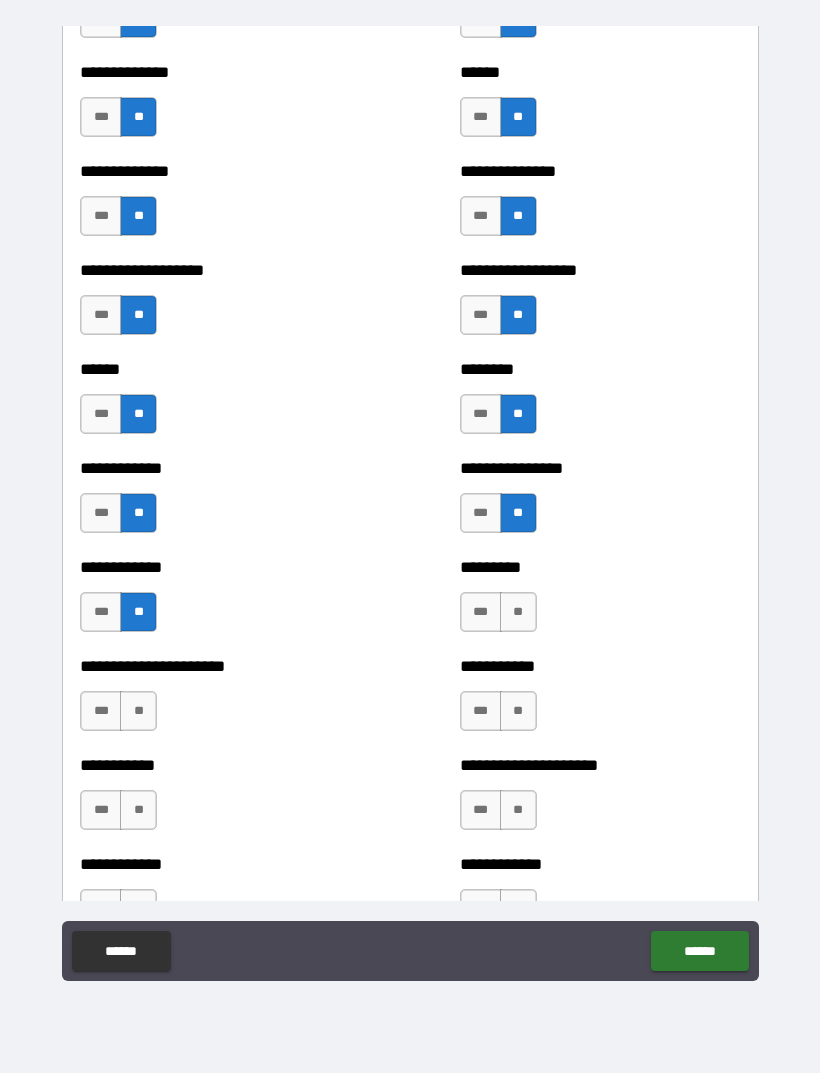 click on "********* *** **" at bounding box center (600, 602) 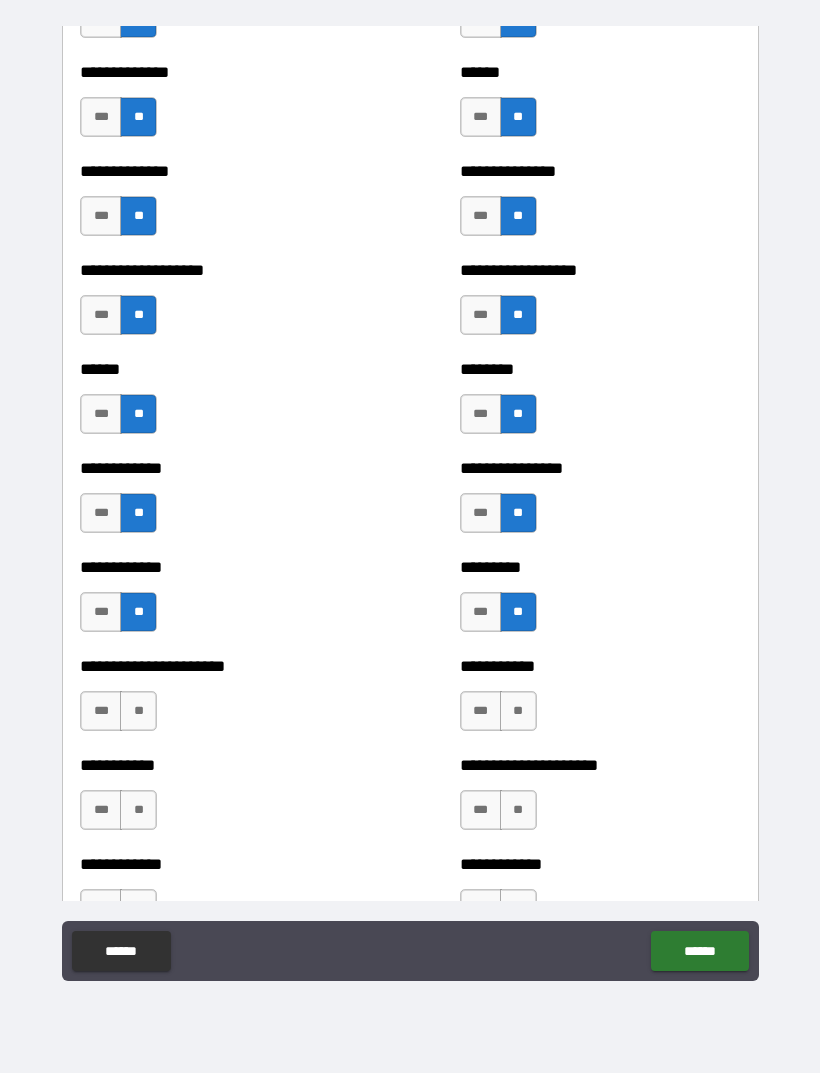 click on "**" at bounding box center (518, 711) 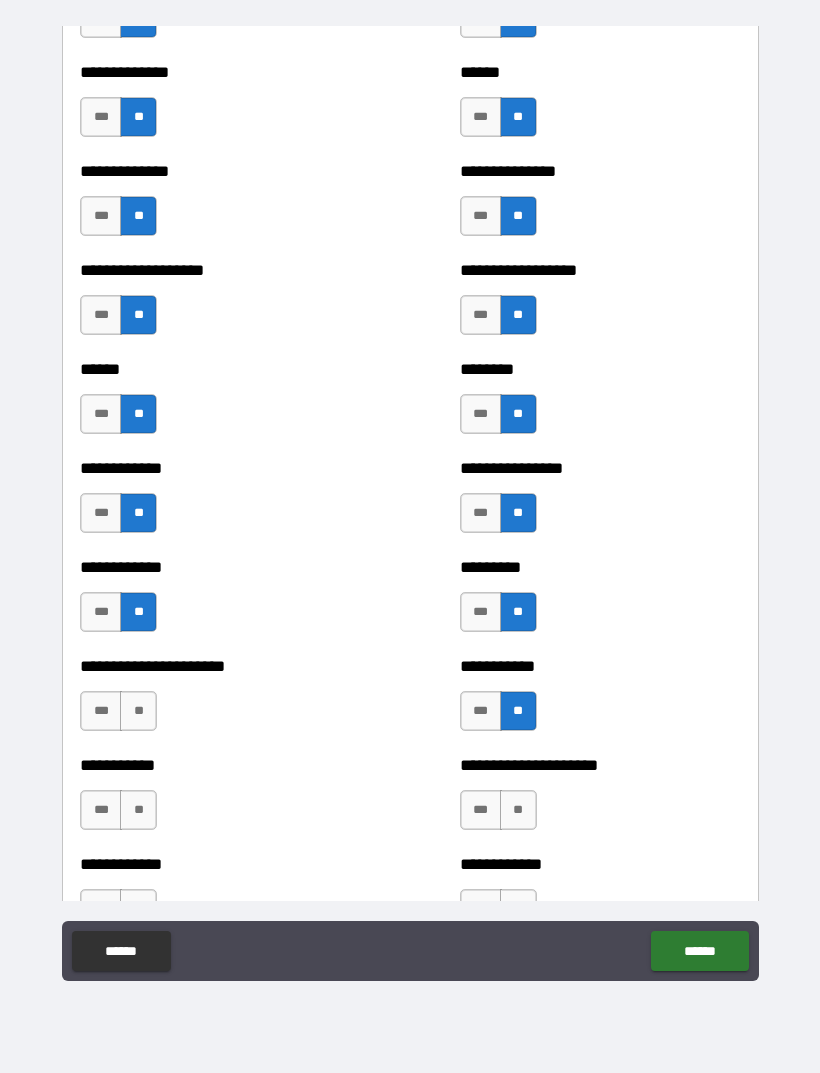click on "**" at bounding box center [138, 711] 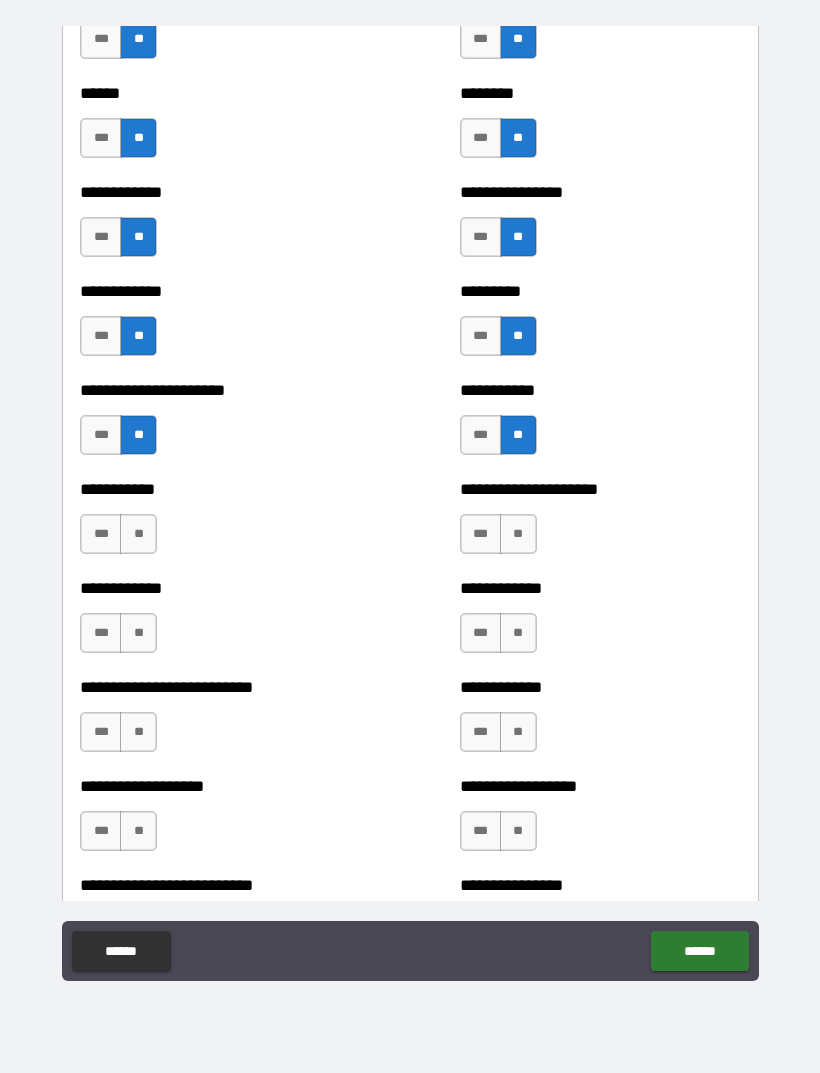 scroll, scrollTop: 5037, scrollLeft: 0, axis: vertical 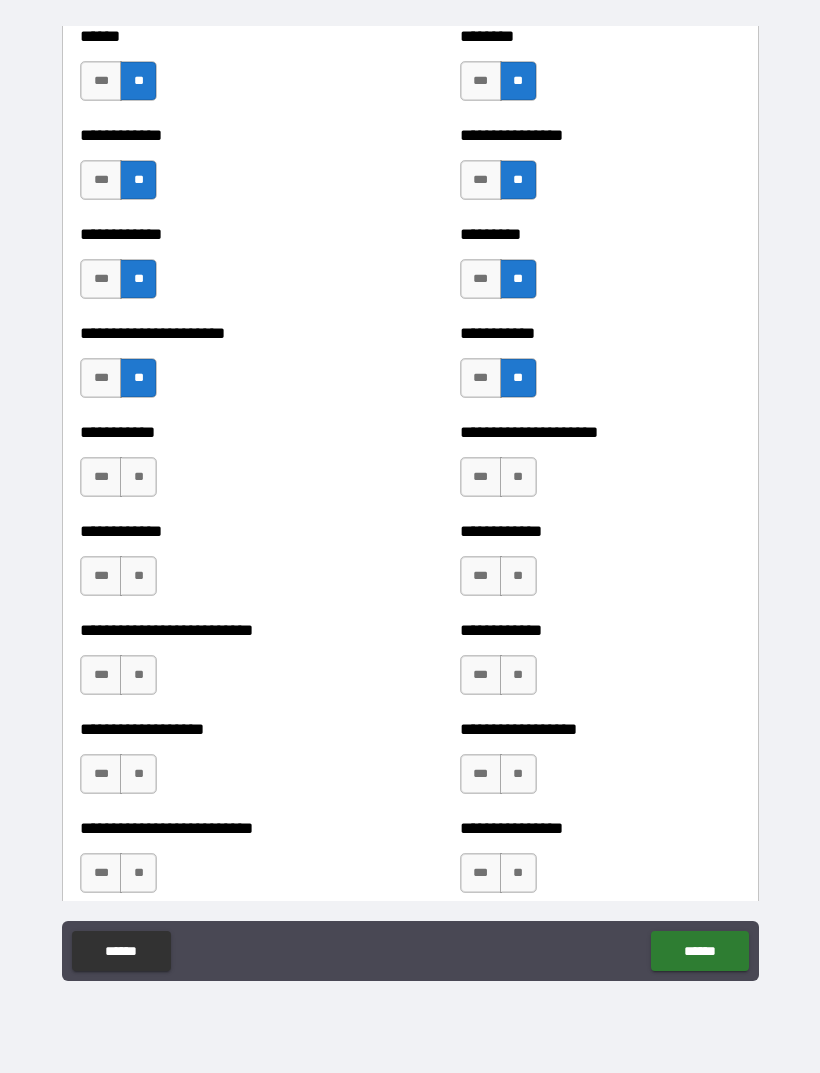 click on "**" at bounding box center [138, 477] 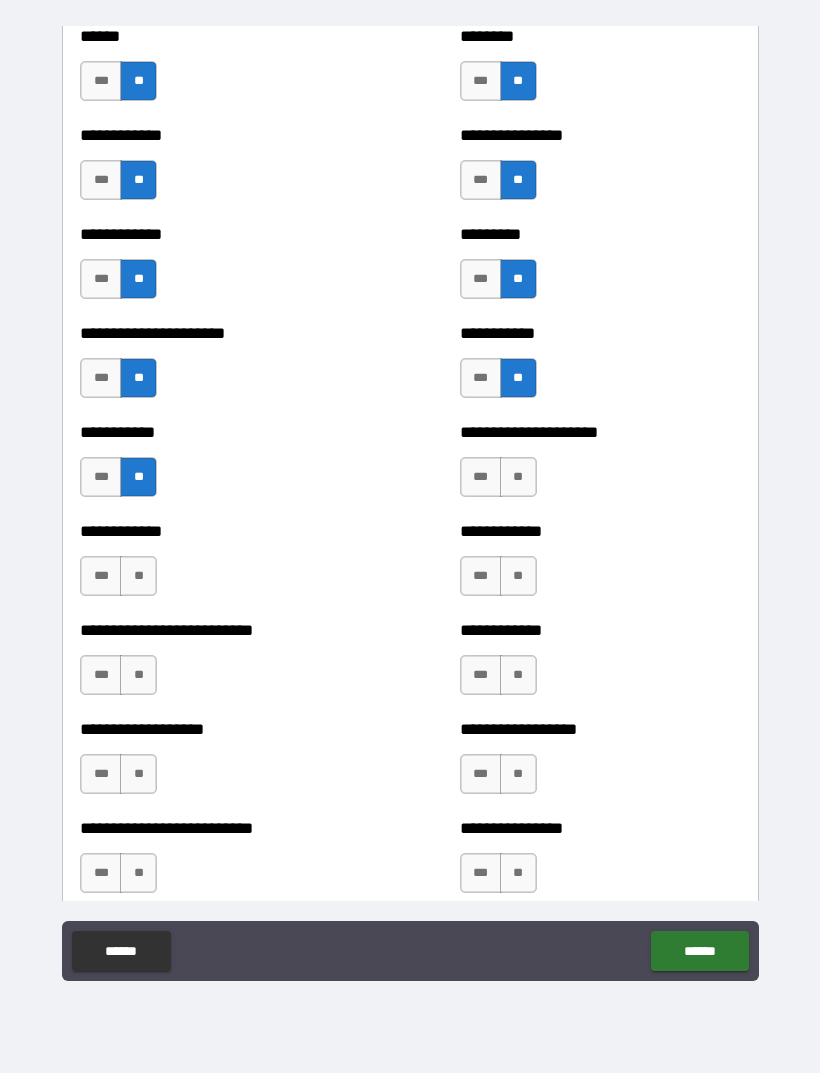 click on "**" at bounding box center (518, 477) 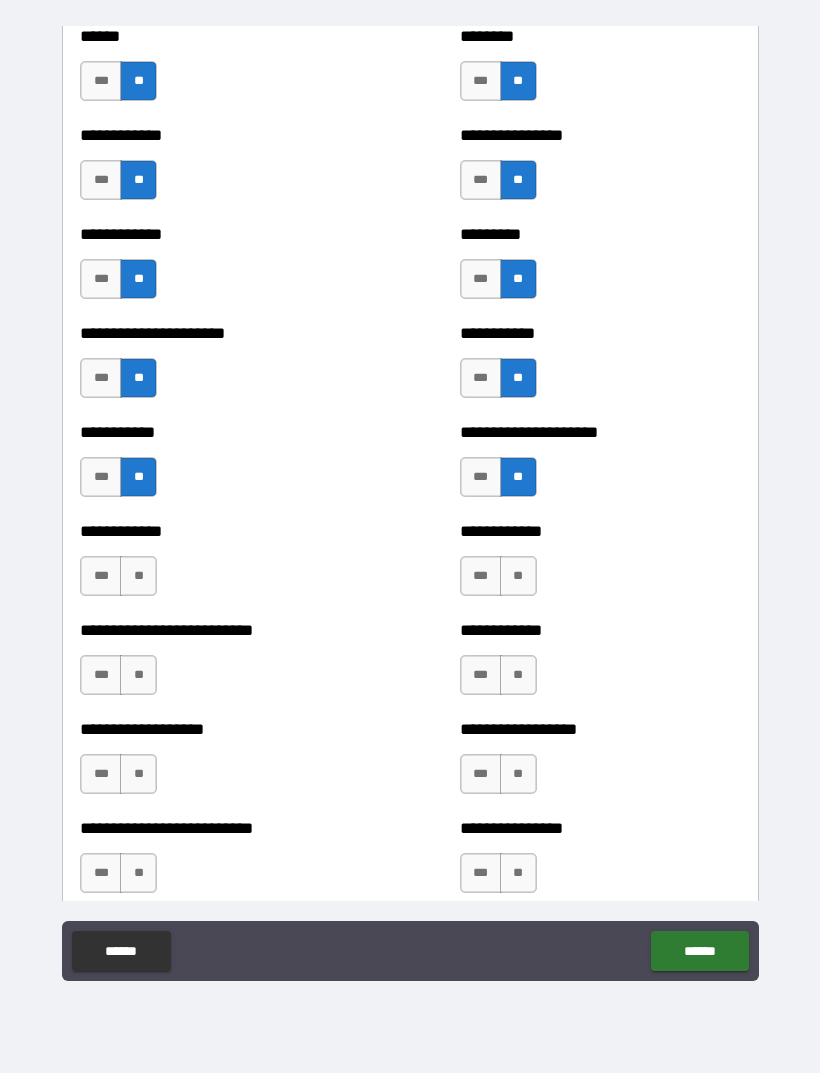 click on "**" at bounding box center [518, 576] 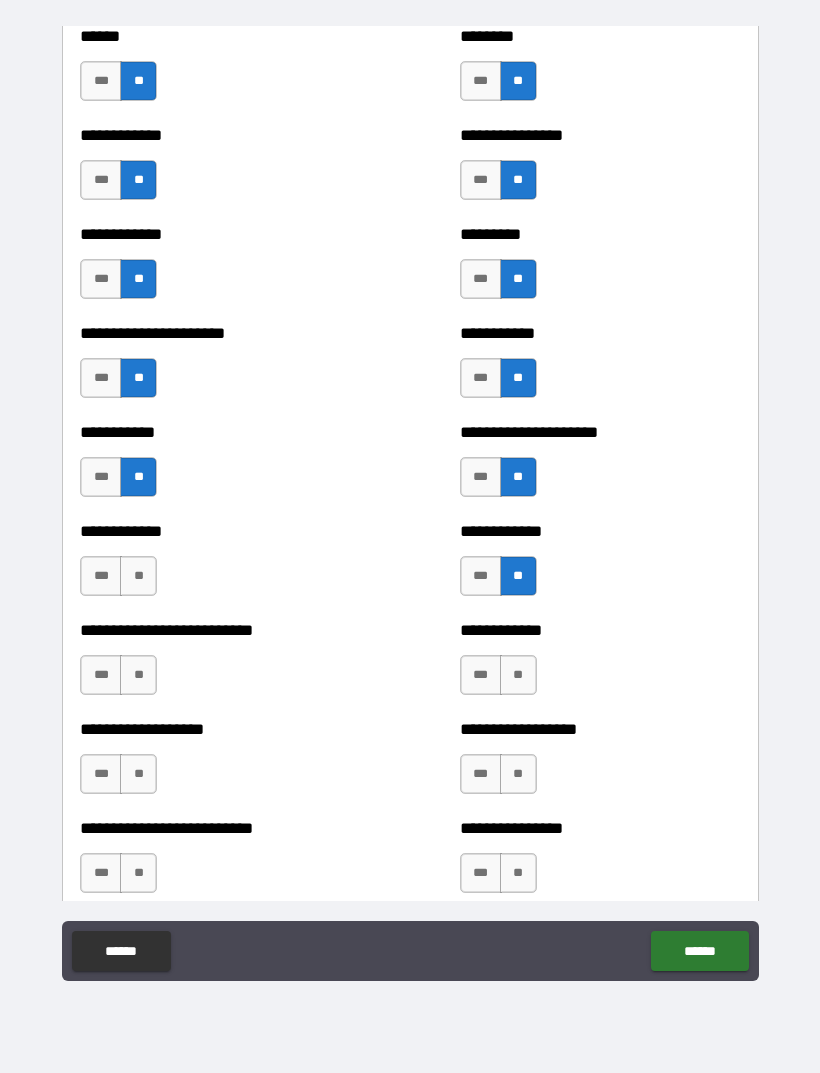 click on "**" at bounding box center (138, 576) 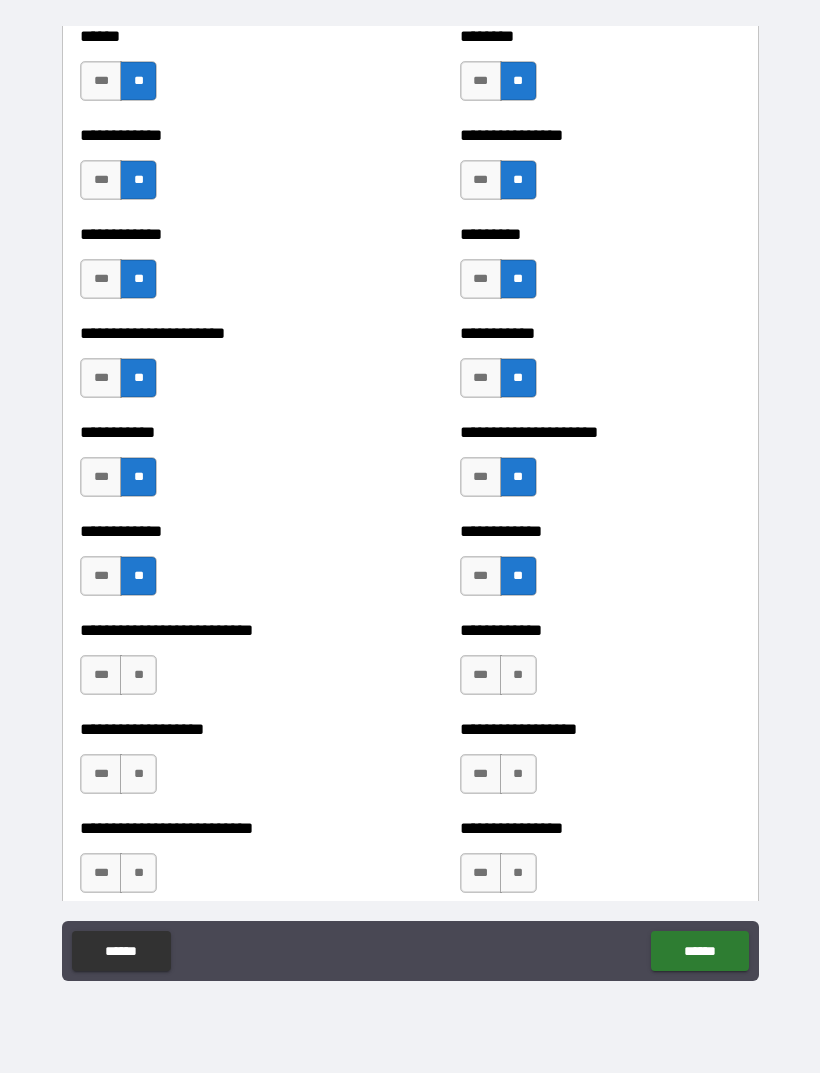 click on "**" at bounding box center (138, 675) 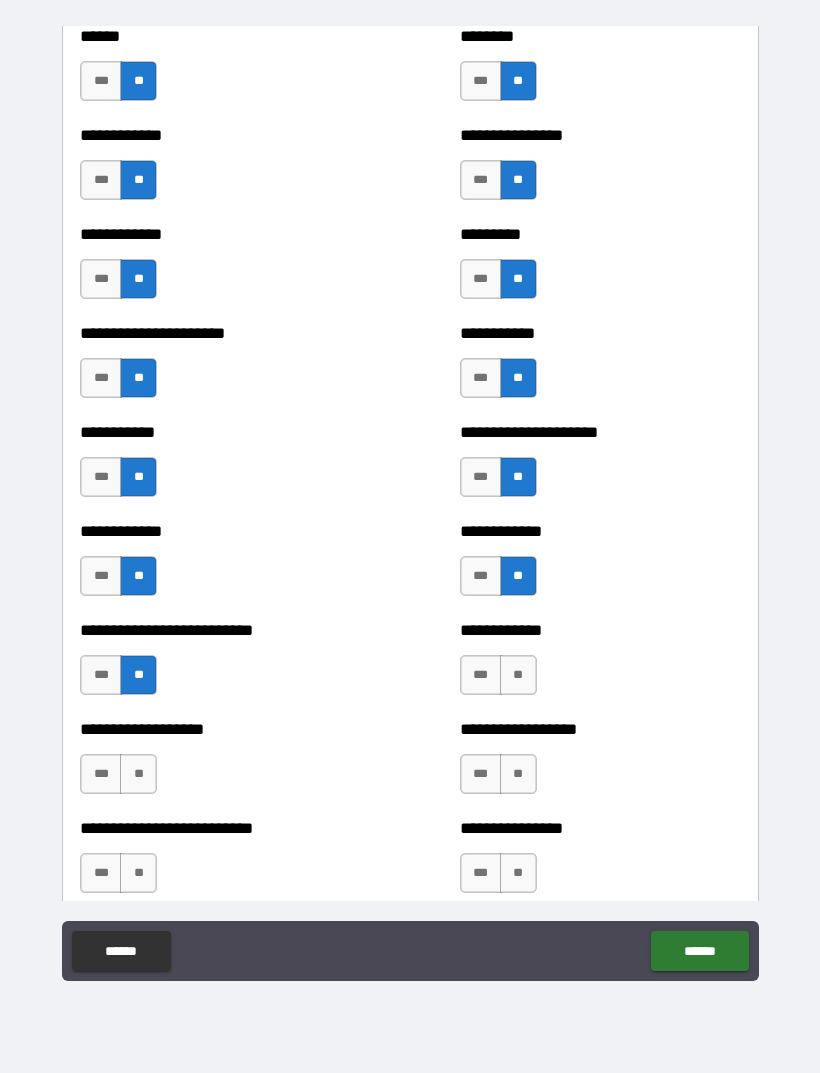 click on "**" at bounding box center [518, 675] 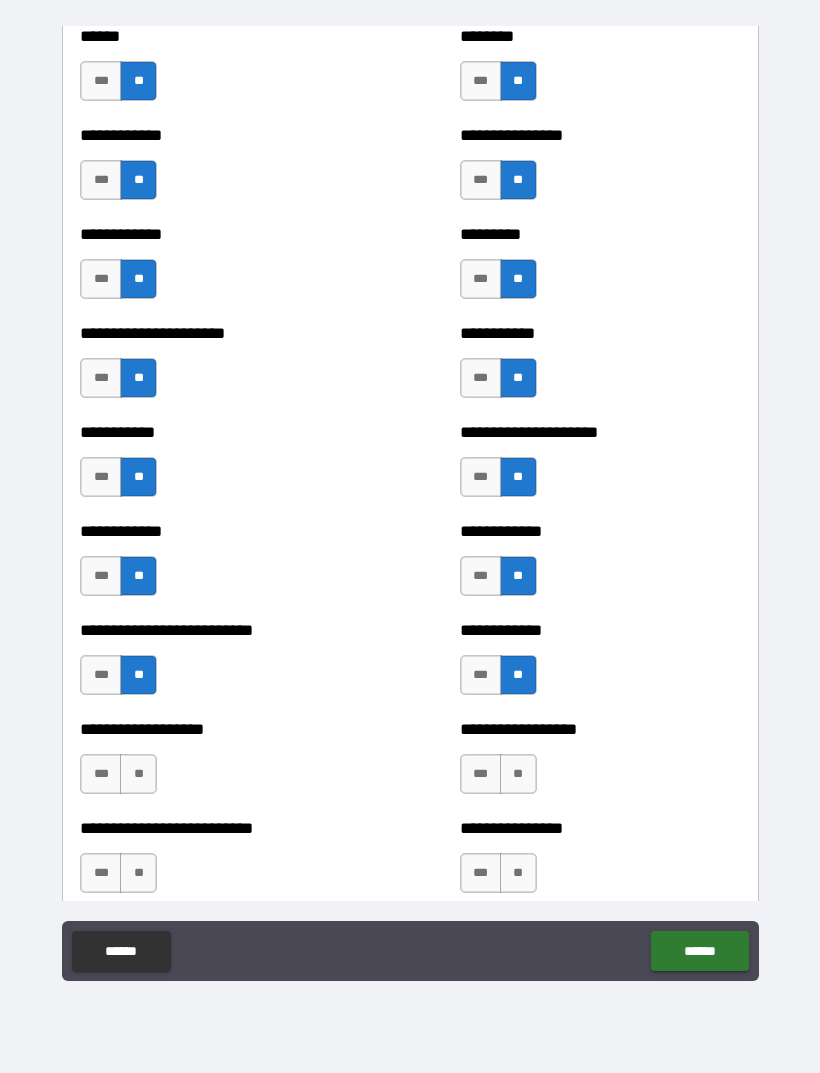 click on "**" at bounding box center (138, 774) 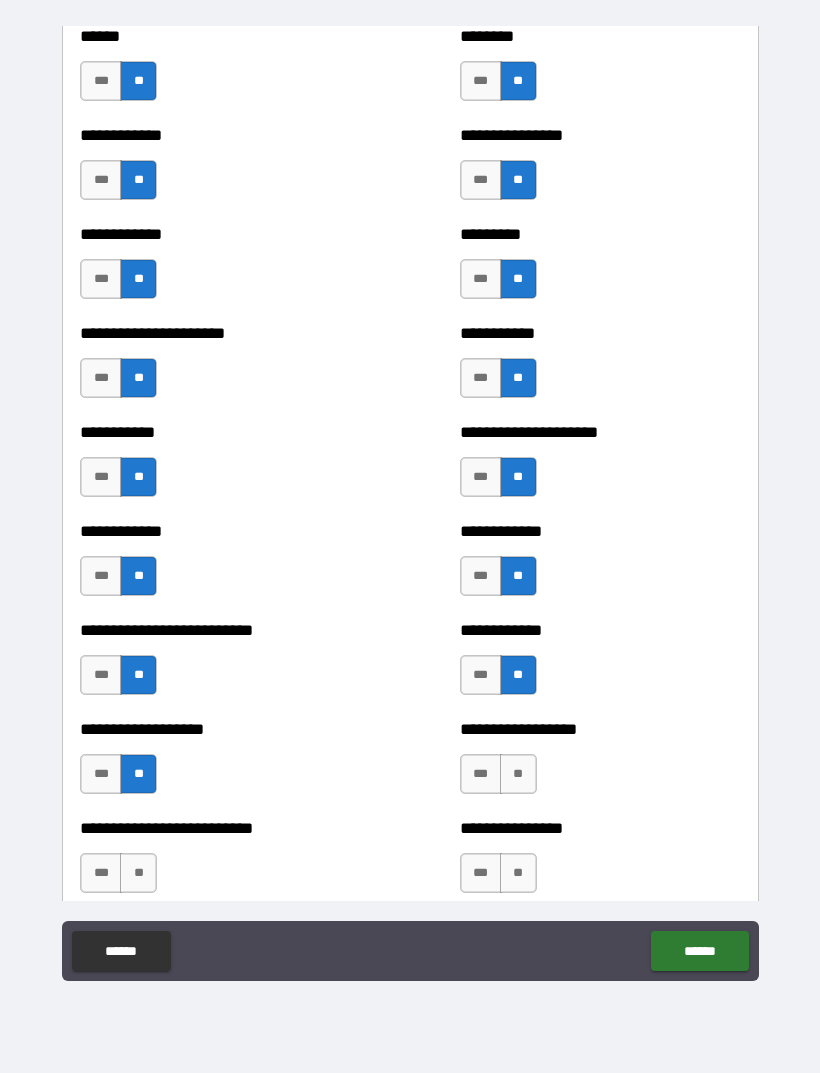 click on "**" at bounding box center [518, 774] 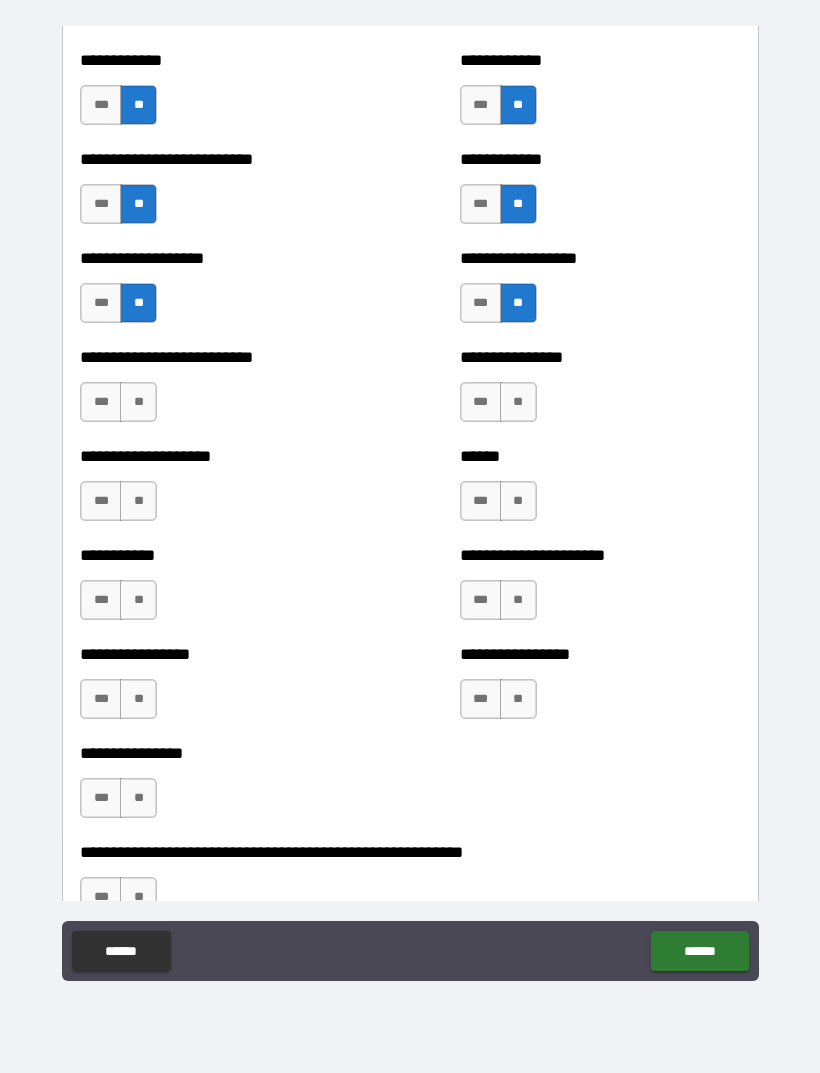 scroll, scrollTop: 5516, scrollLeft: 0, axis: vertical 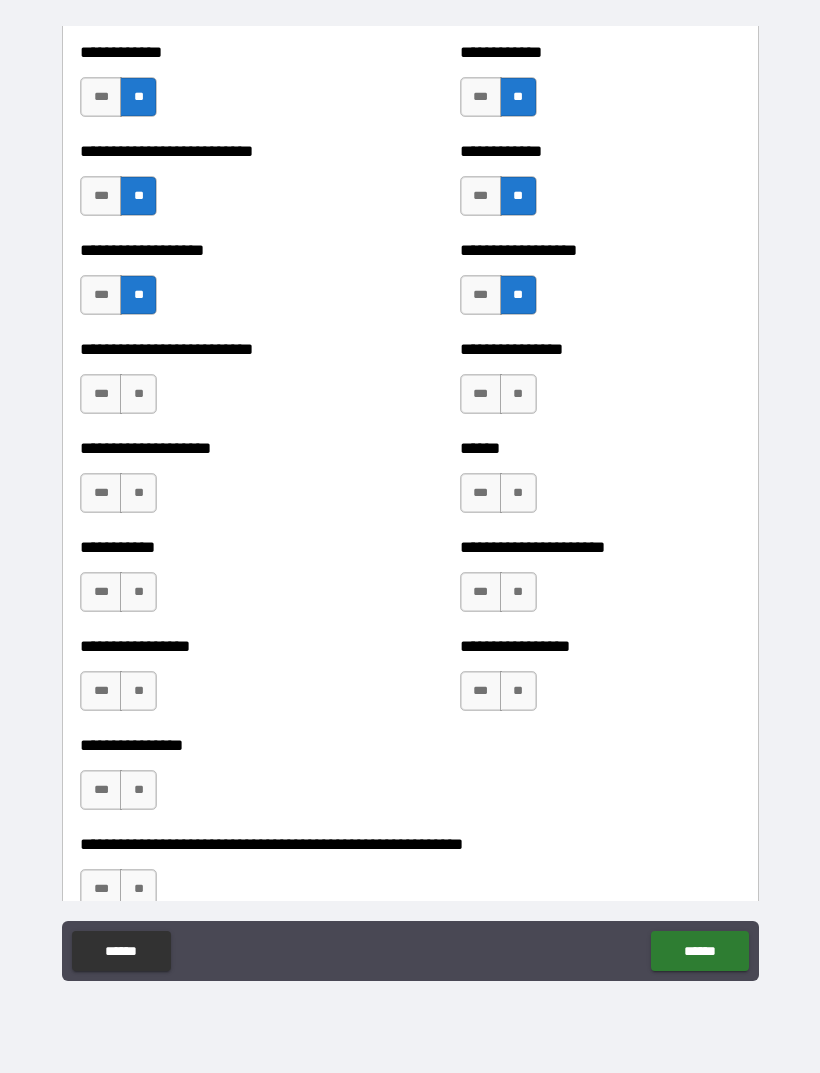 click on "**" at bounding box center (138, 394) 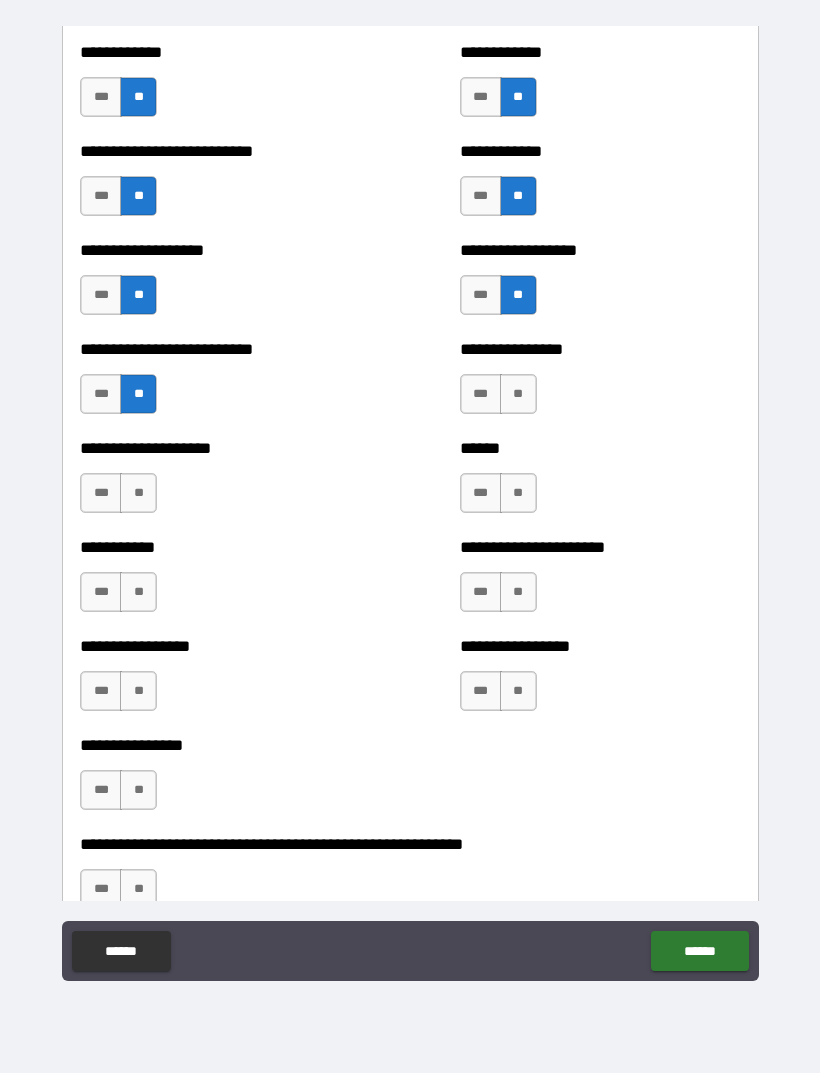 click on "**" at bounding box center (518, 394) 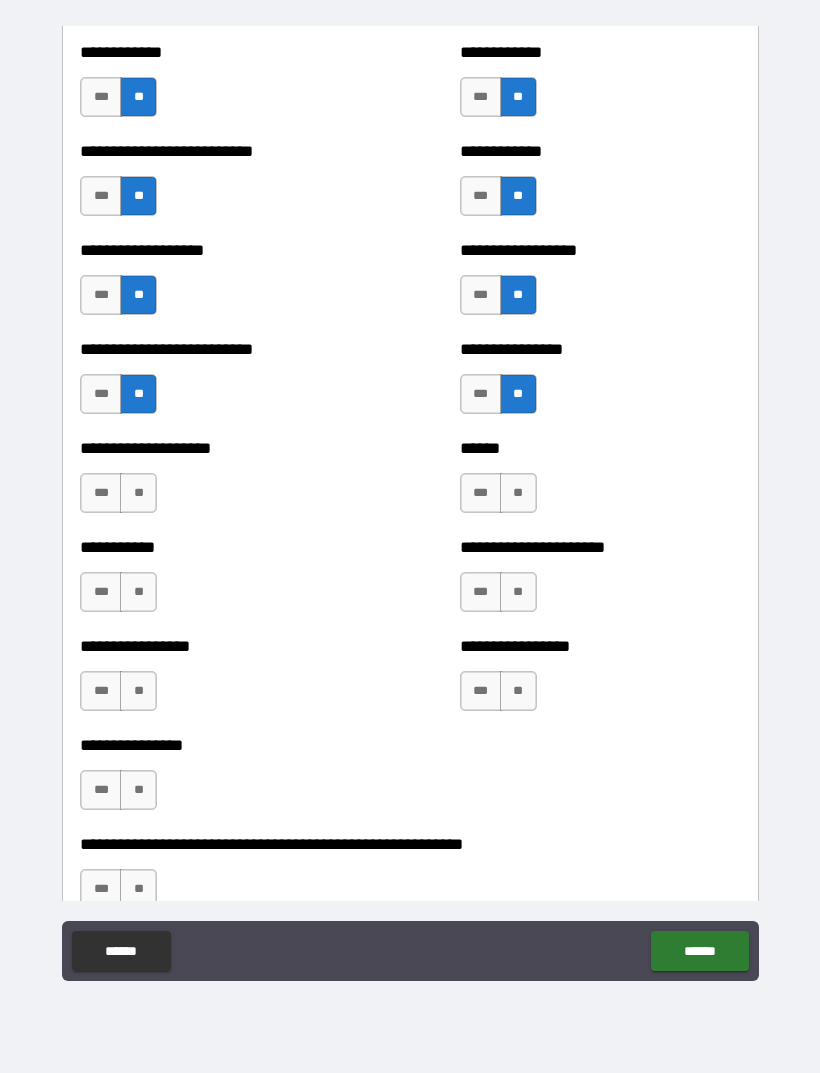 click on "**" at bounding box center [138, 493] 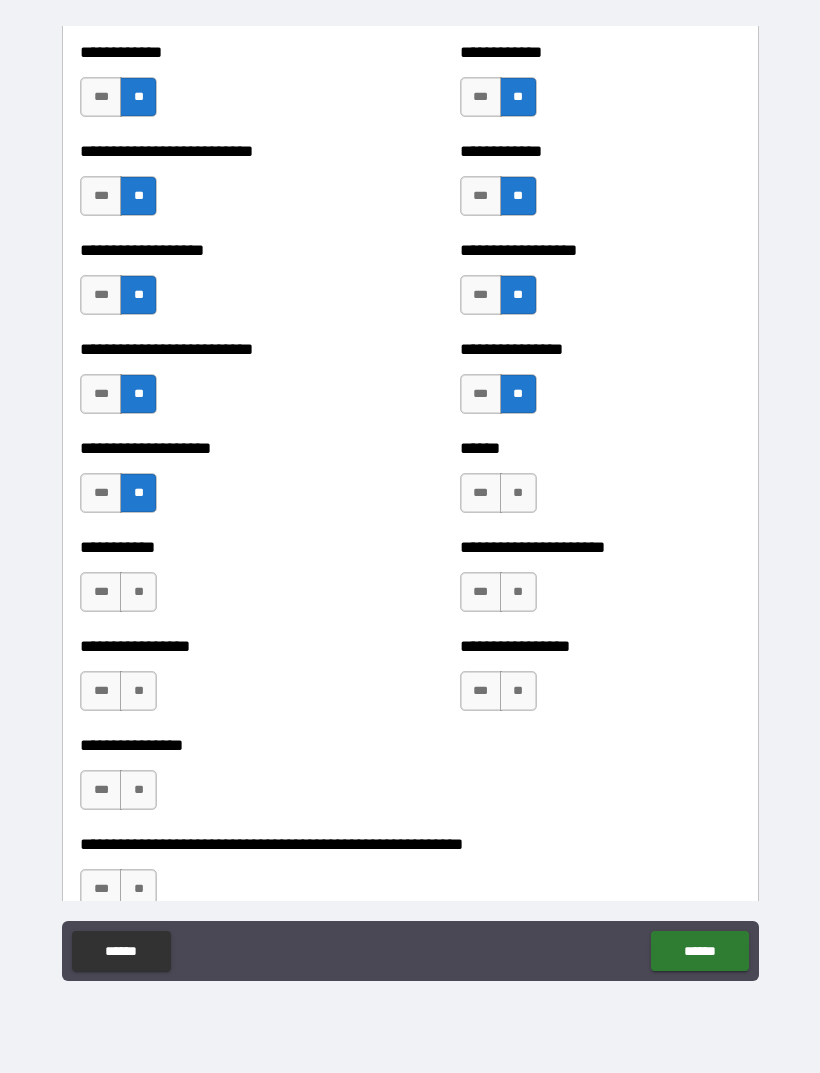 click on "**" at bounding box center (518, 493) 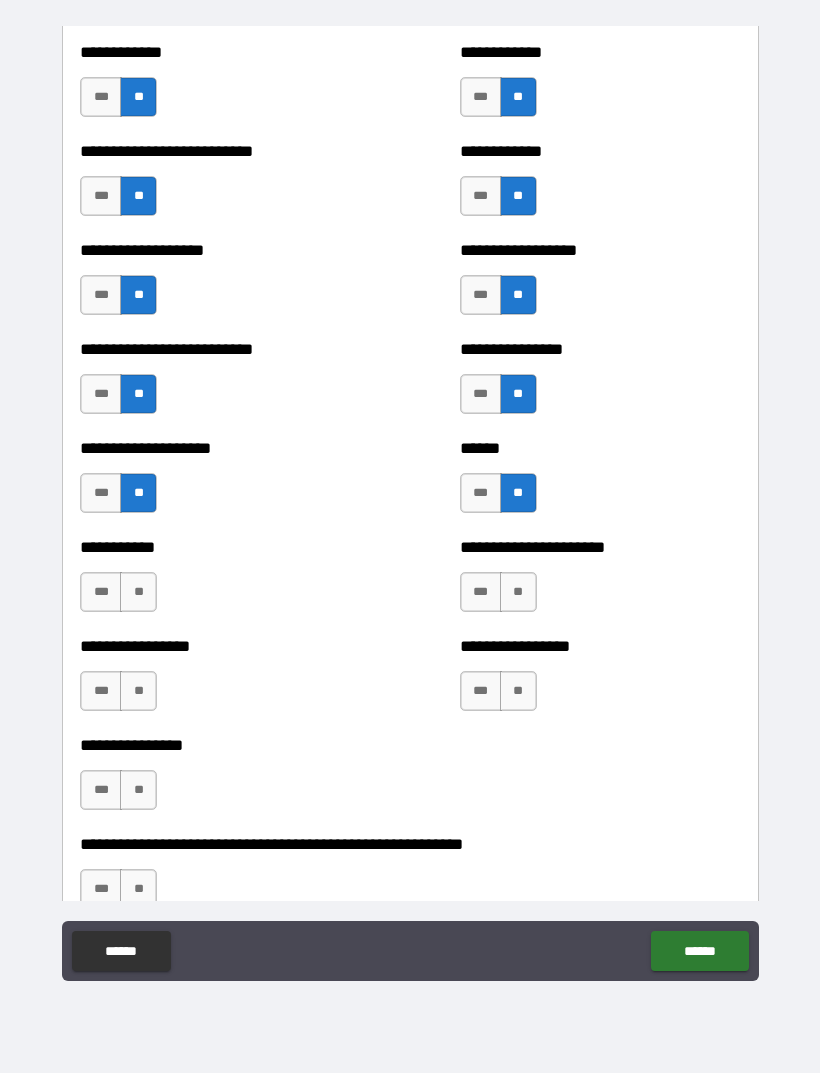 click on "**" at bounding box center (138, 592) 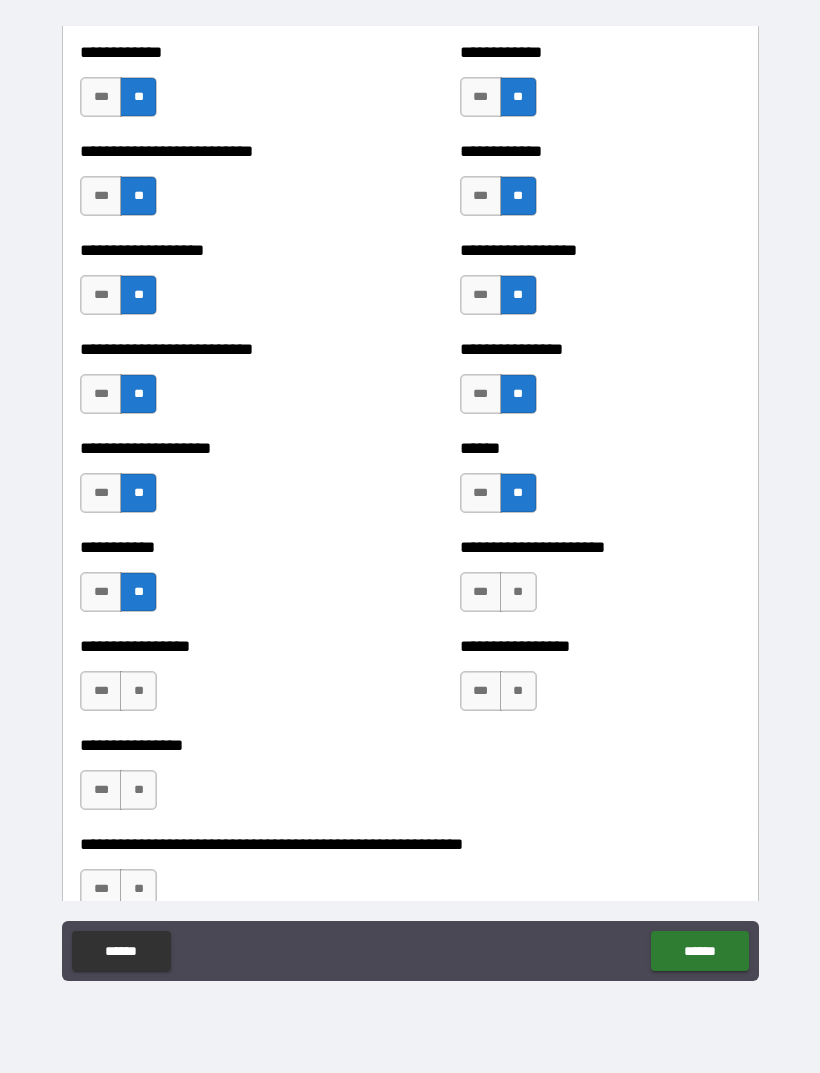 click on "**********" at bounding box center (600, 582) 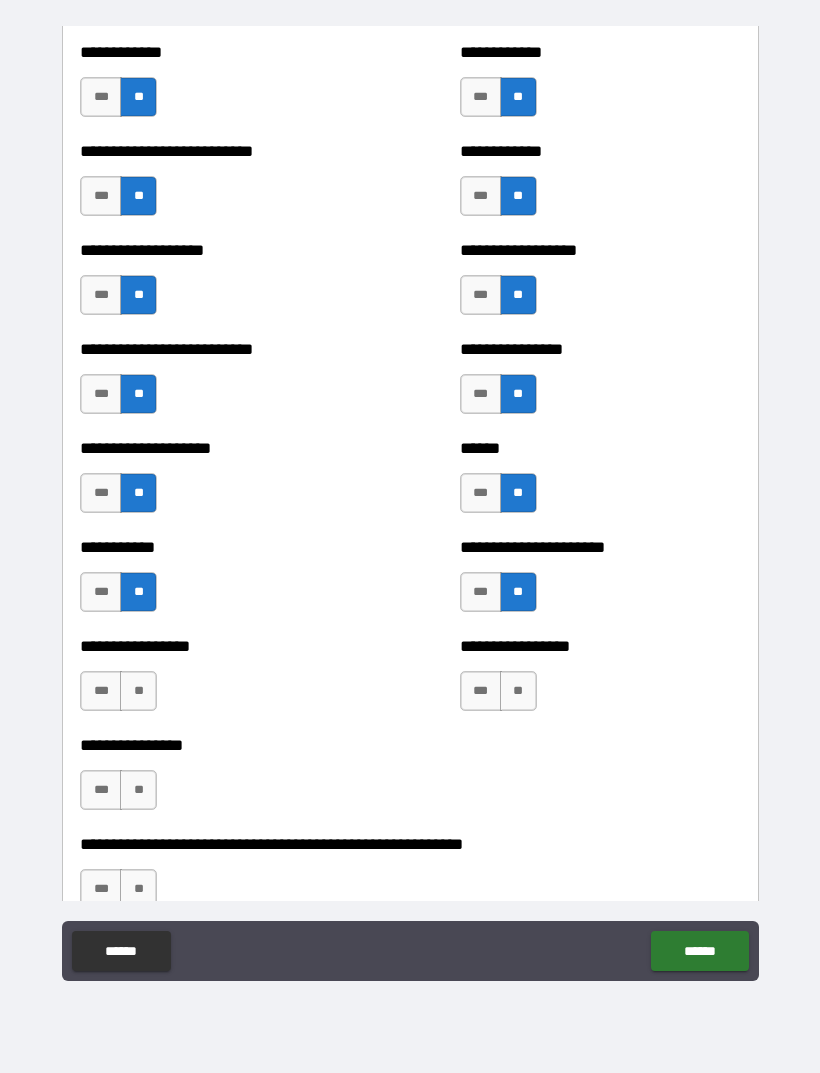 click on "**" at bounding box center (138, 691) 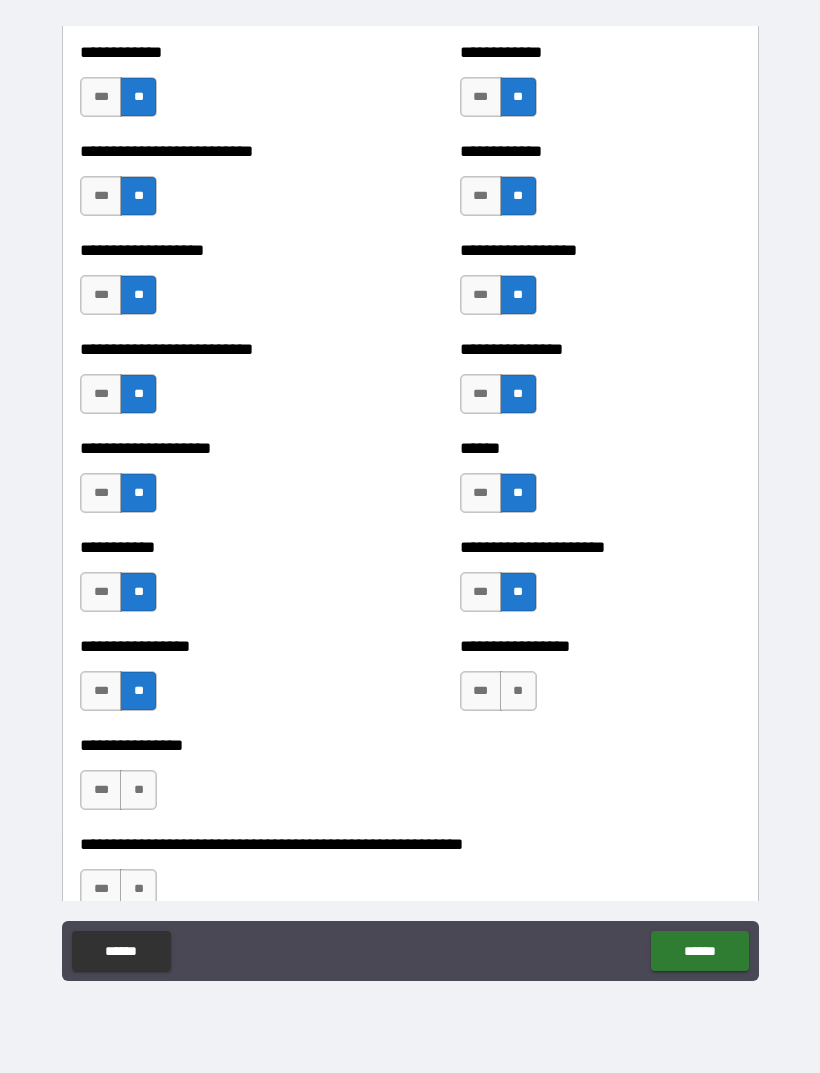 click on "**" at bounding box center [518, 691] 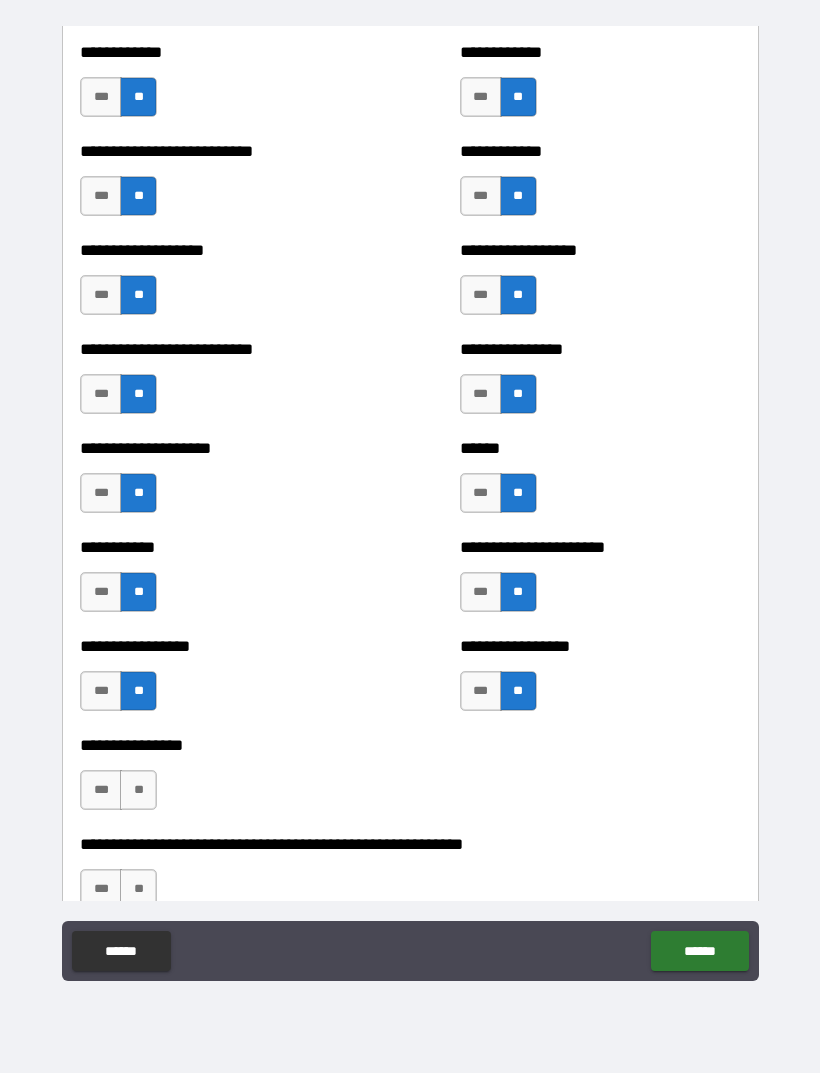 click on "**" at bounding box center [138, 790] 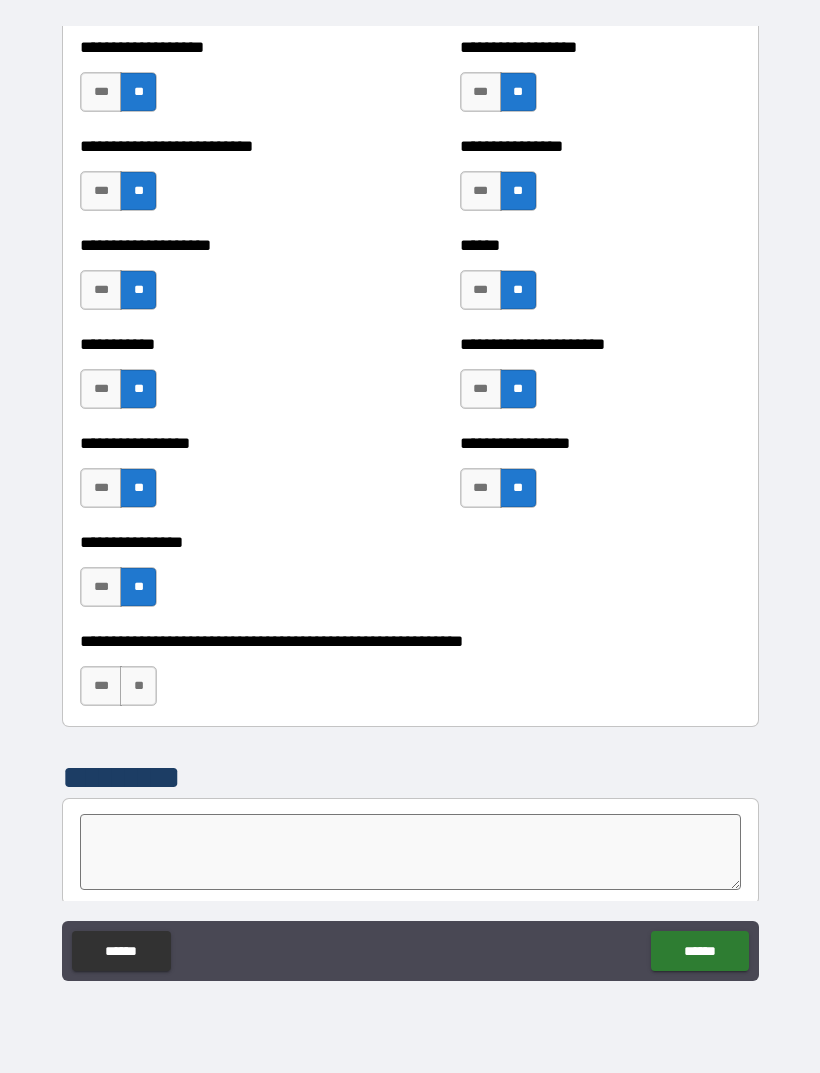 scroll, scrollTop: 5721, scrollLeft: 0, axis: vertical 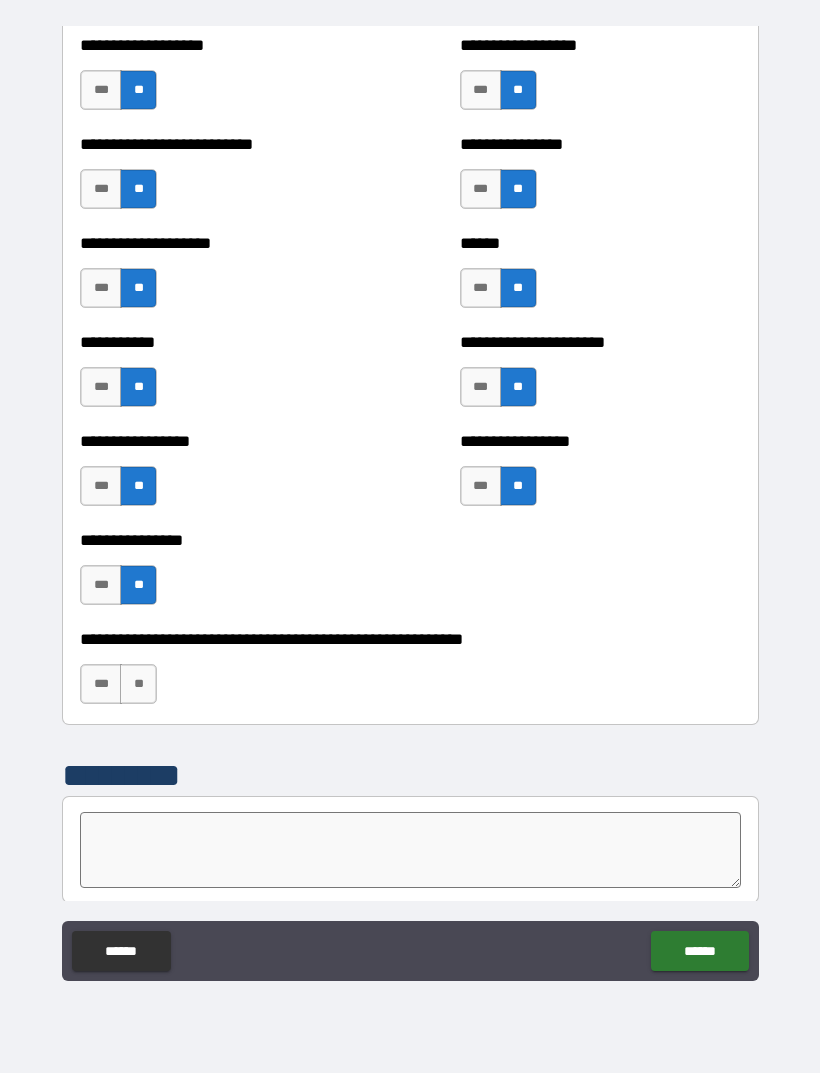 click on "**" at bounding box center (138, 684) 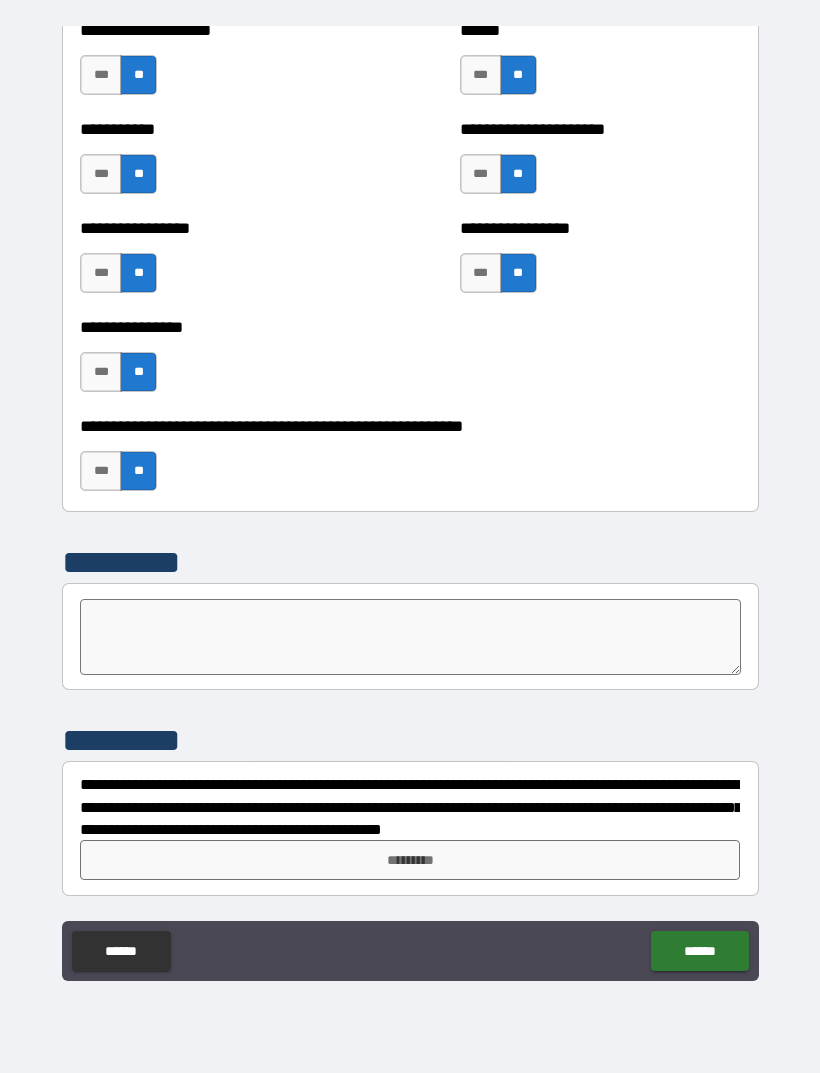 scroll, scrollTop: 5934, scrollLeft: 0, axis: vertical 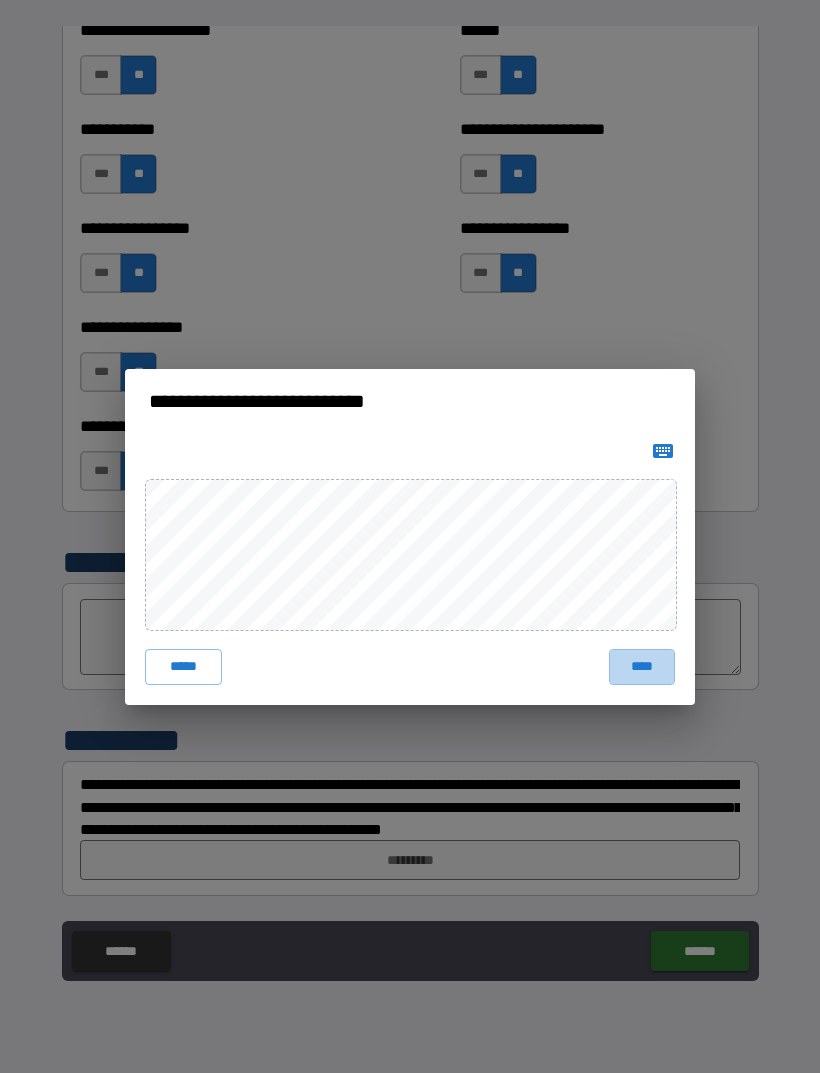 click on "****" at bounding box center [642, 667] 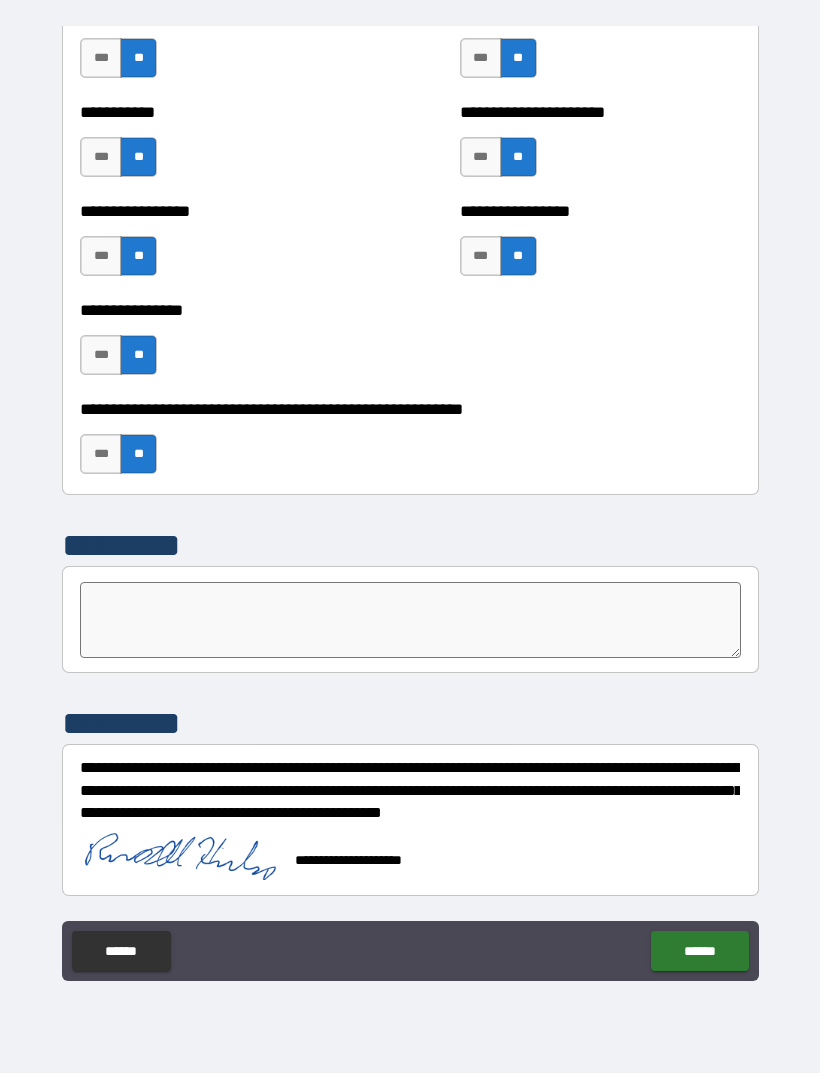 scroll, scrollTop: 5951, scrollLeft: 0, axis: vertical 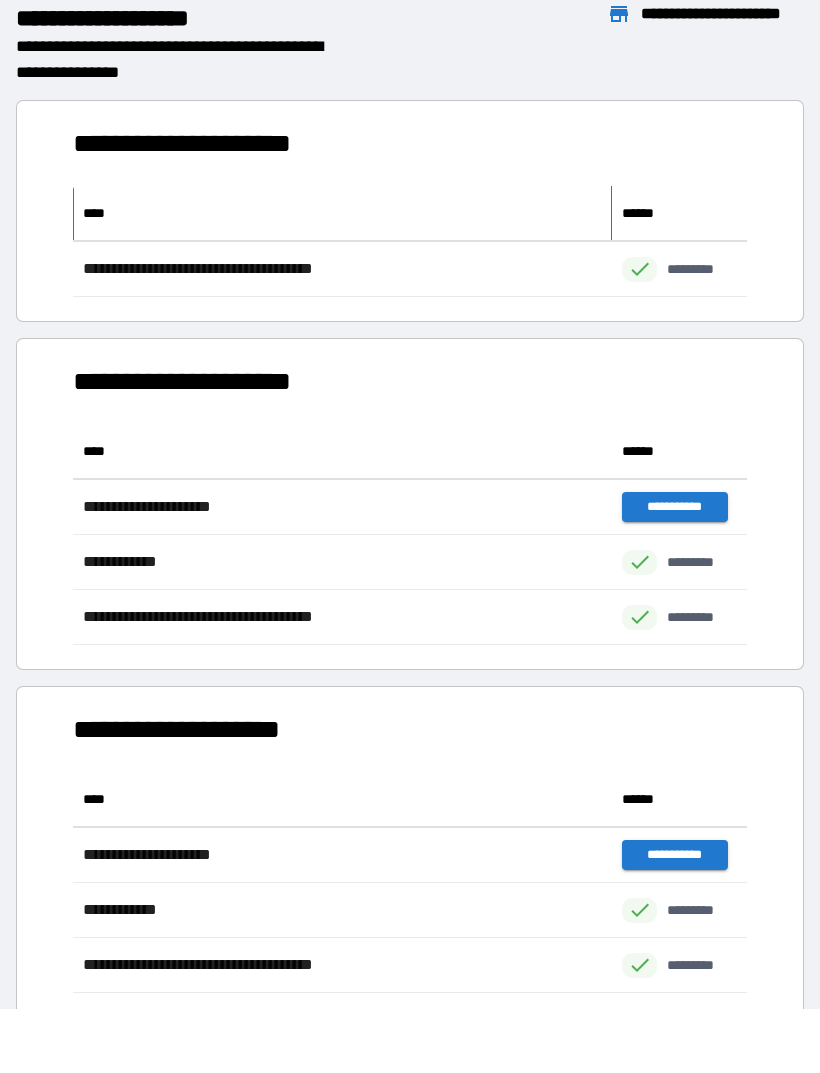 click on "****" at bounding box center [342, 213] 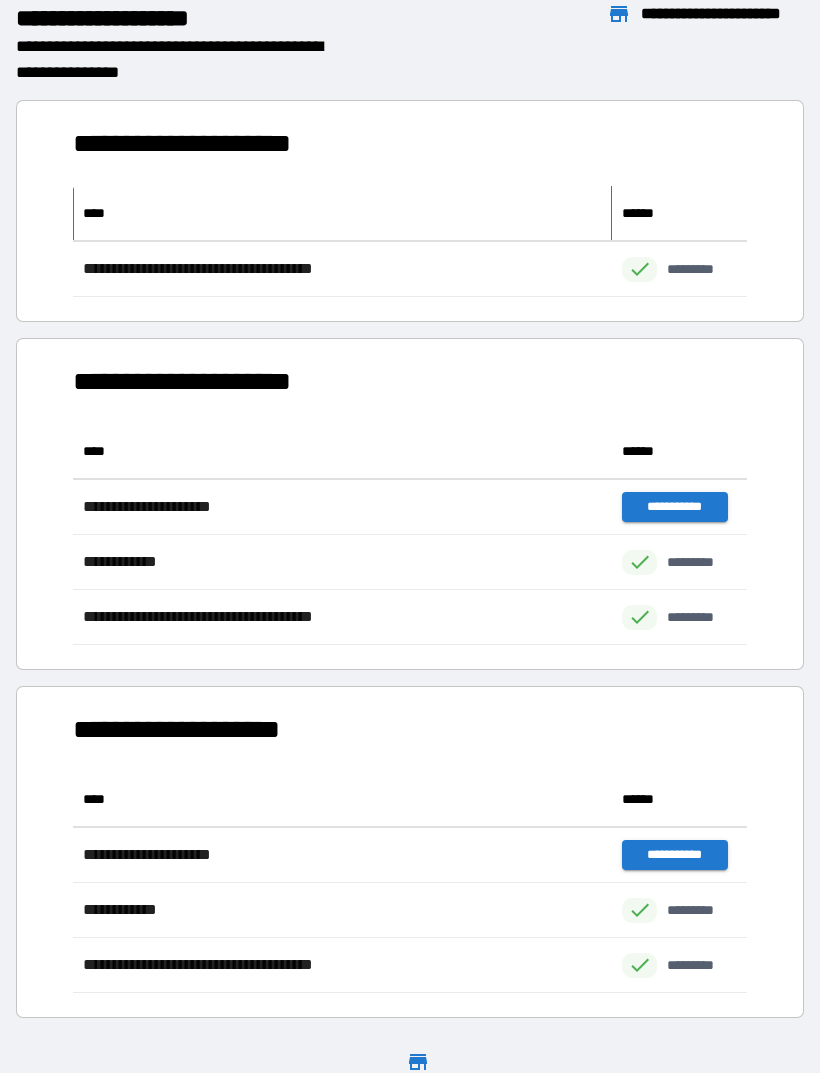scroll, scrollTop: 0, scrollLeft: 0, axis: both 